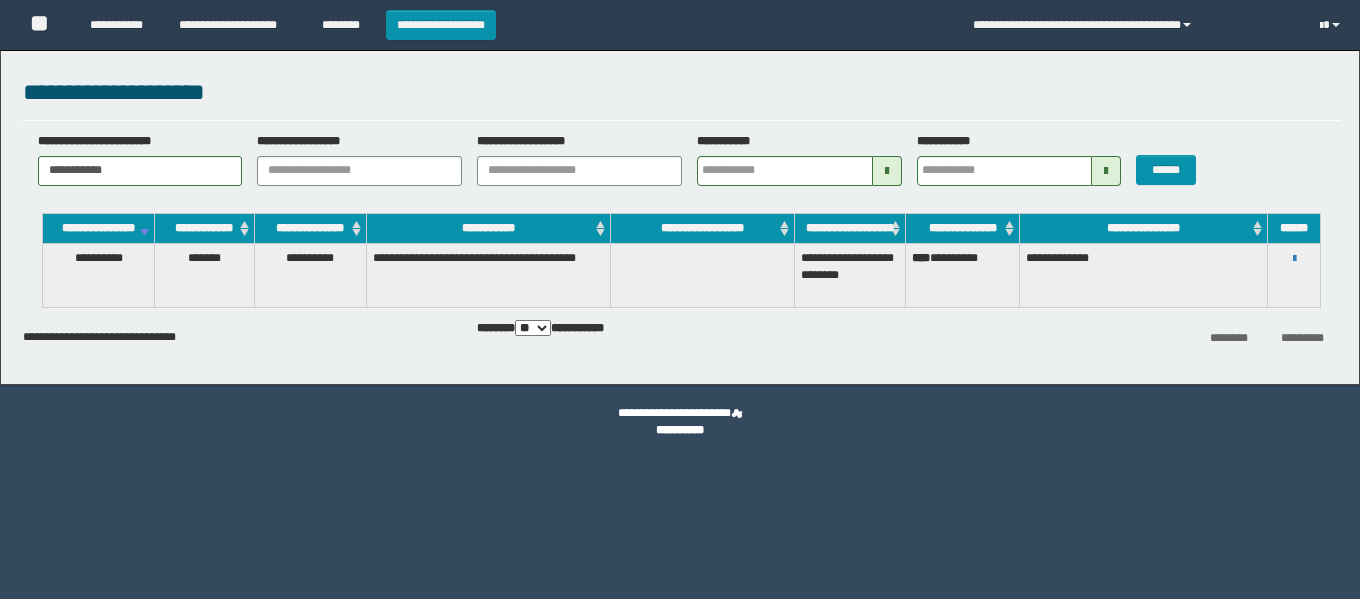 scroll, scrollTop: 0, scrollLeft: 0, axis: both 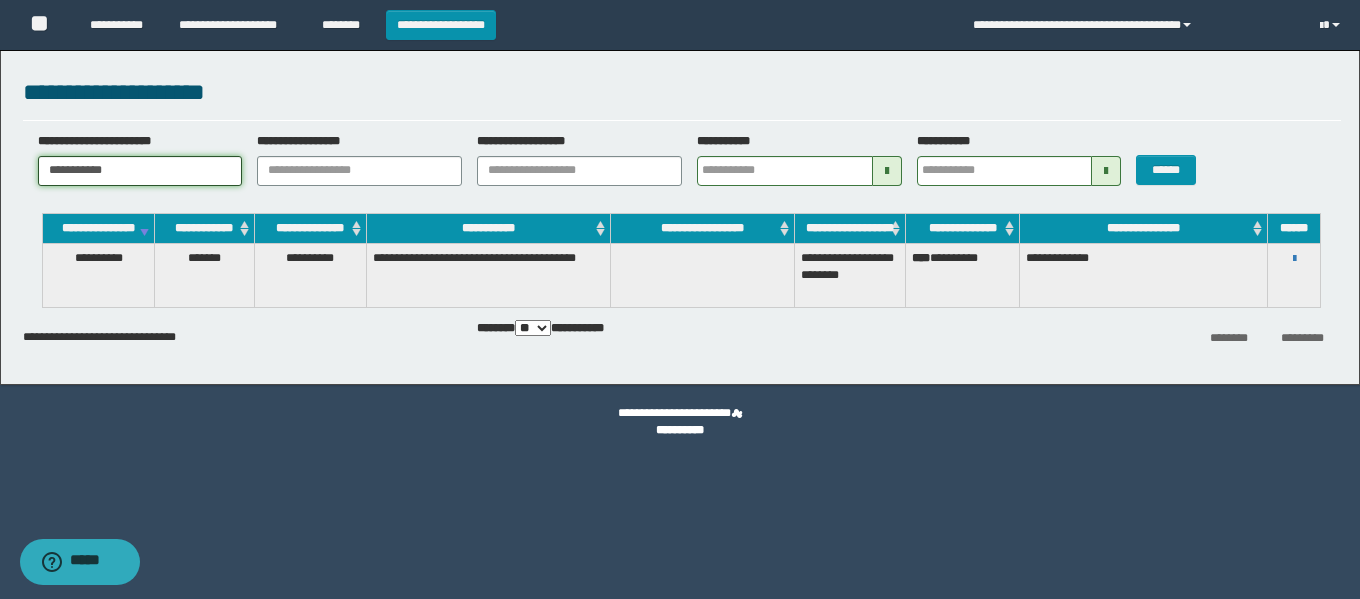 drag, startPoint x: 117, startPoint y: 180, endPoint x: 0, endPoint y: 180, distance: 117 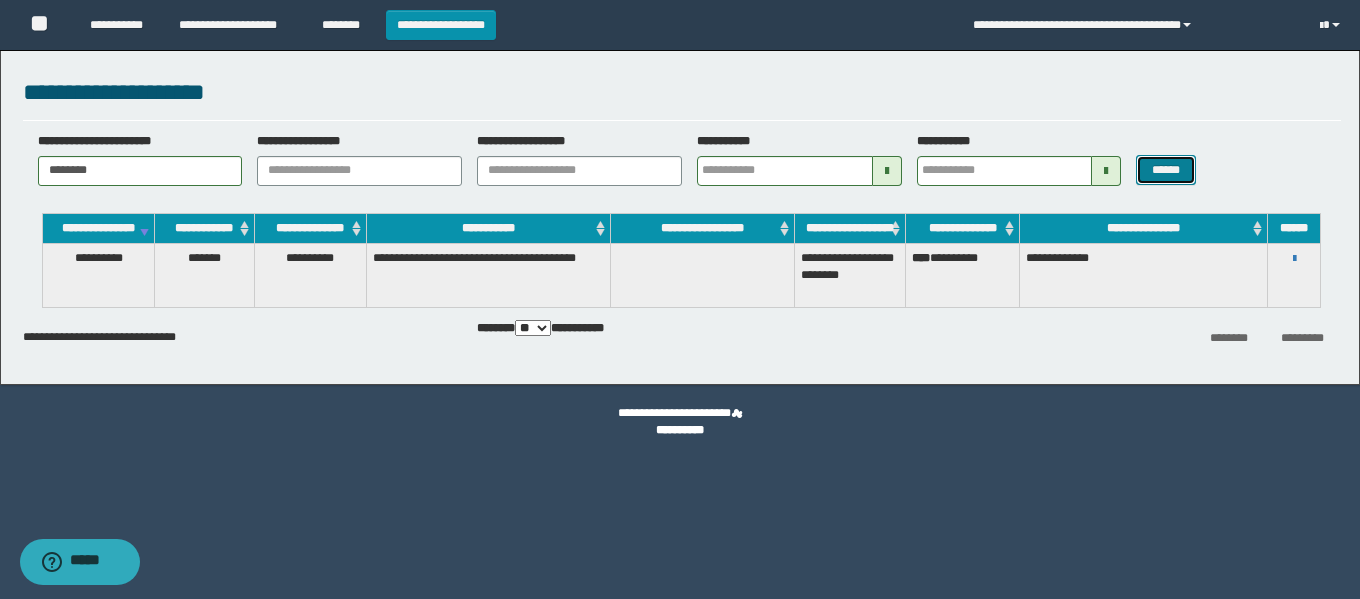 click on "******" at bounding box center [1165, 170] 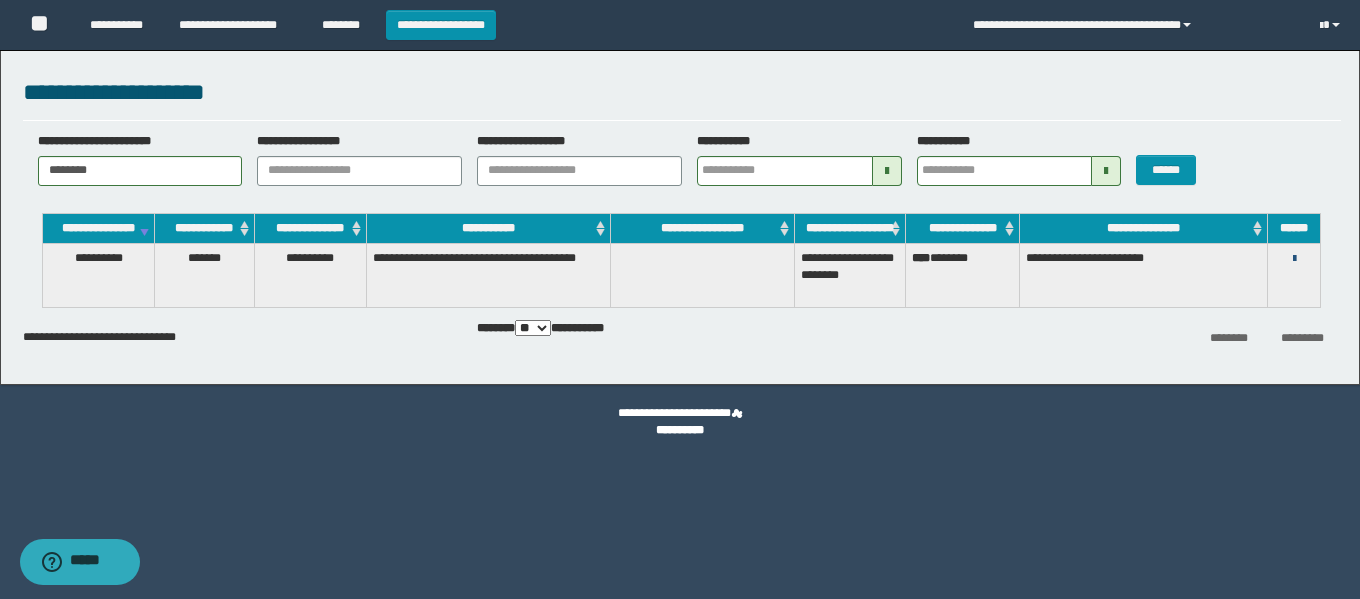 click at bounding box center [1294, 259] 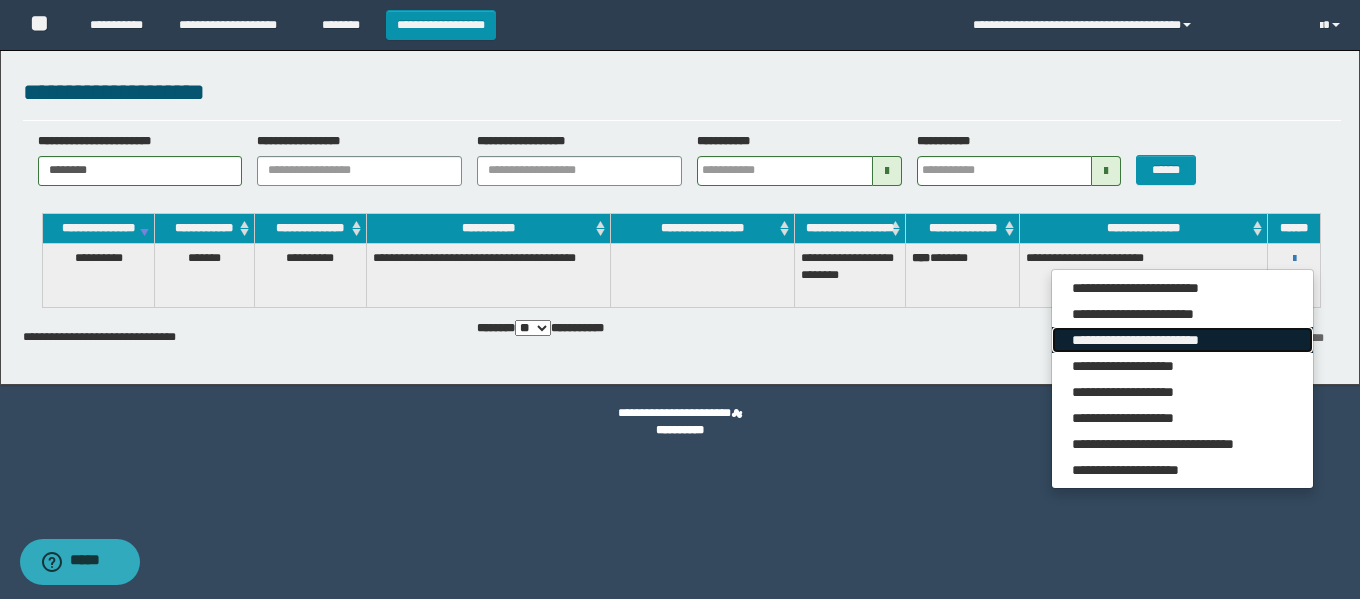 click on "**********" at bounding box center (1182, 340) 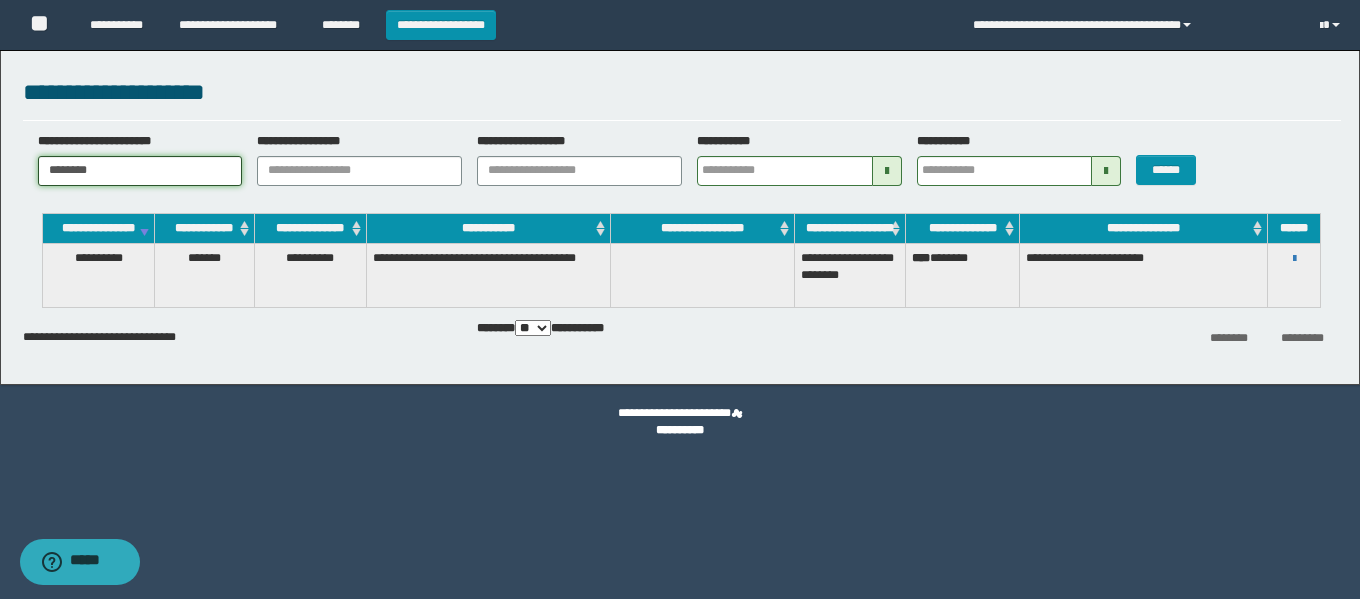 drag, startPoint x: 176, startPoint y: 167, endPoint x: 0, endPoint y: 178, distance: 176.34341 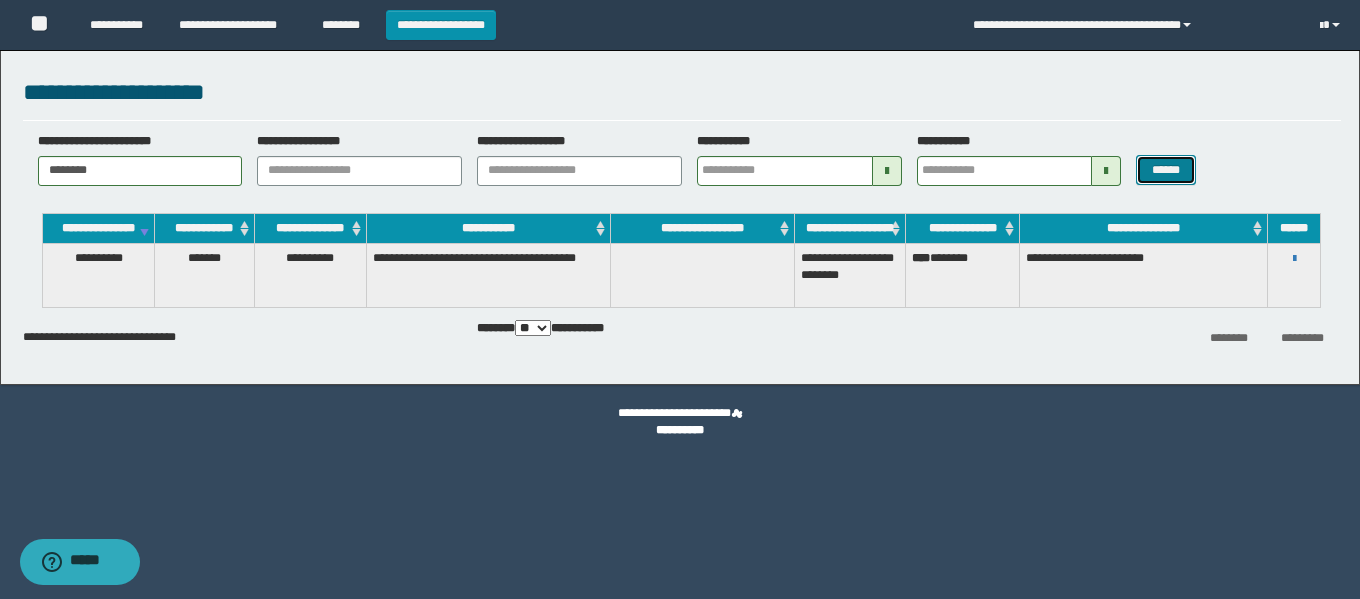 click on "******" at bounding box center [1165, 170] 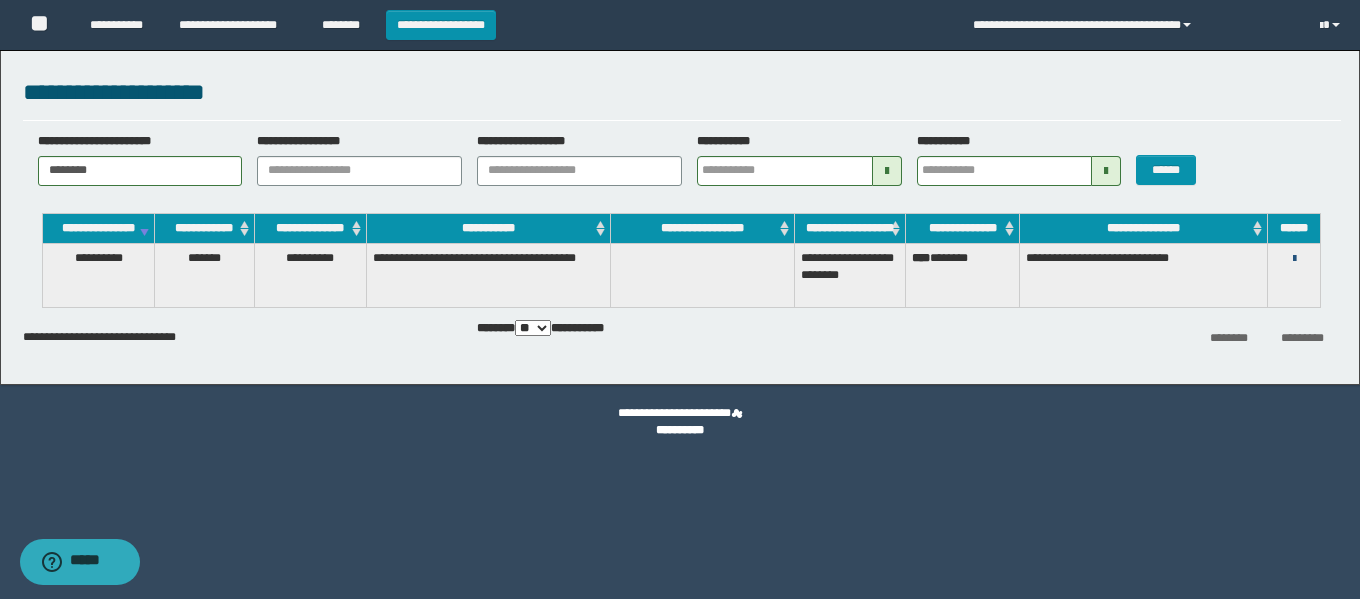 click at bounding box center [1294, 259] 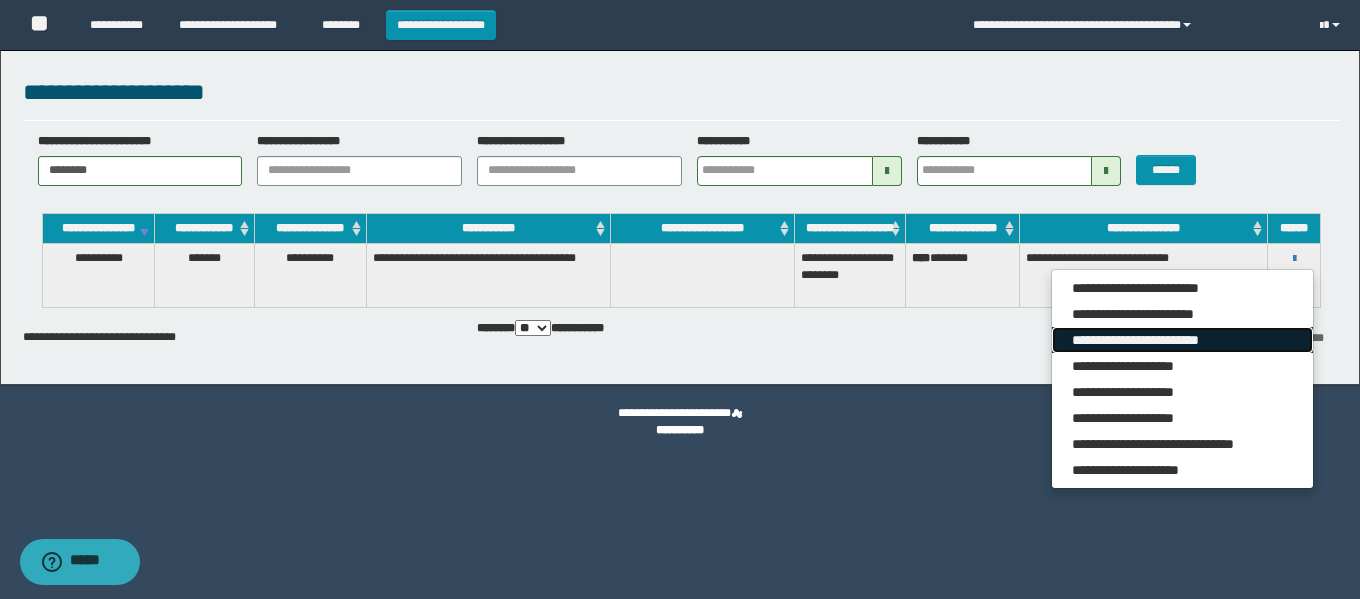 click on "**********" at bounding box center [1182, 340] 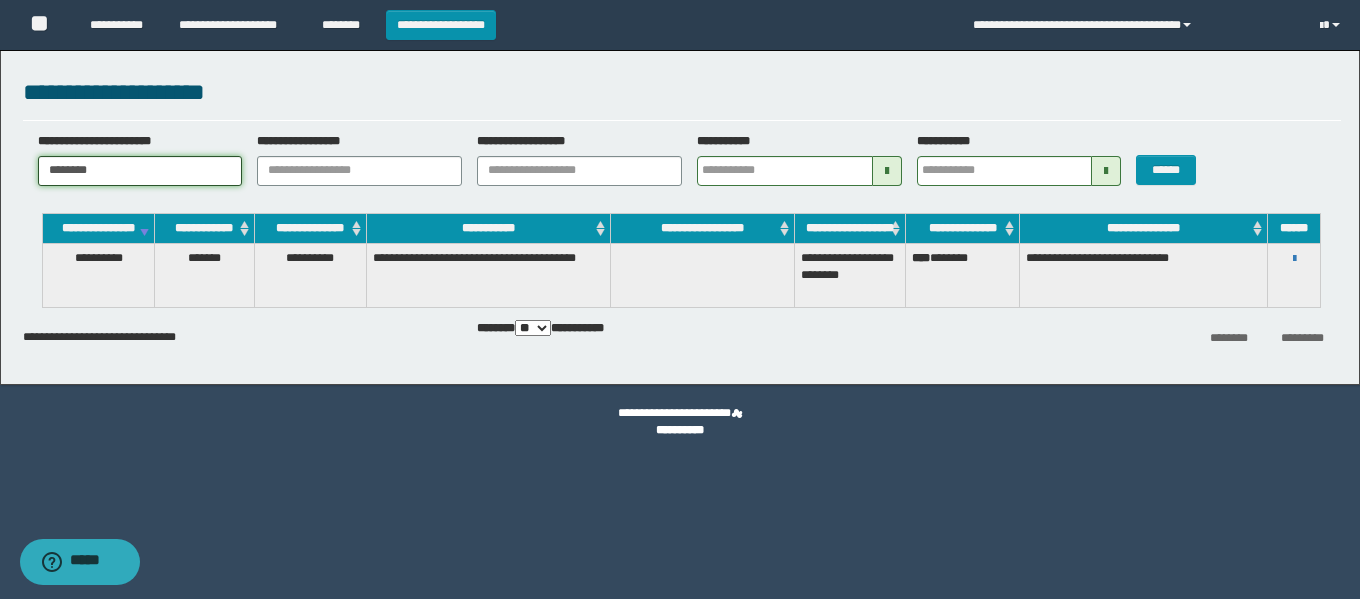 drag, startPoint x: 179, startPoint y: 165, endPoint x: 0, endPoint y: 165, distance: 179 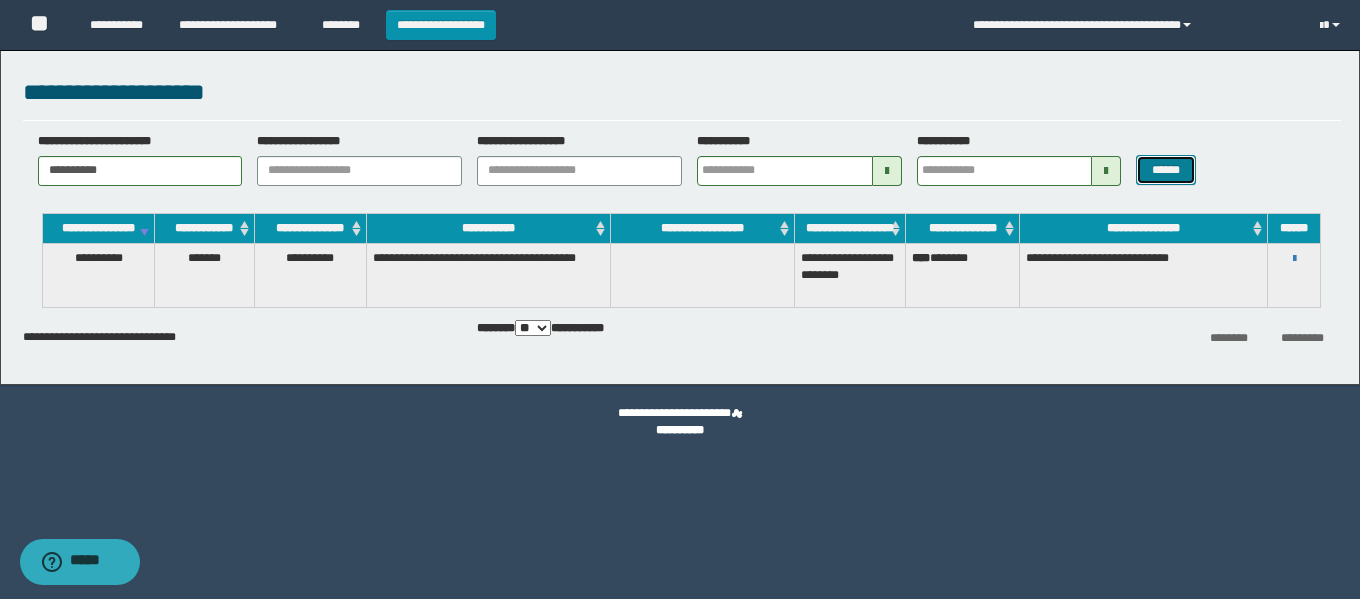 click on "******" at bounding box center [1165, 170] 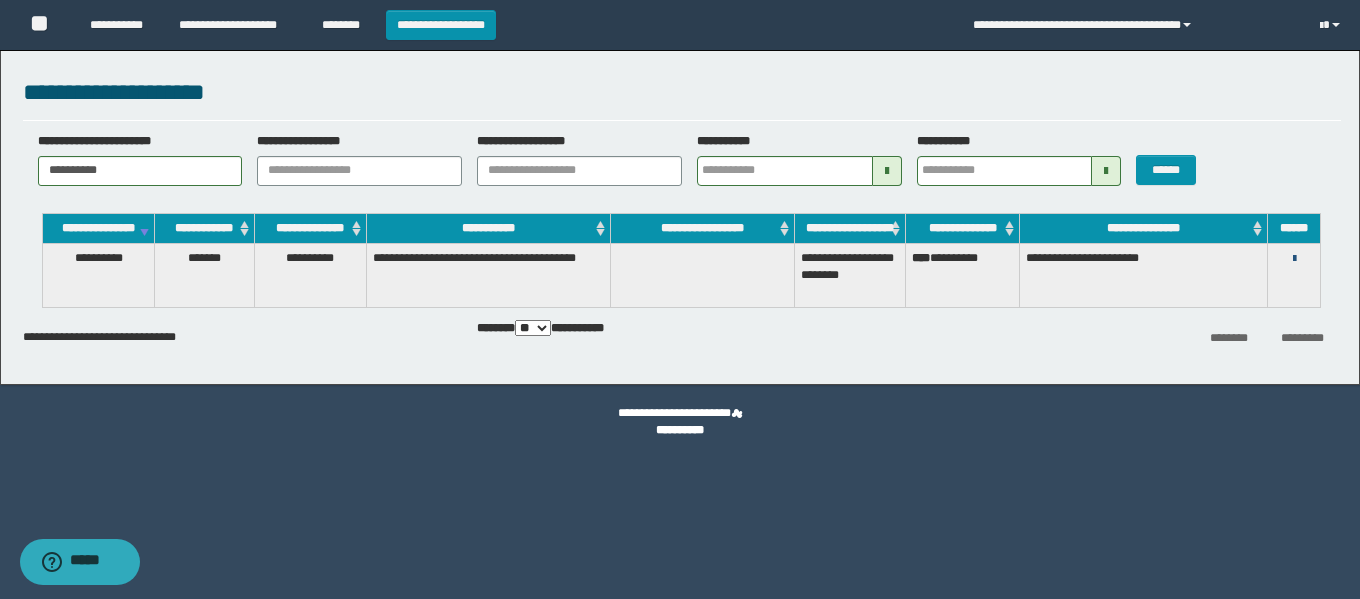 click at bounding box center (1294, 259) 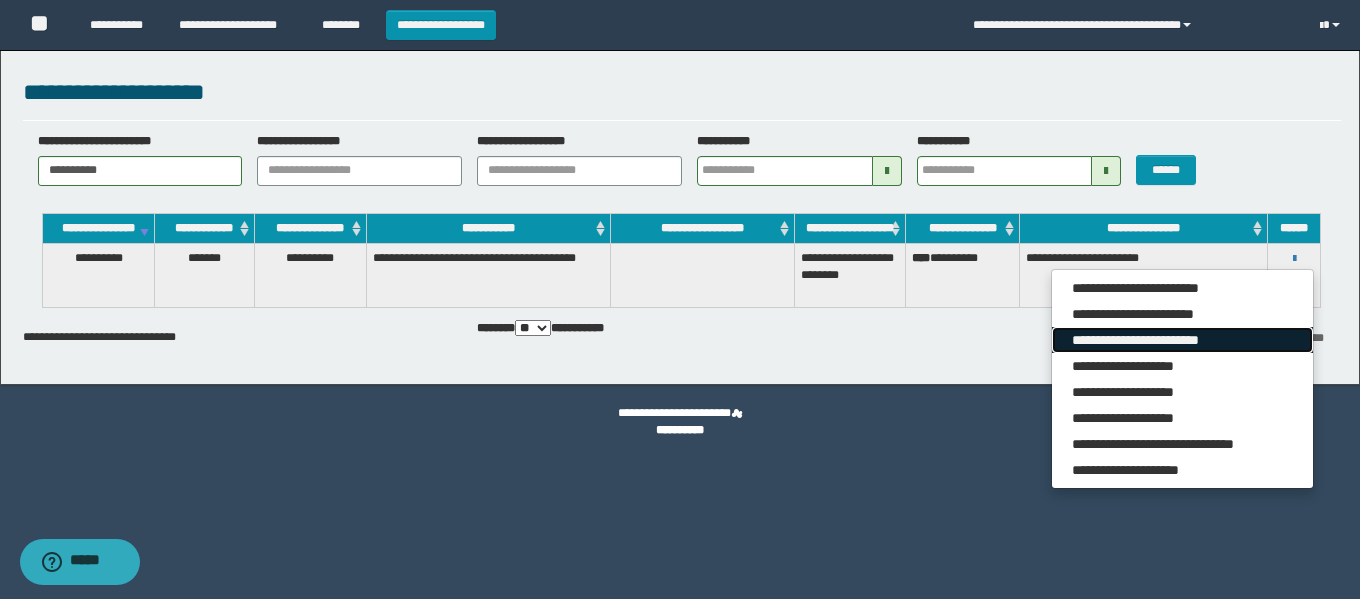 click on "**********" at bounding box center [1182, 340] 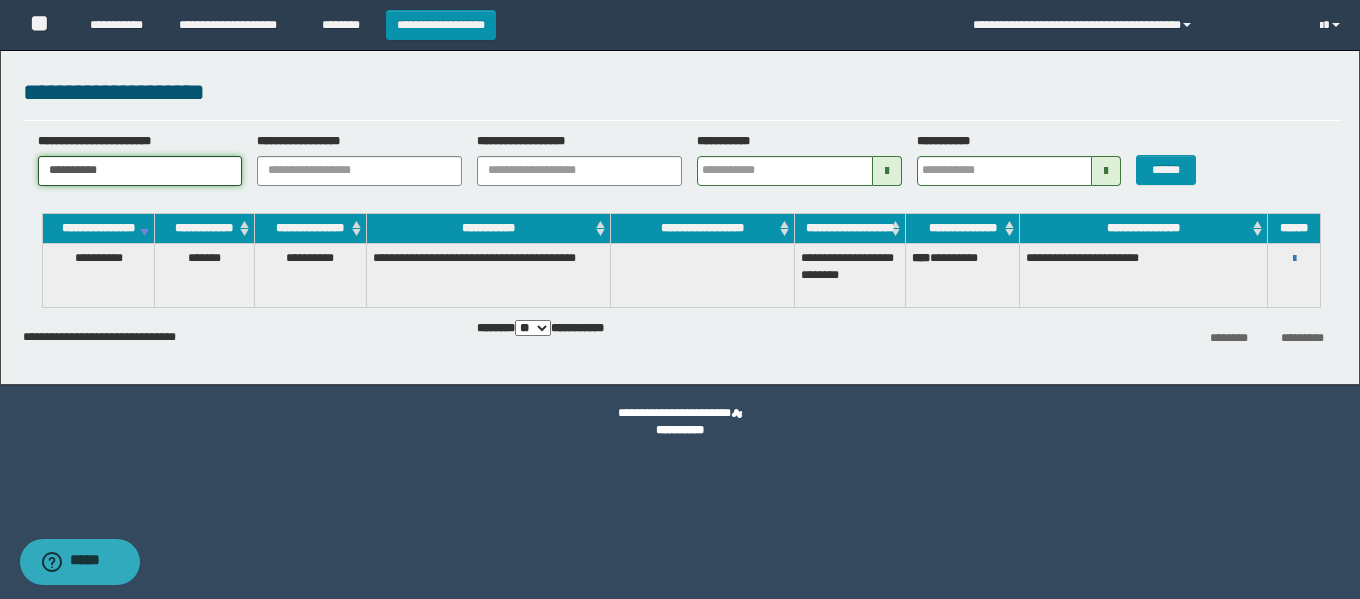 drag, startPoint x: 173, startPoint y: 161, endPoint x: 0, endPoint y: 144, distance: 173.83325 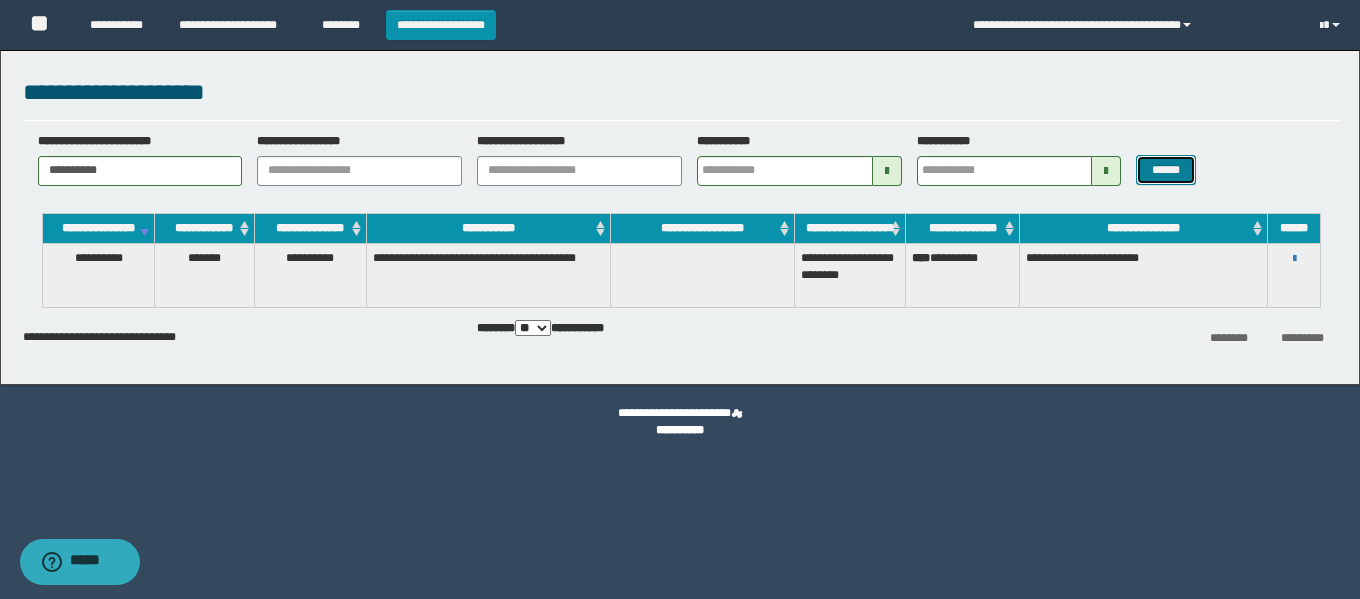 click on "******" at bounding box center (1165, 170) 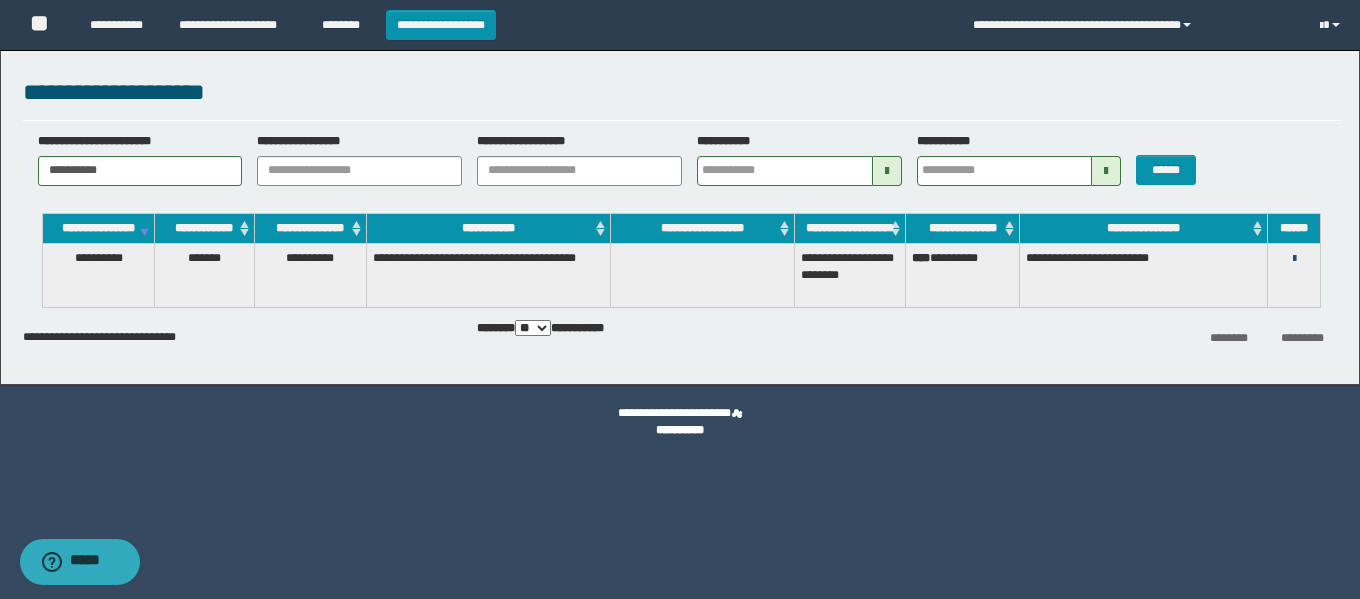 click at bounding box center [1294, 259] 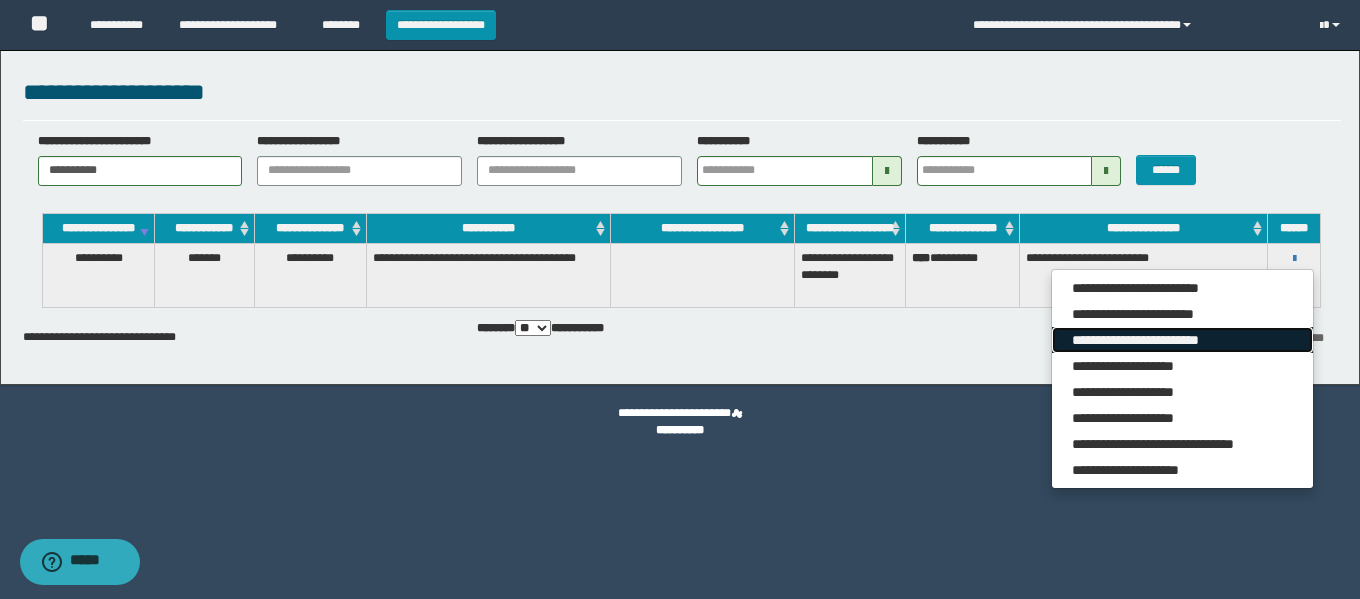 click on "**********" at bounding box center (1182, 340) 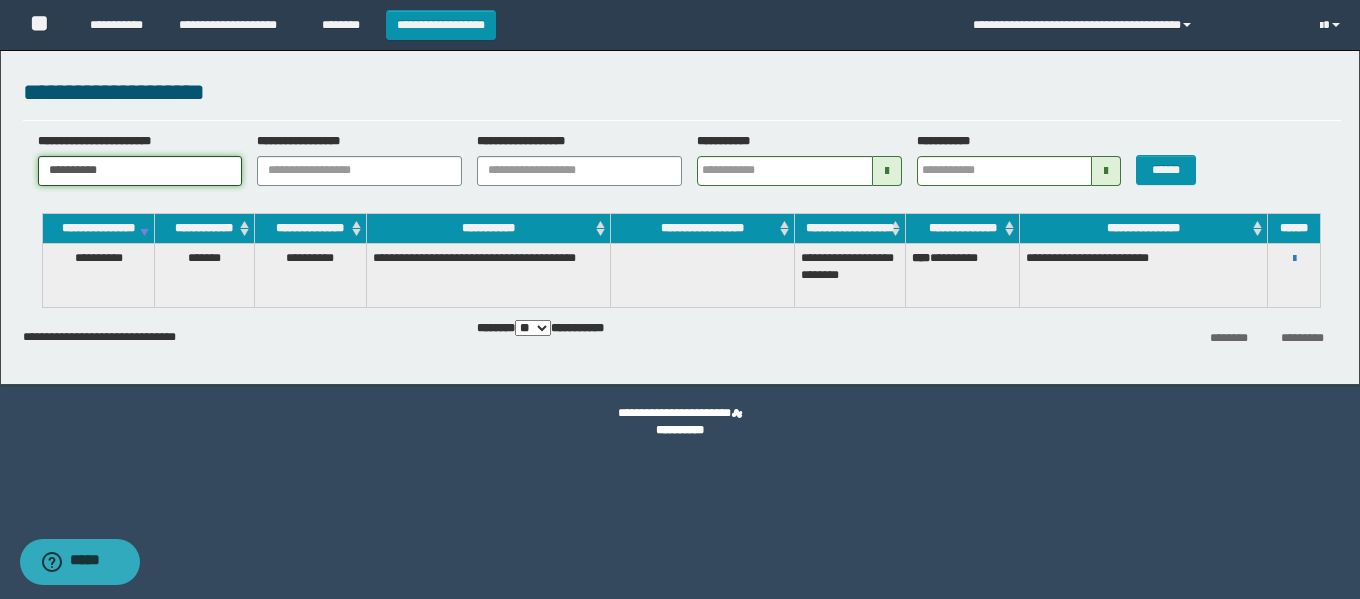 drag, startPoint x: 143, startPoint y: 169, endPoint x: 0, endPoint y: 163, distance: 143.12582 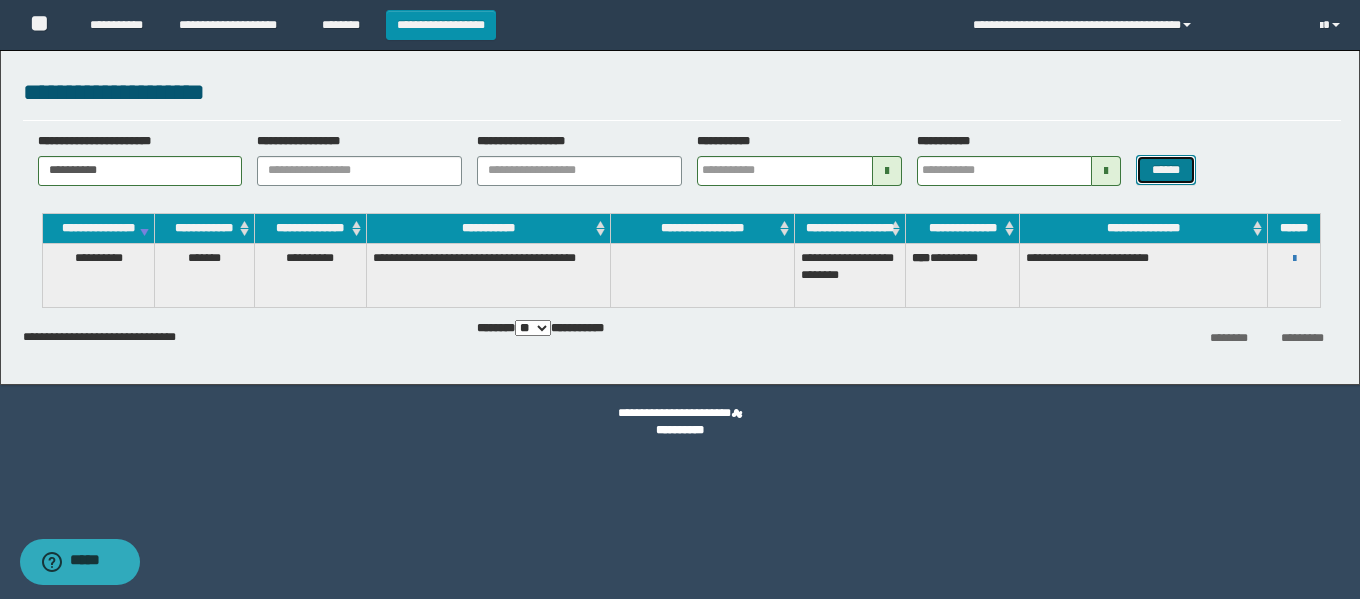 click on "******" at bounding box center (1165, 170) 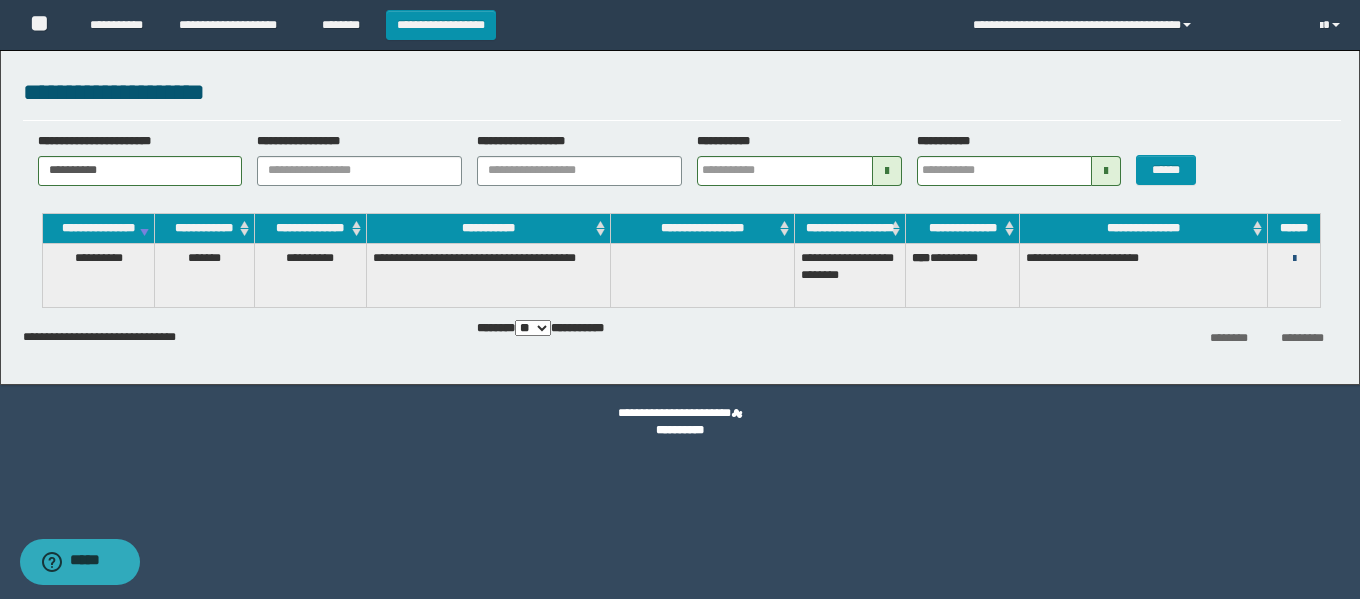 click on "**********" at bounding box center [1294, 258] 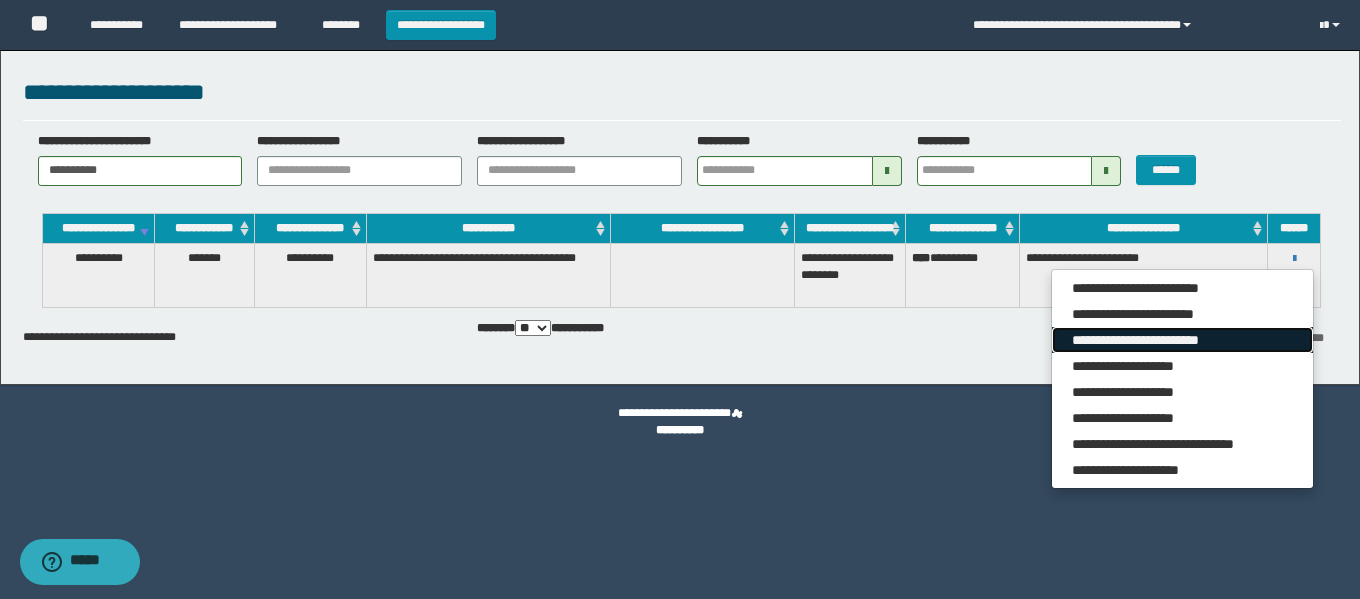 click on "**********" at bounding box center (1182, 340) 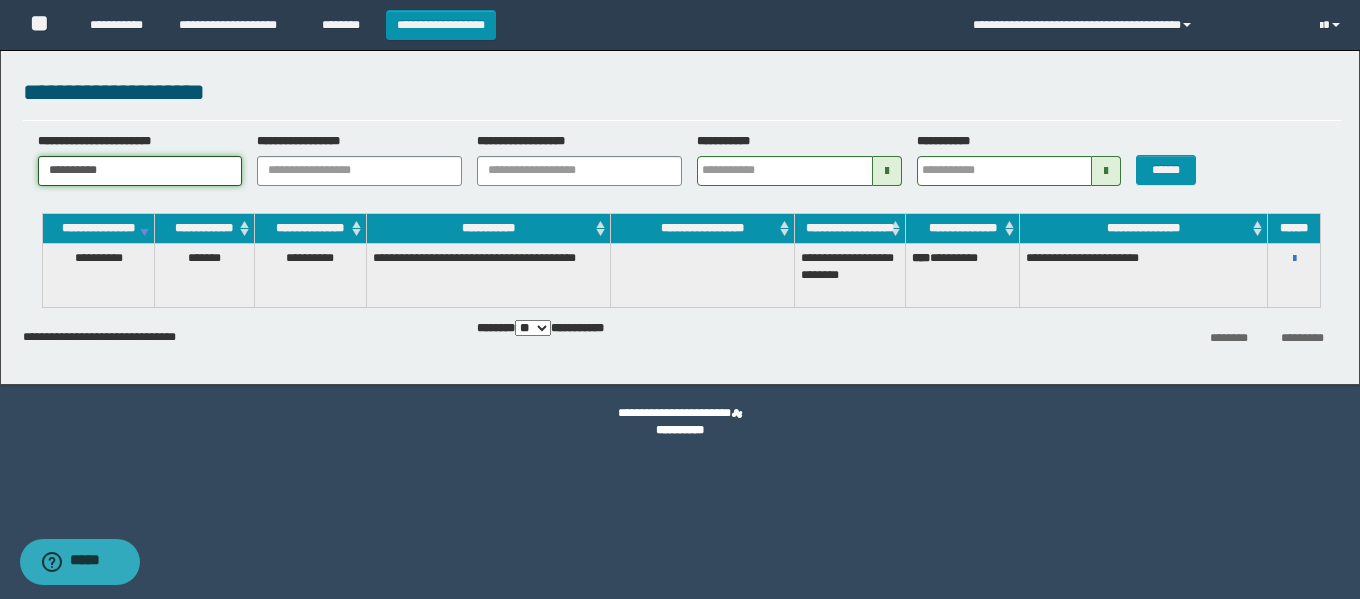 drag, startPoint x: 117, startPoint y: 169, endPoint x: 0, endPoint y: 159, distance: 117.426575 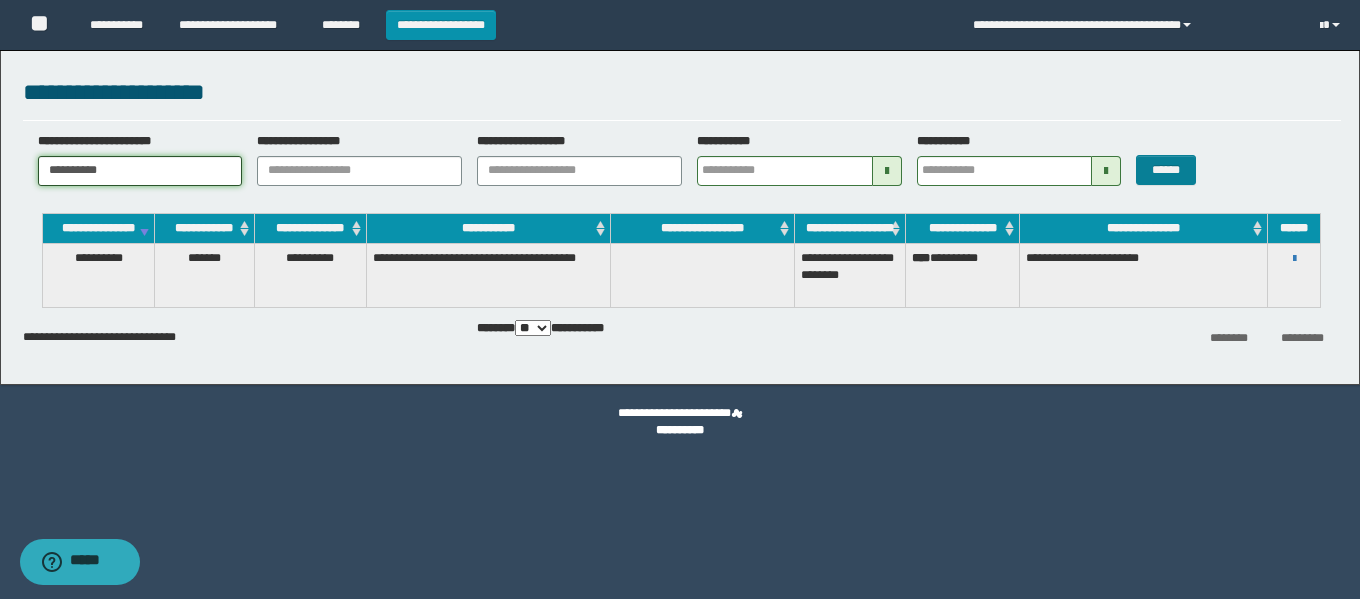 type on "**********" 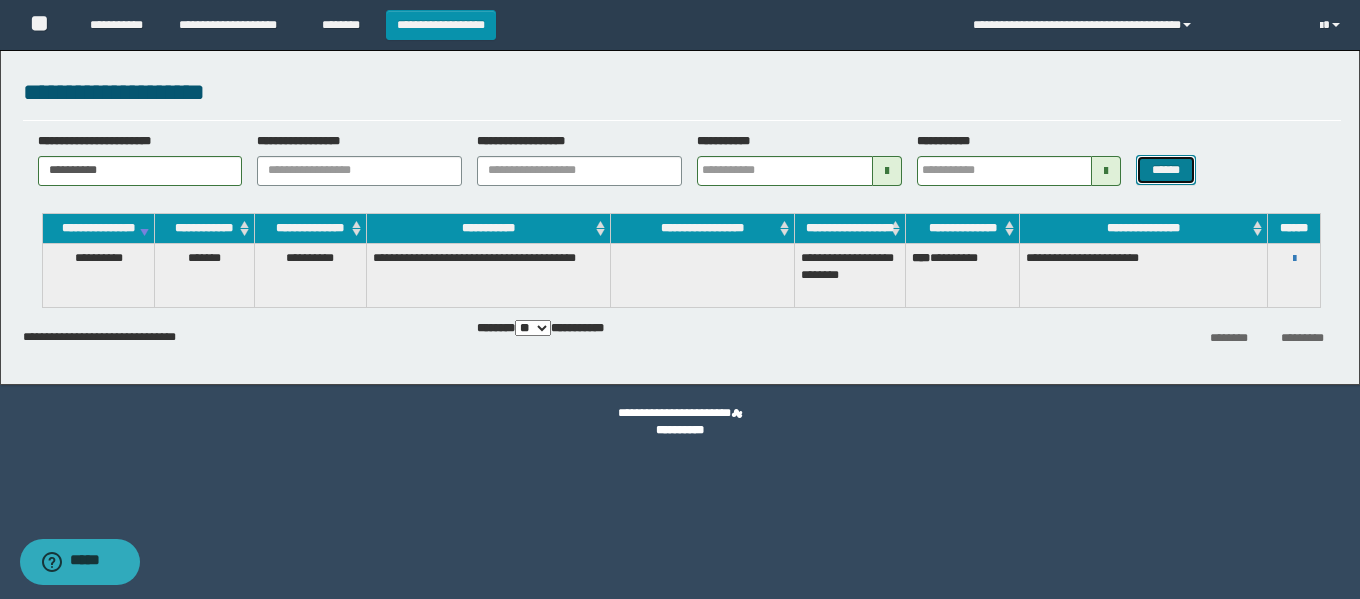 click on "******" at bounding box center (1165, 170) 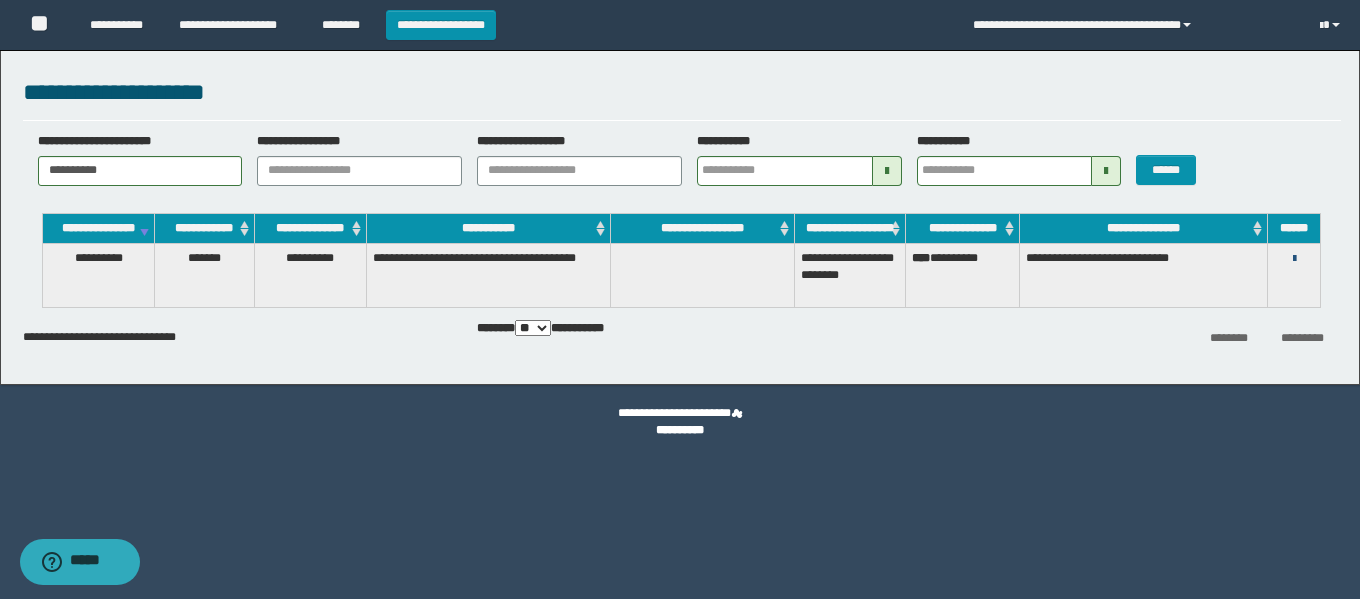 click at bounding box center (1294, 259) 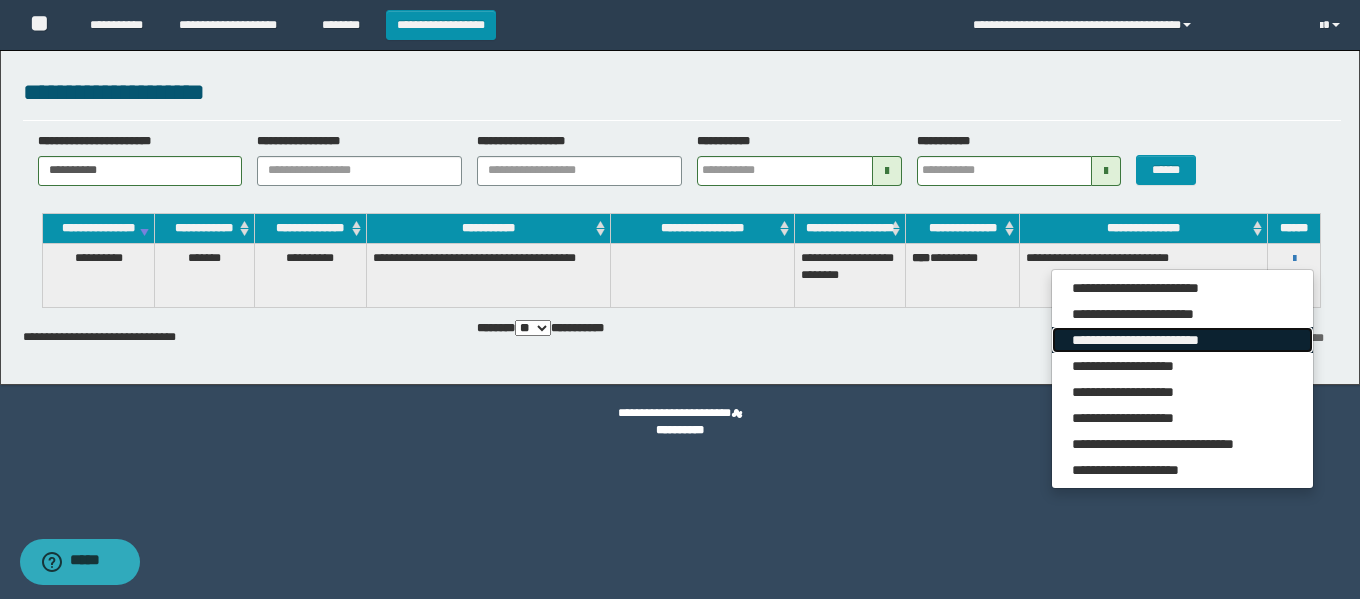click on "**********" at bounding box center (1182, 340) 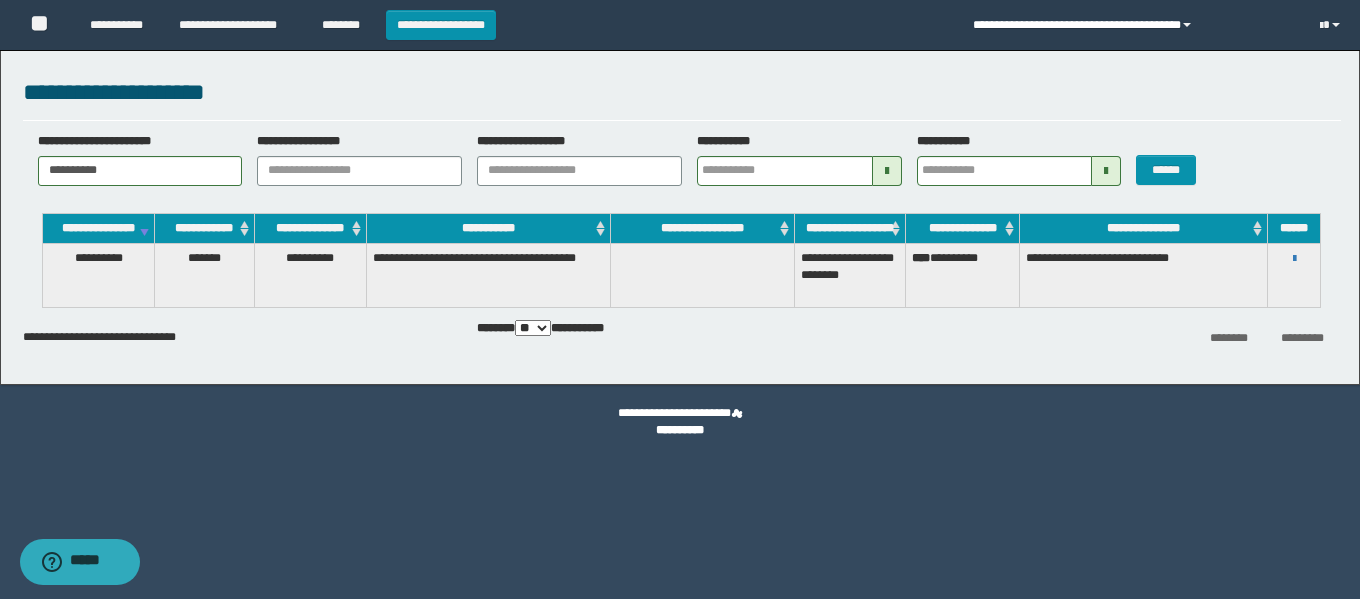 click on "**********" at bounding box center [1131, 25] 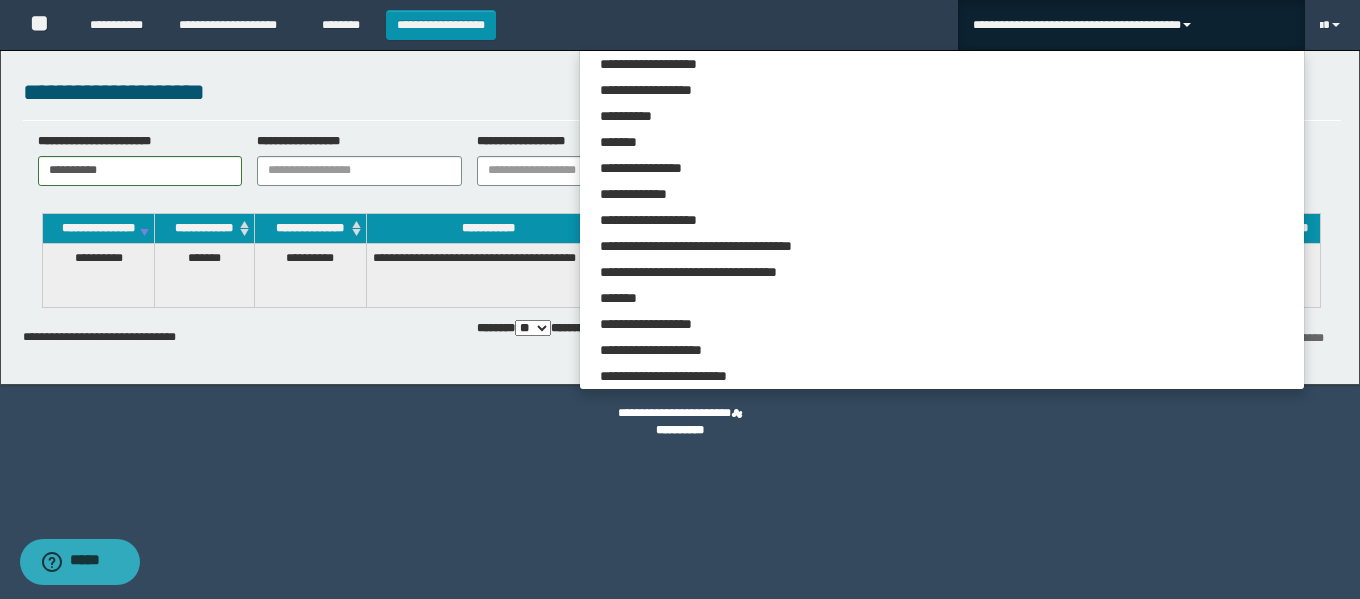 scroll, scrollTop: 3567, scrollLeft: 0, axis: vertical 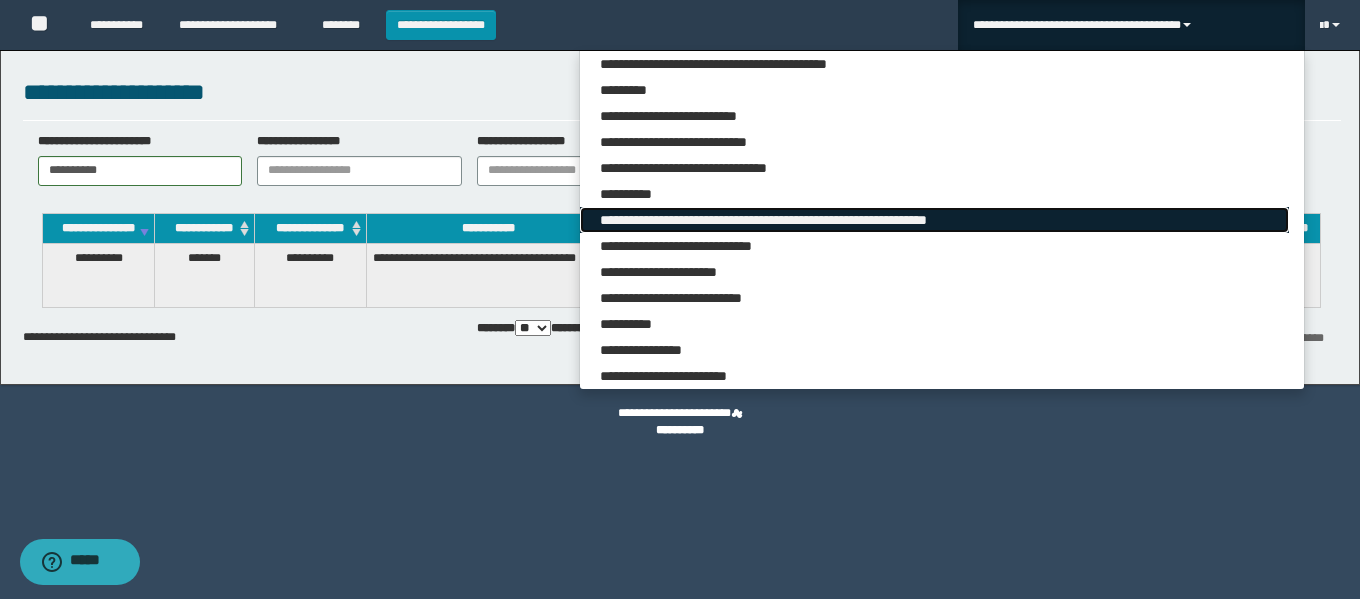 click on "**********" at bounding box center [934, 220] 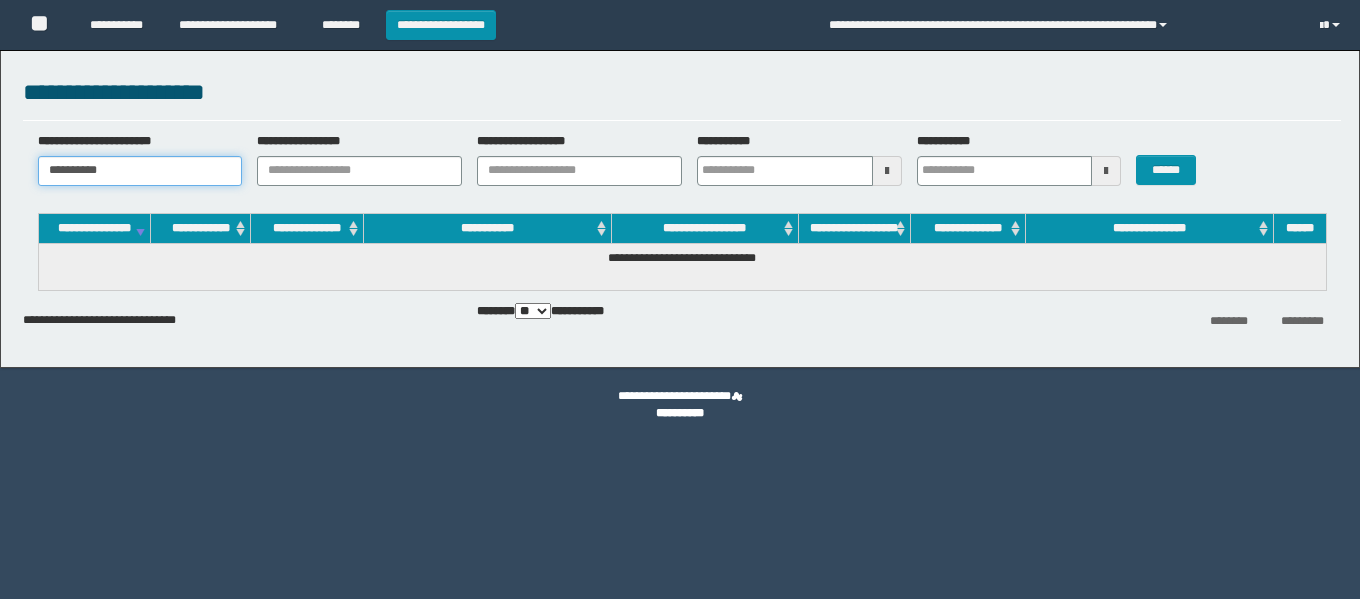 click on "**********" at bounding box center [680, 204] 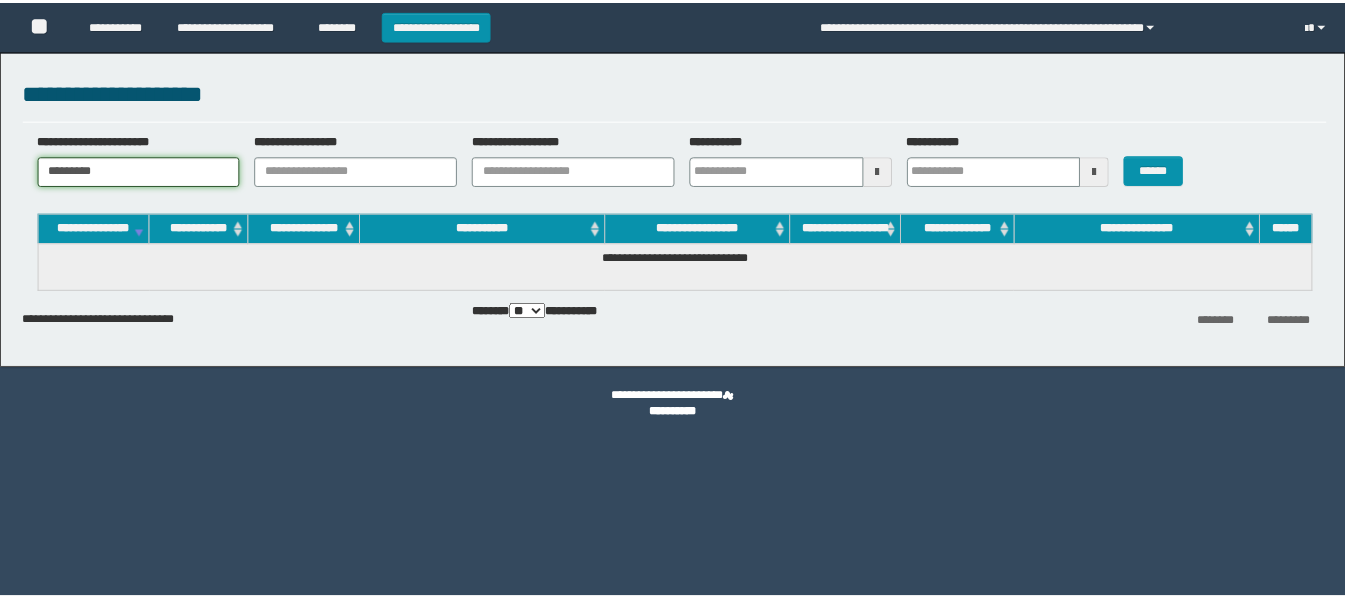 scroll, scrollTop: 0, scrollLeft: 0, axis: both 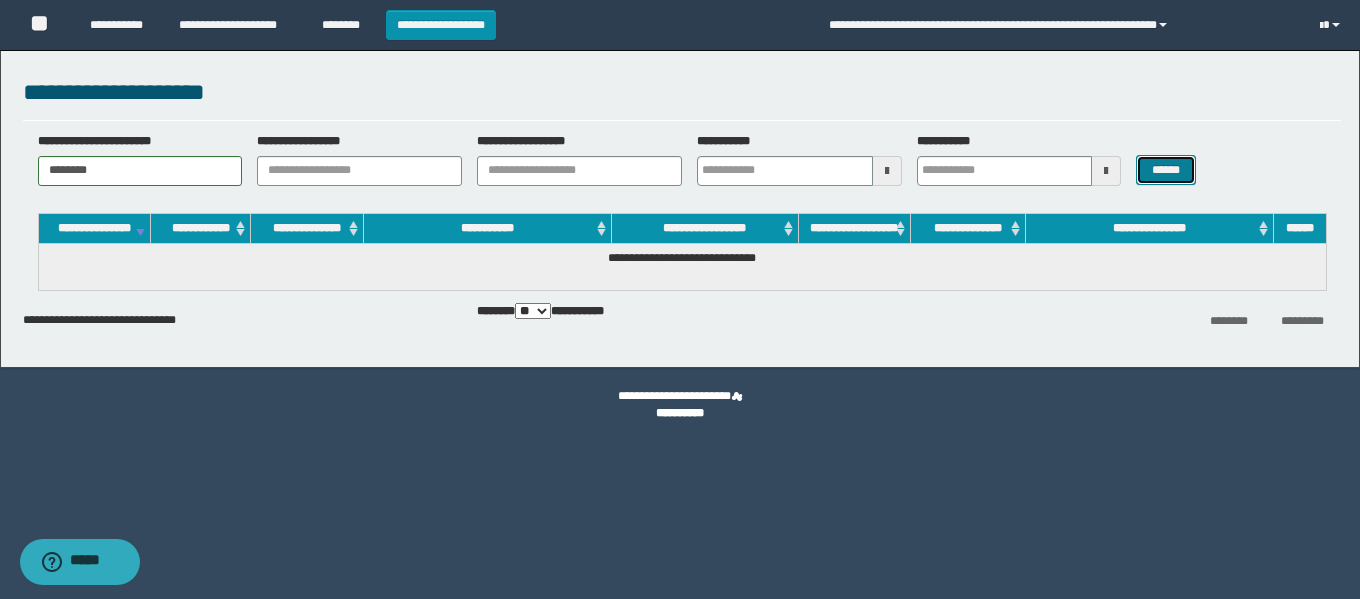 click on "******" at bounding box center [1165, 170] 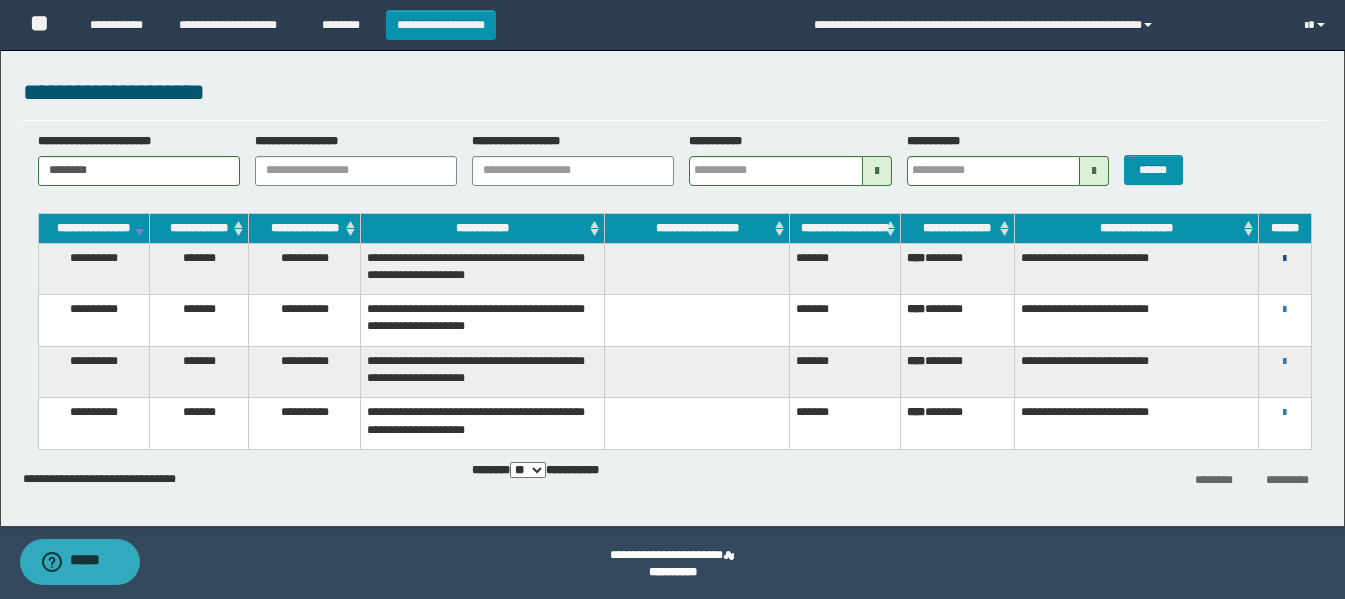 click at bounding box center [1284, 259] 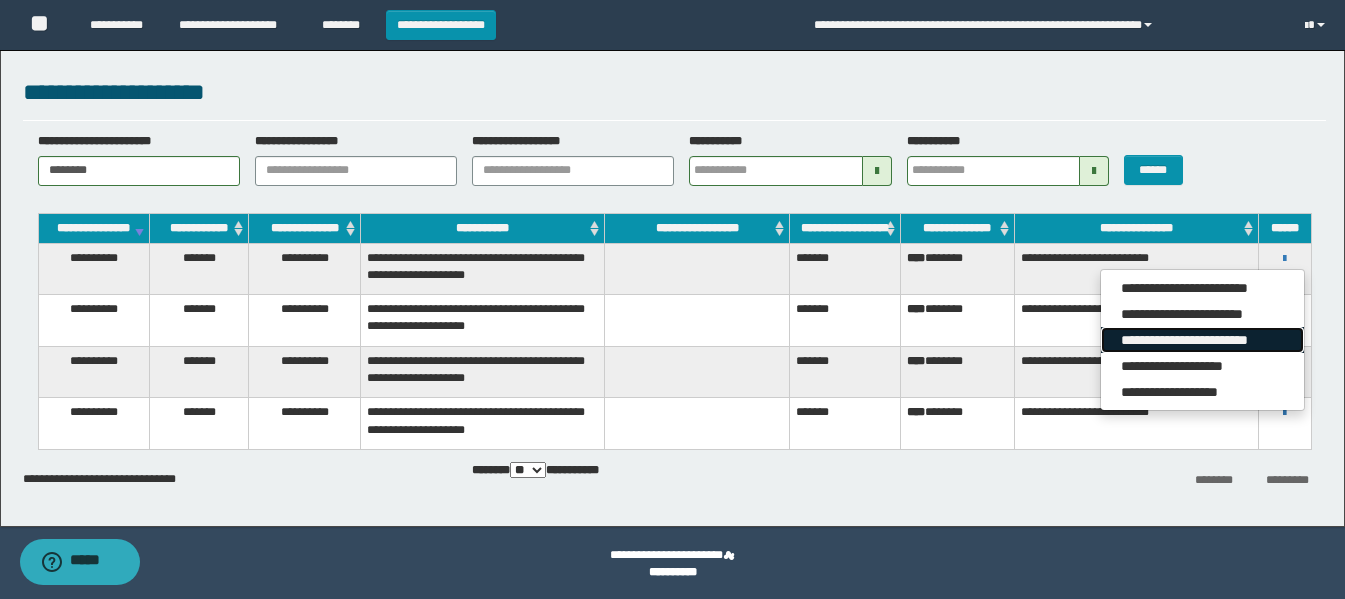 click on "**********" at bounding box center (1202, 340) 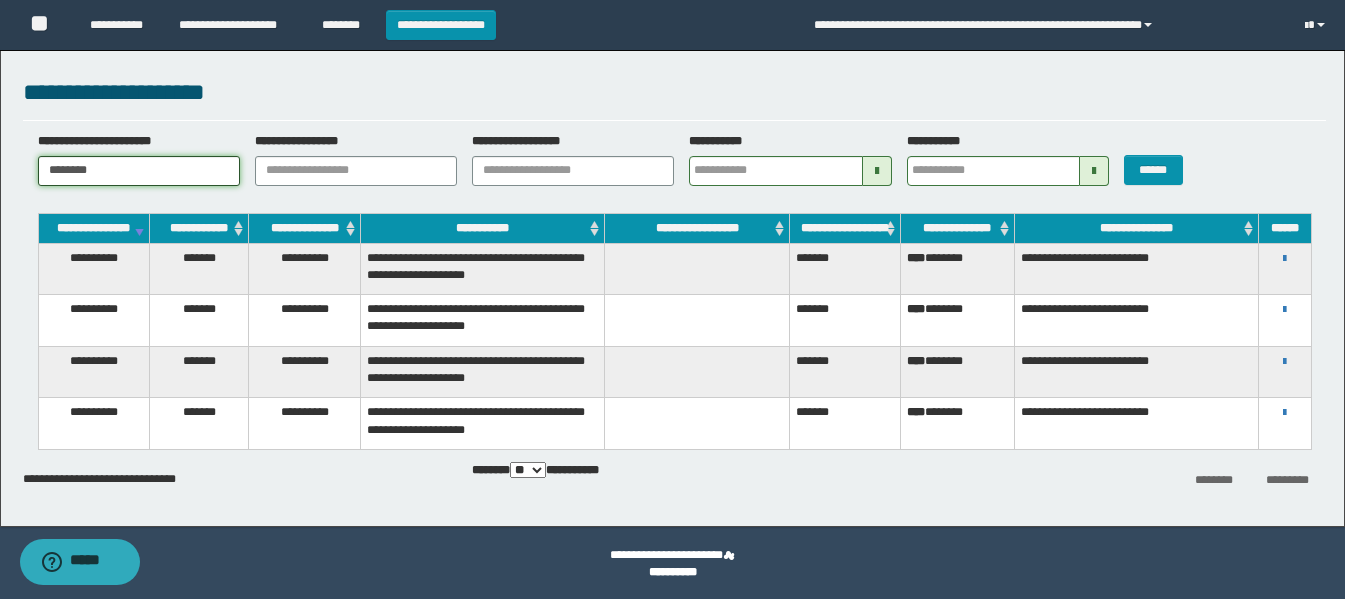 click on "********" at bounding box center (139, 171) 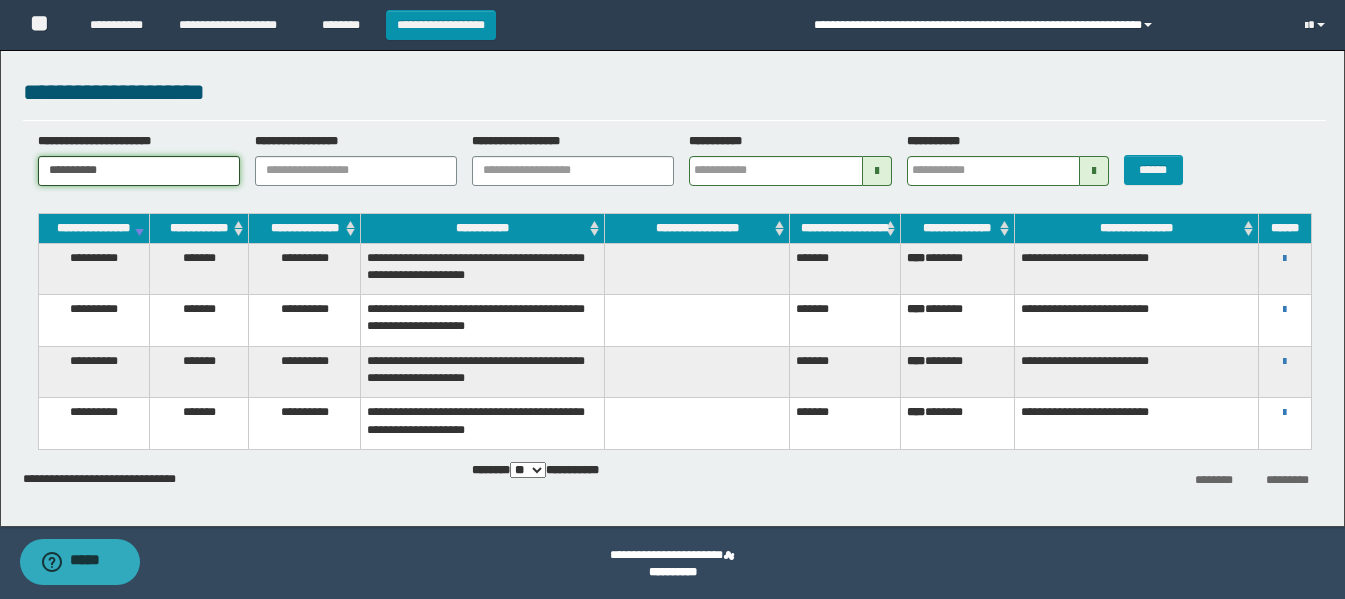 type on "**********" 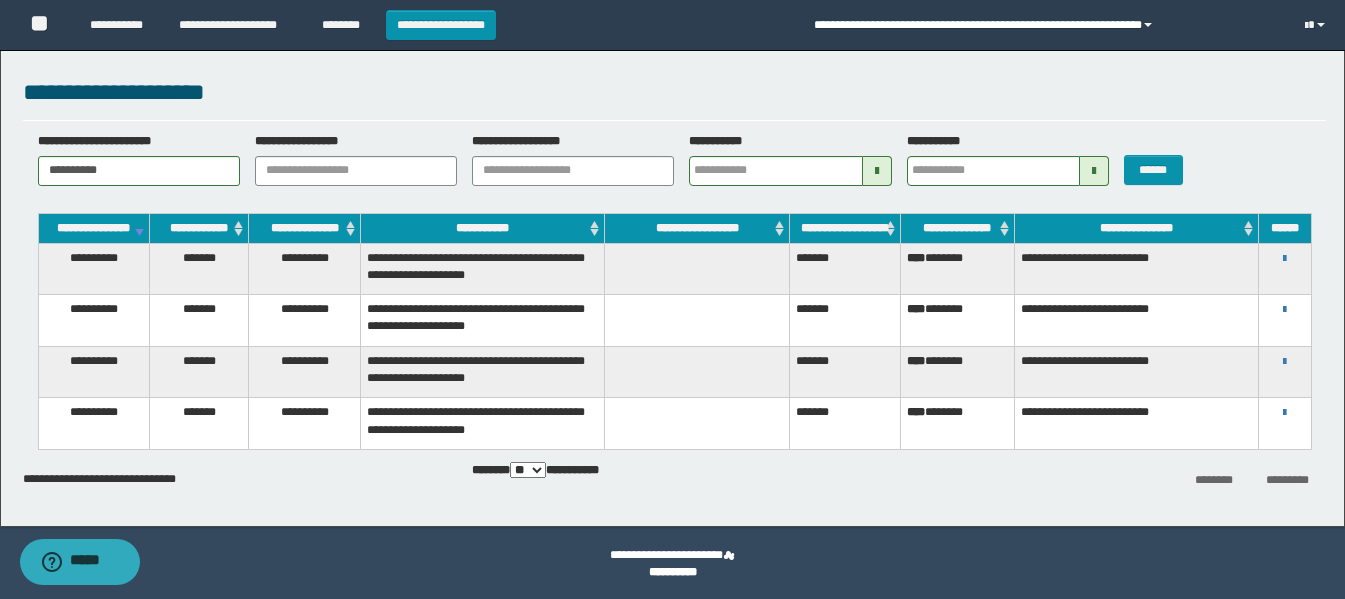 click on "**********" at bounding box center (1044, 25) 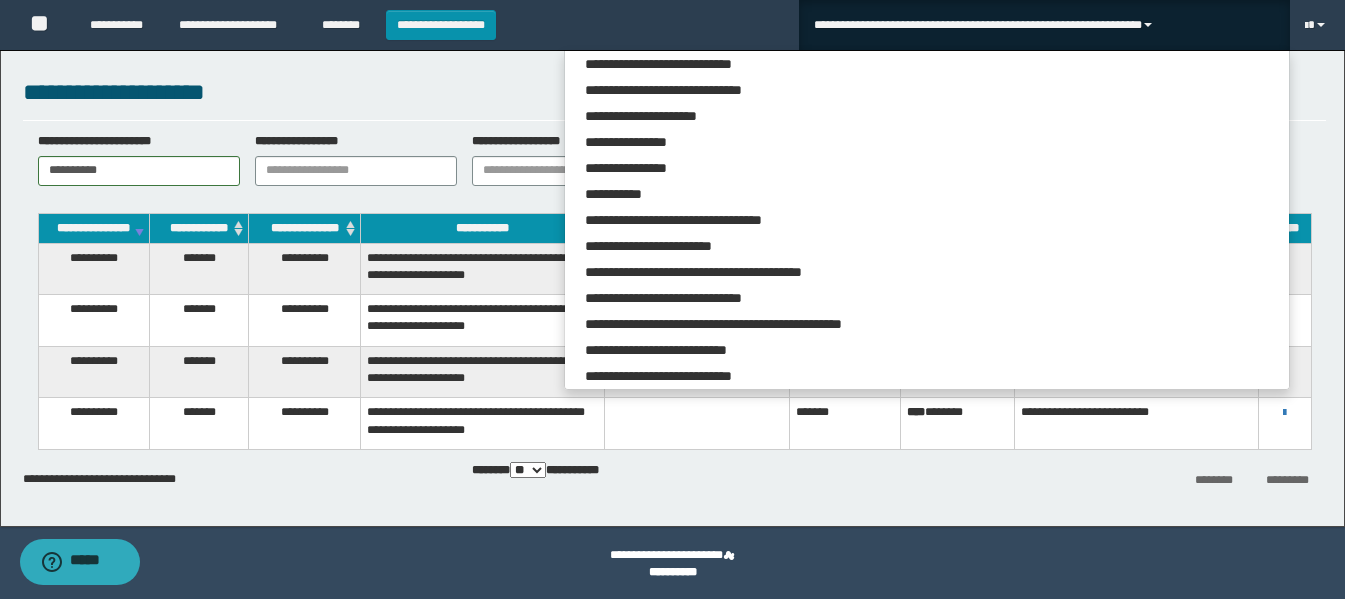 scroll, scrollTop: 5283, scrollLeft: 0, axis: vertical 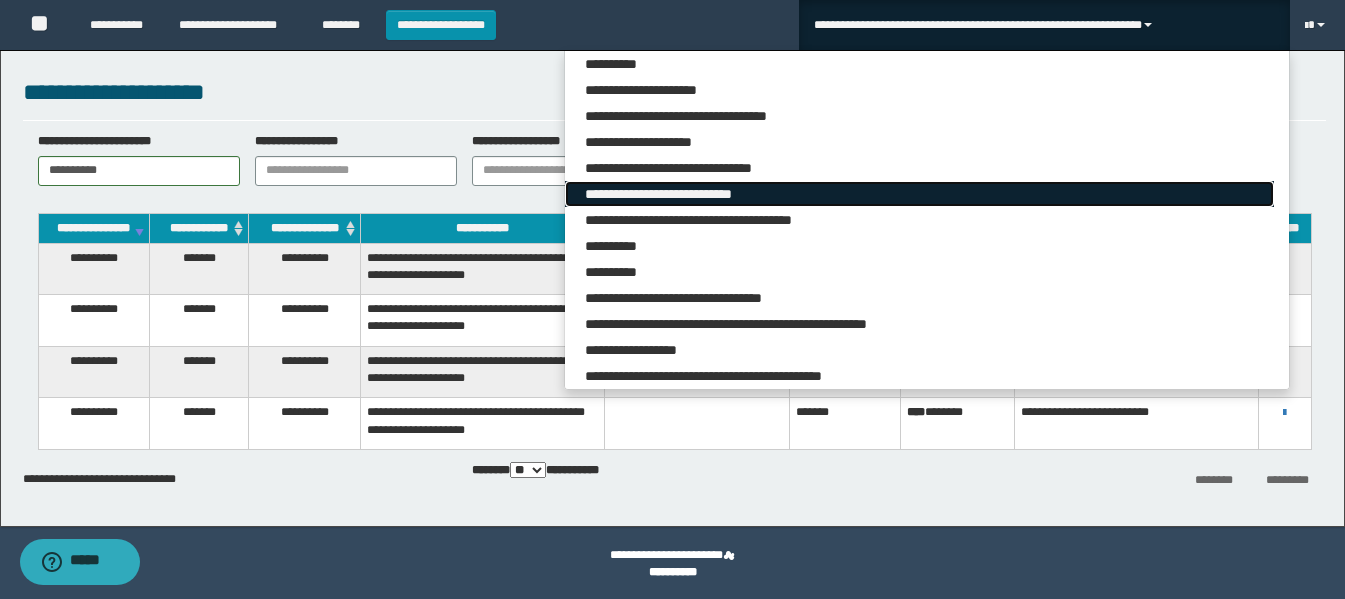click on "**********" at bounding box center (919, 194) 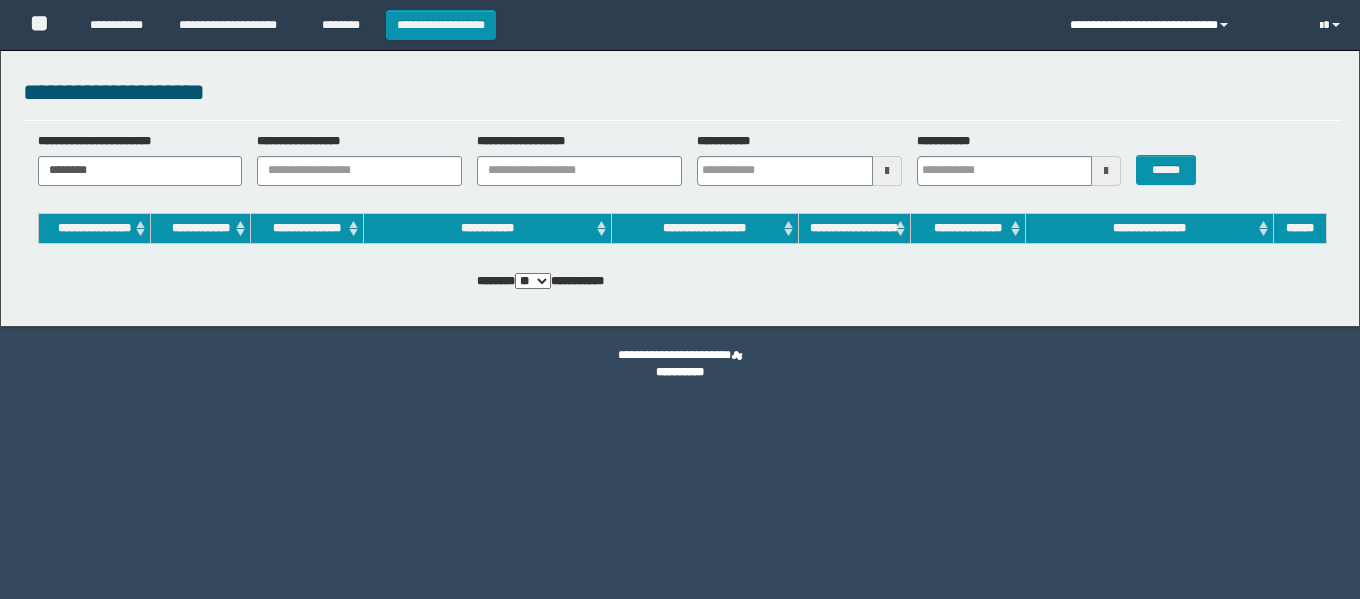scroll, scrollTop: 0, scrollLeft: 0, axis: both 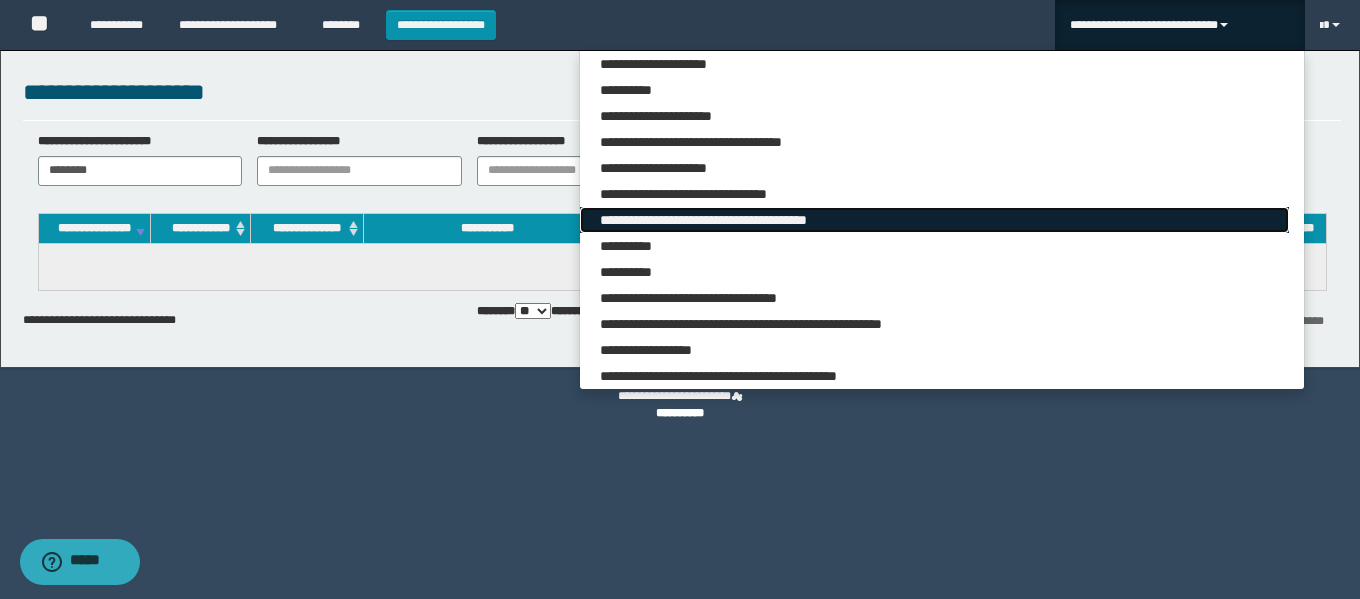 click on "**********" at bounding box center [934, 220] 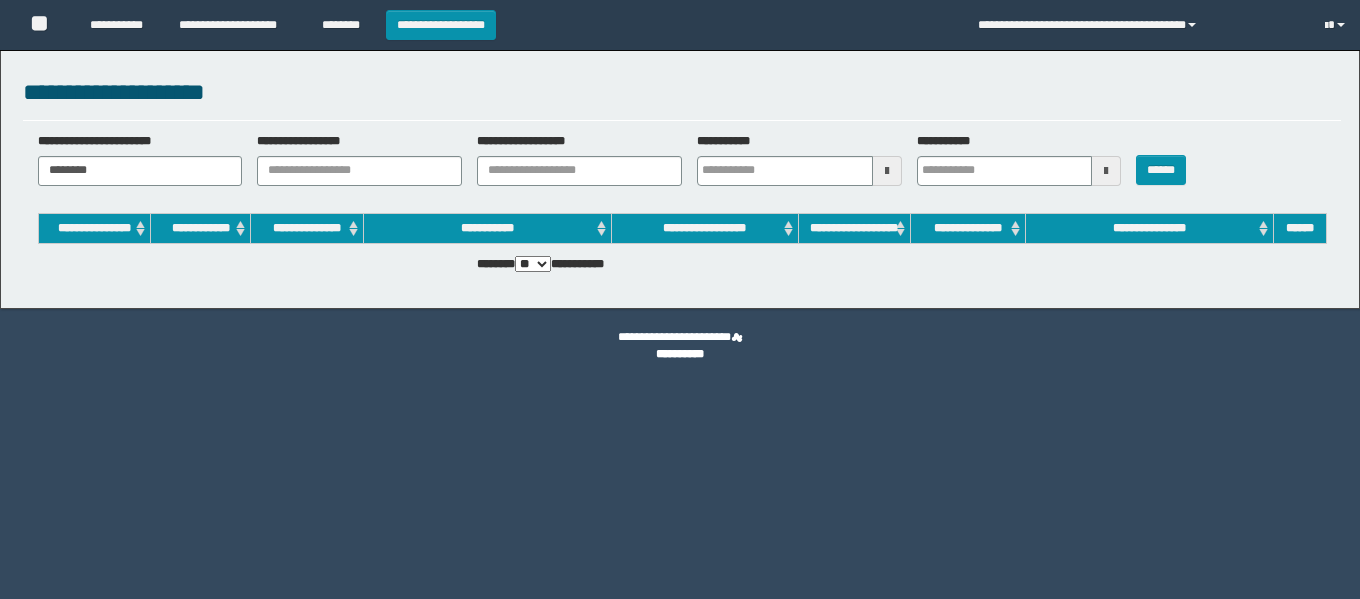 scroll, scrollTop: 0, scrollLeft: 0, axis: both 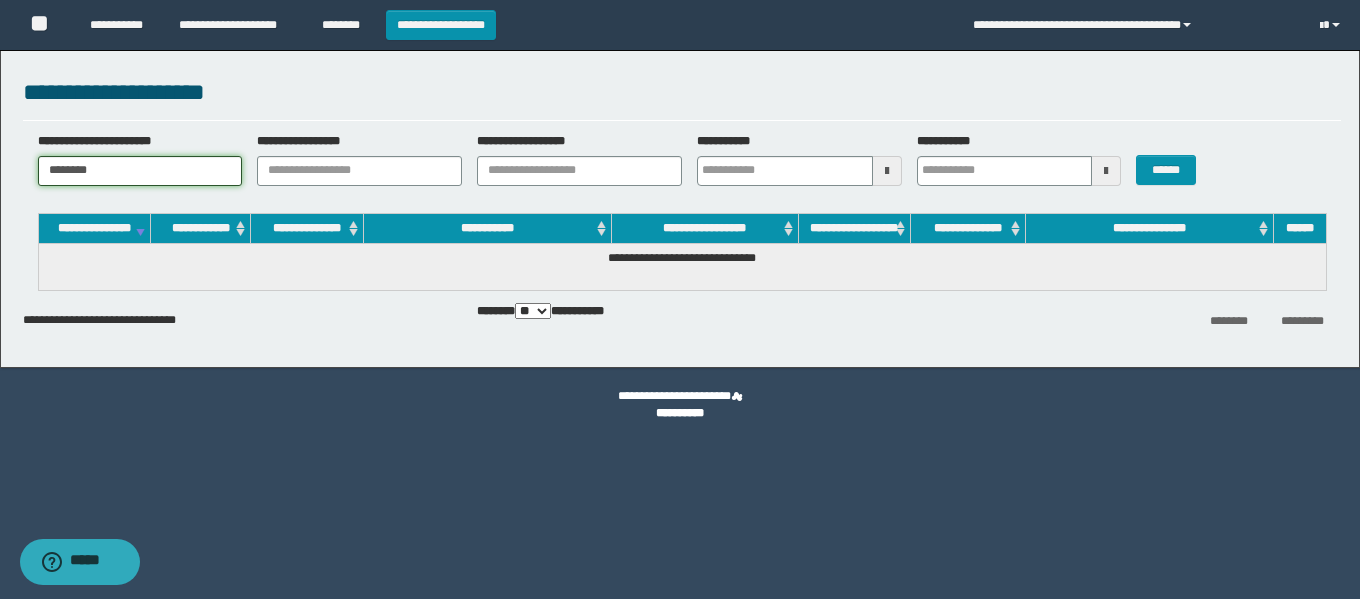 drag, startPoint x: 123, startPoint y: 172, endPoint x: 0, endPoint y: 145, distance: 125.92855 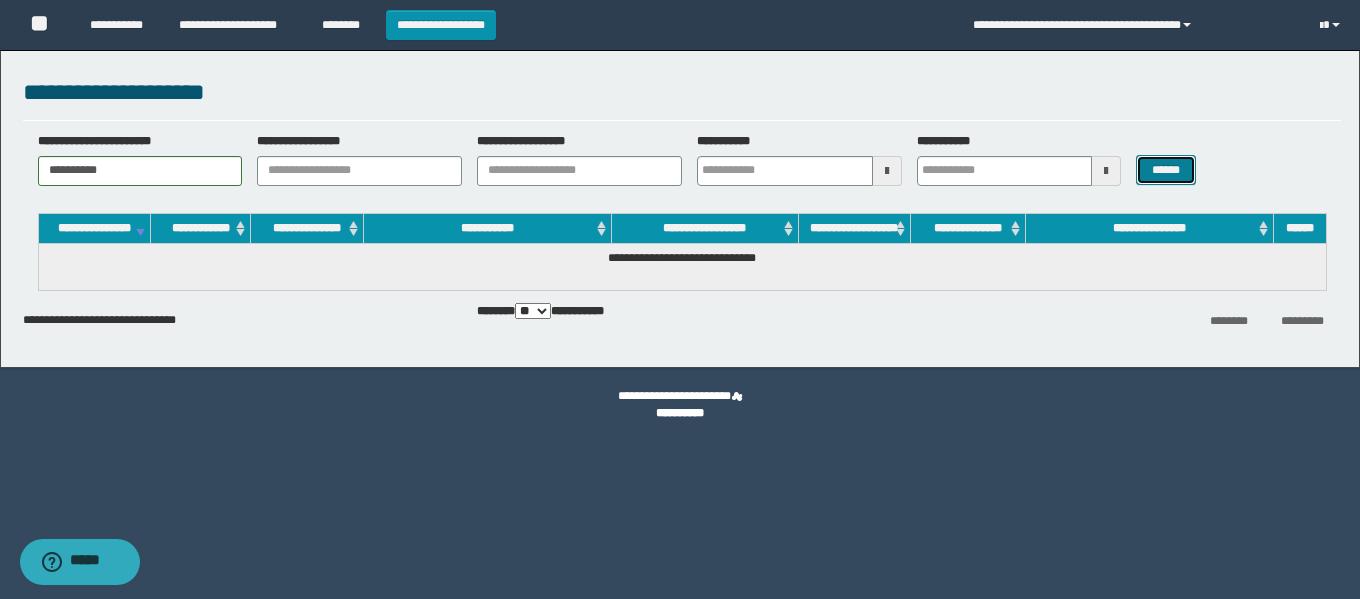 click on "******" at bounding box center (1165, 170) 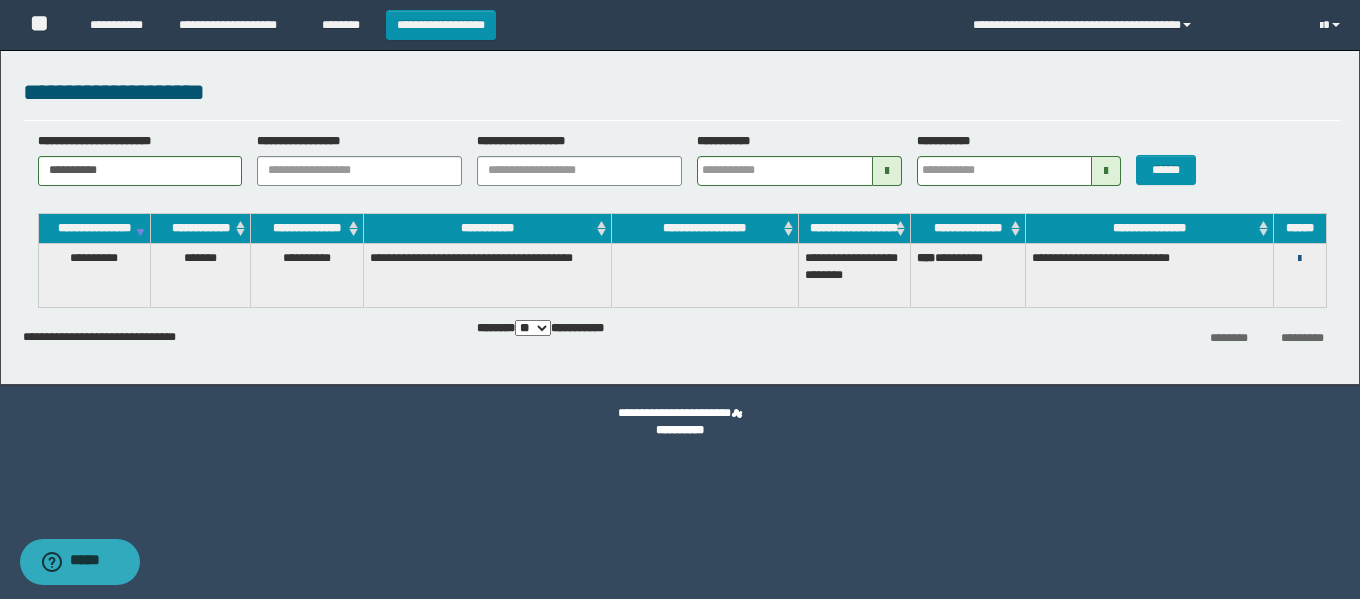 click at bounding box center (1299, 259) 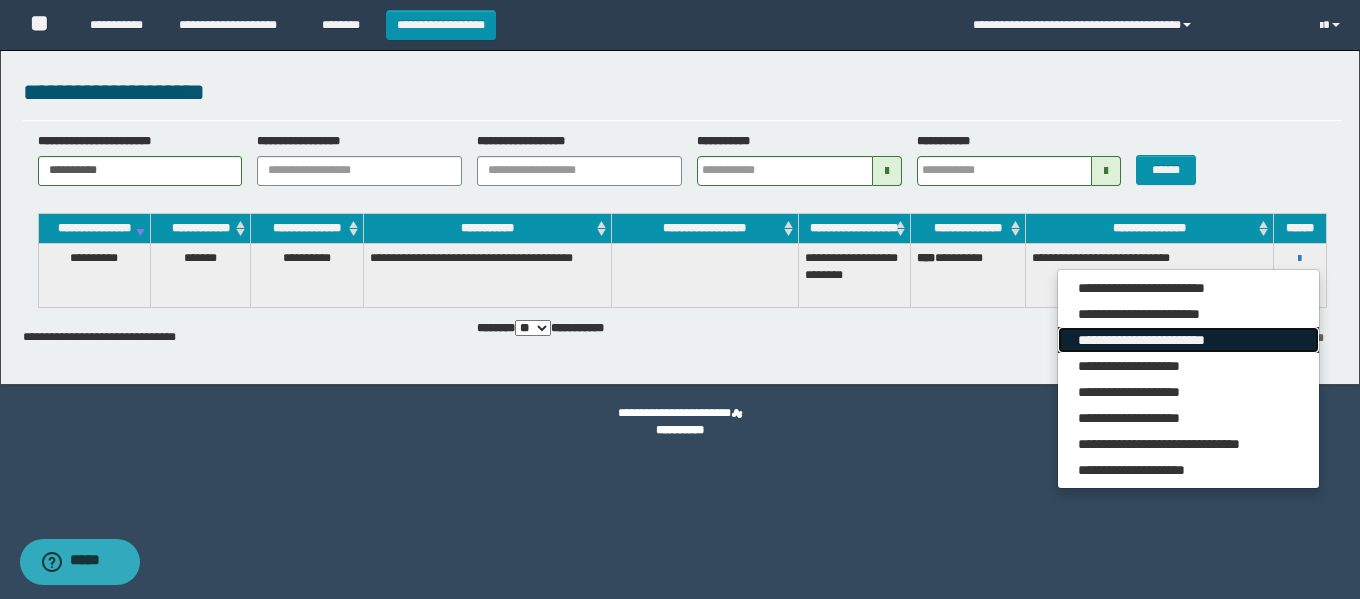 click on "**********" at bounding box center (1188, 340) 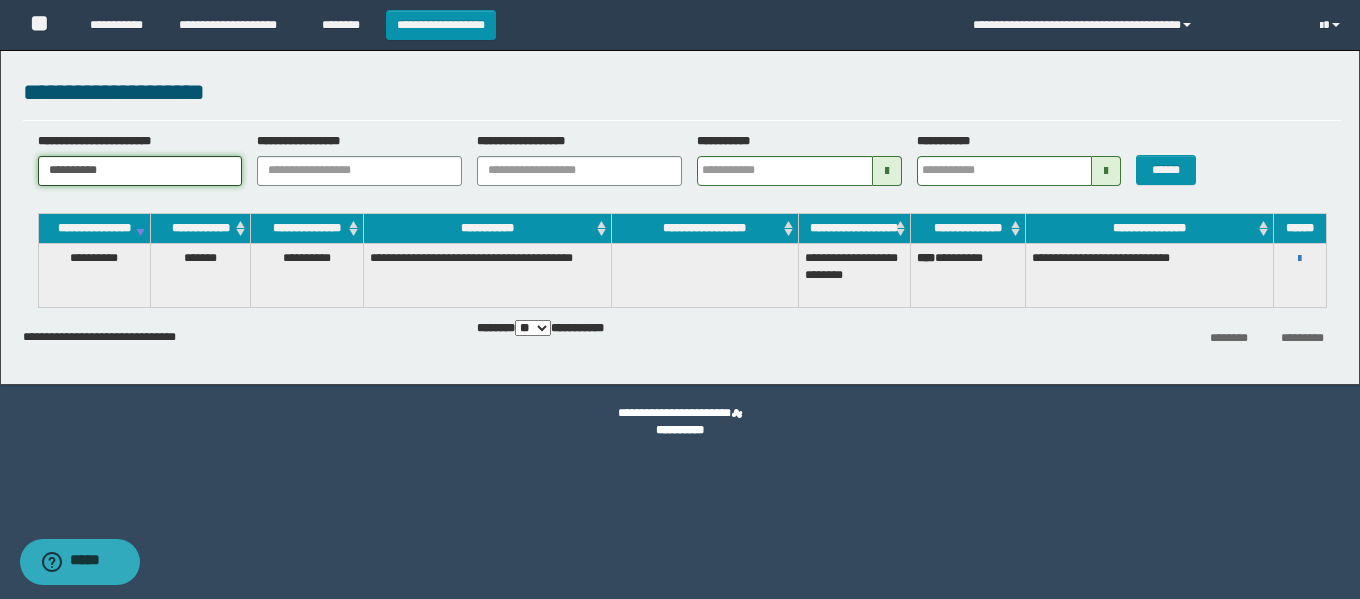 drag, startPoint x: 115, startPoint y: 184, endPoint x: 0, endPoint y: 168, distance: 116.10771 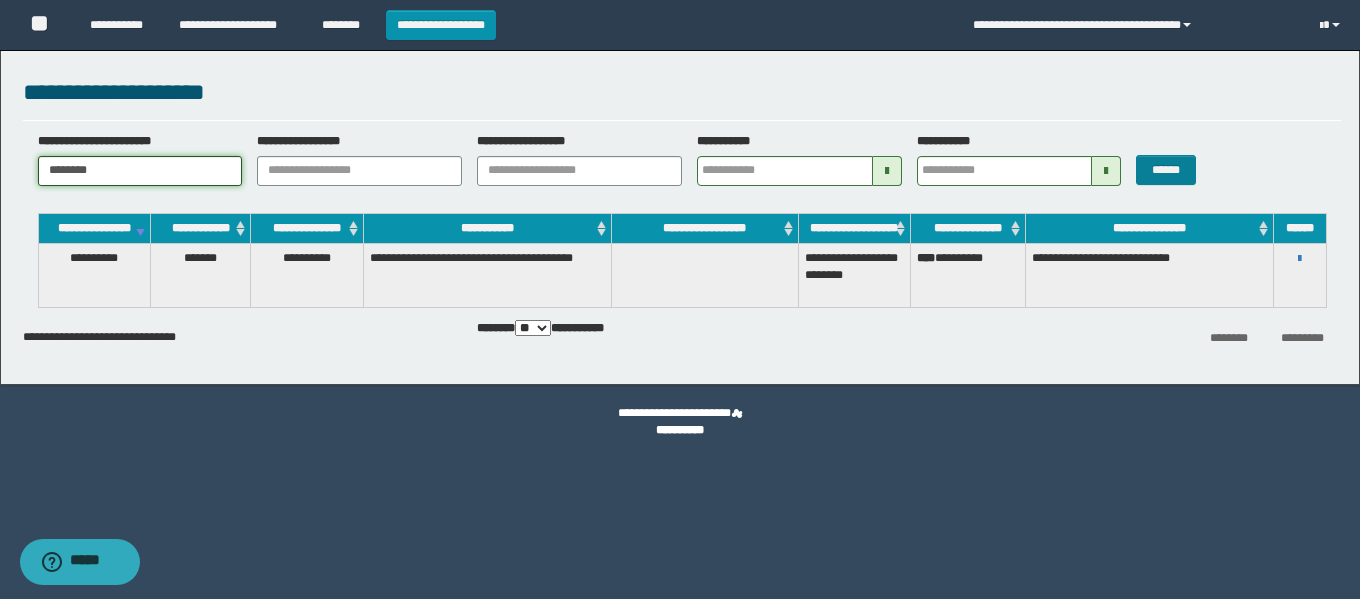 type on "********" 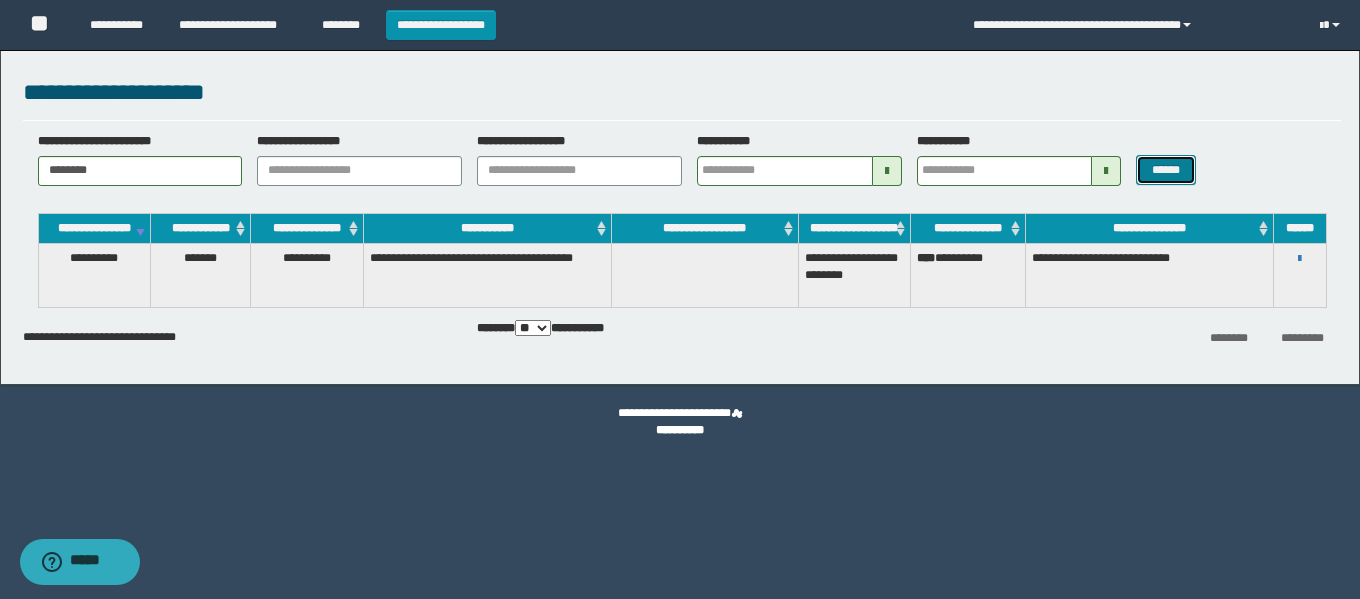 click on "******" at bounding box center (1165, 170) 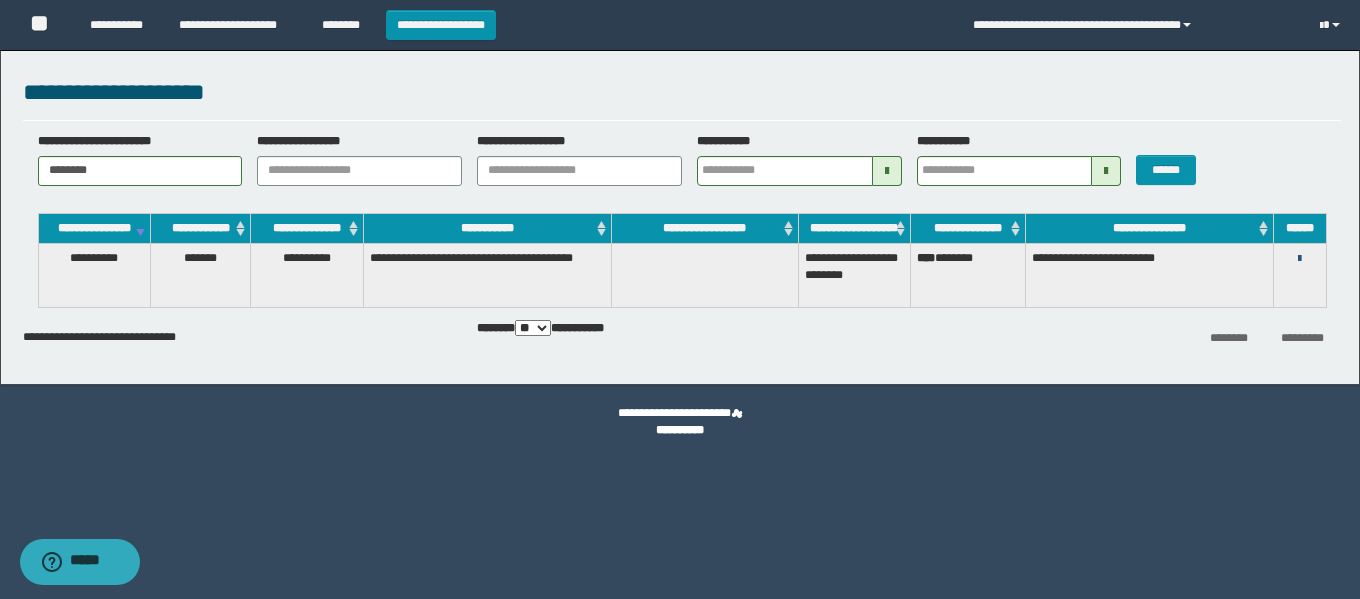 click at bounding box center (1299, 259) 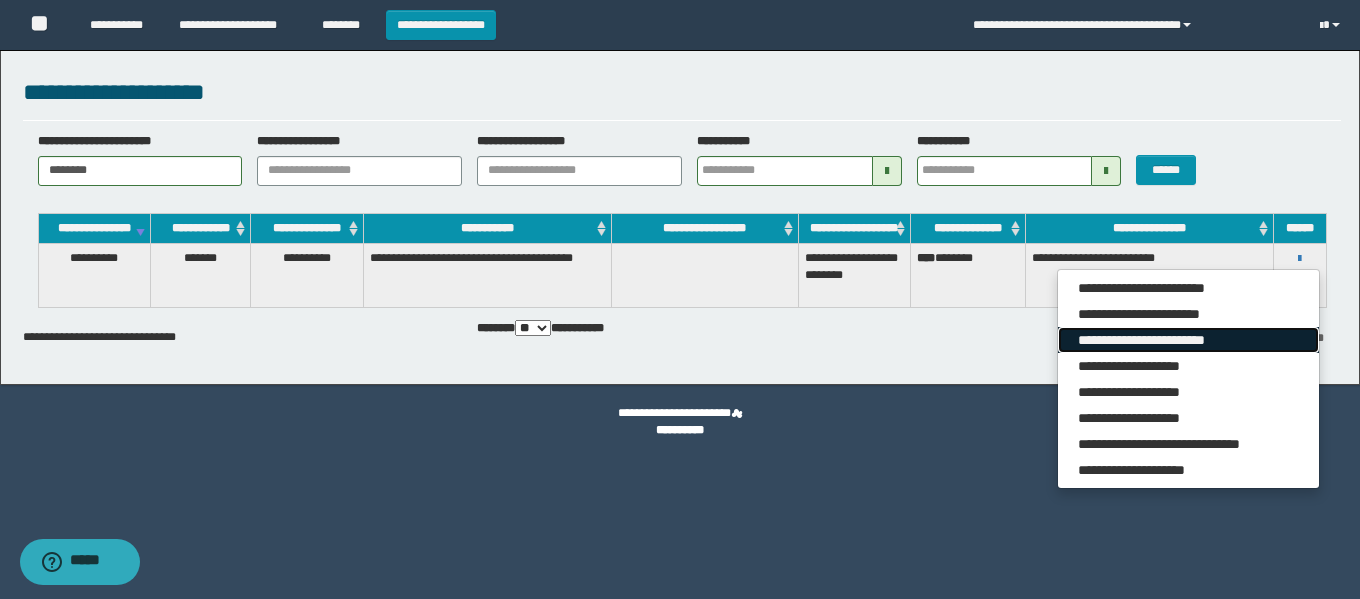 click on "**********" at bounding box center [1188, 340] 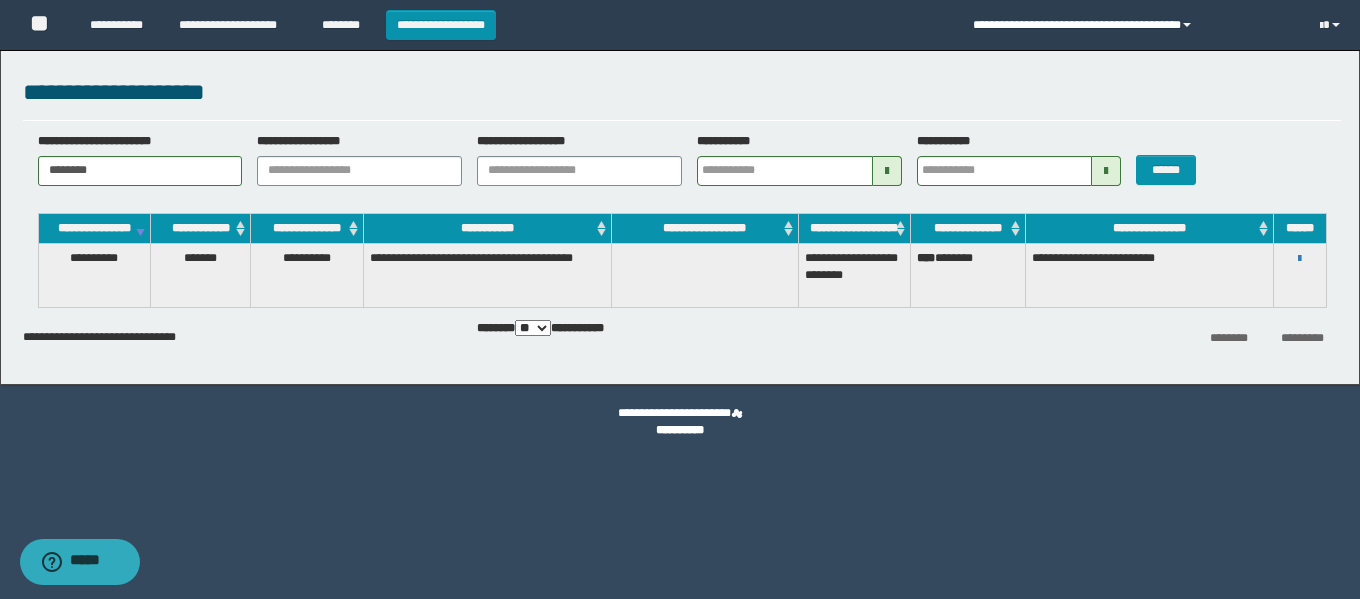 click on "**********" at bounding box center [1131, 25] 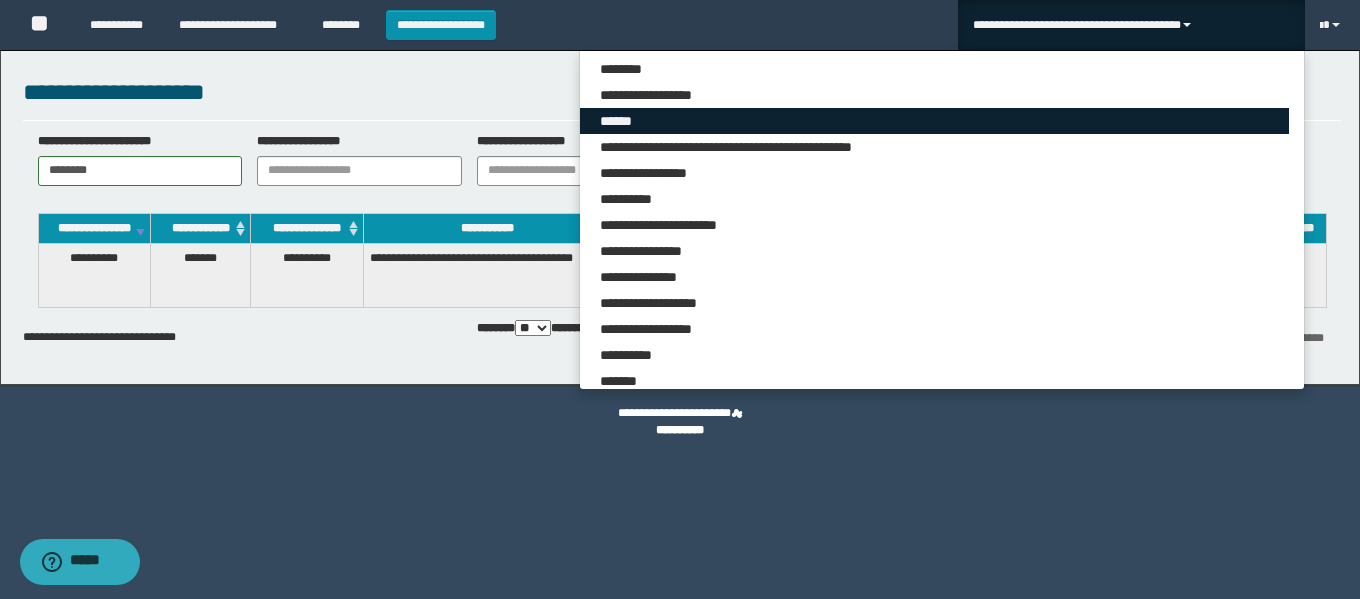 scroll, scrollTop: 187, scrollLeft: 0, axis: vertical 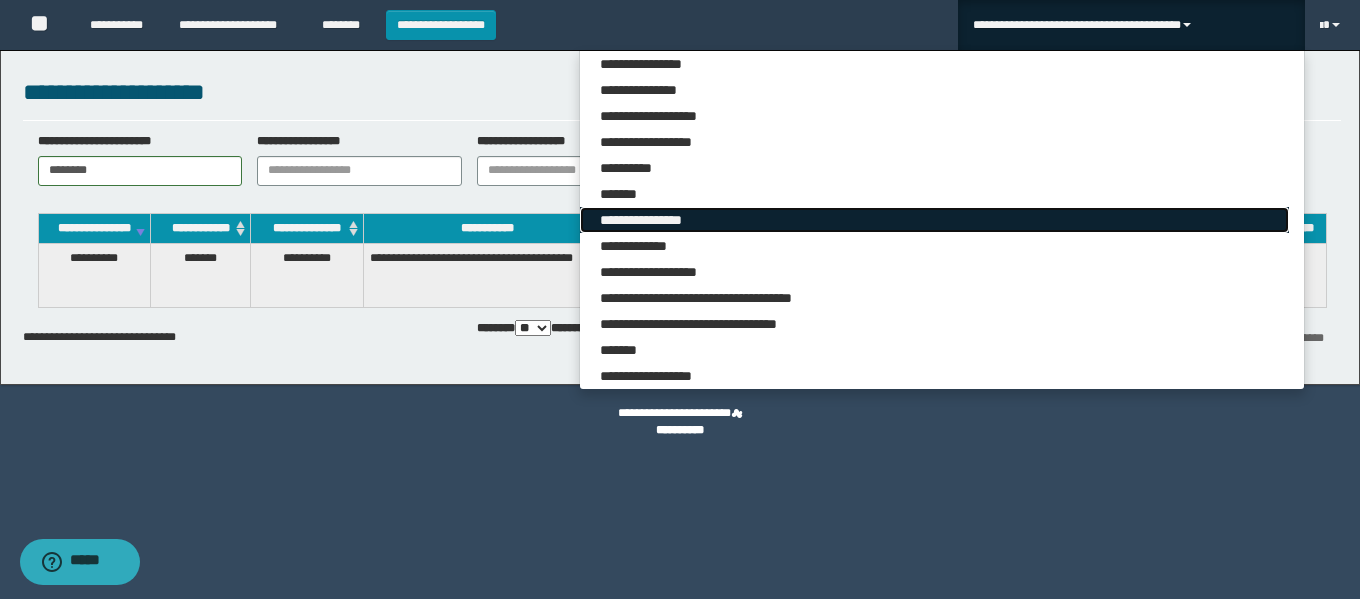 click on "**********" at bounding box center [934, 220] 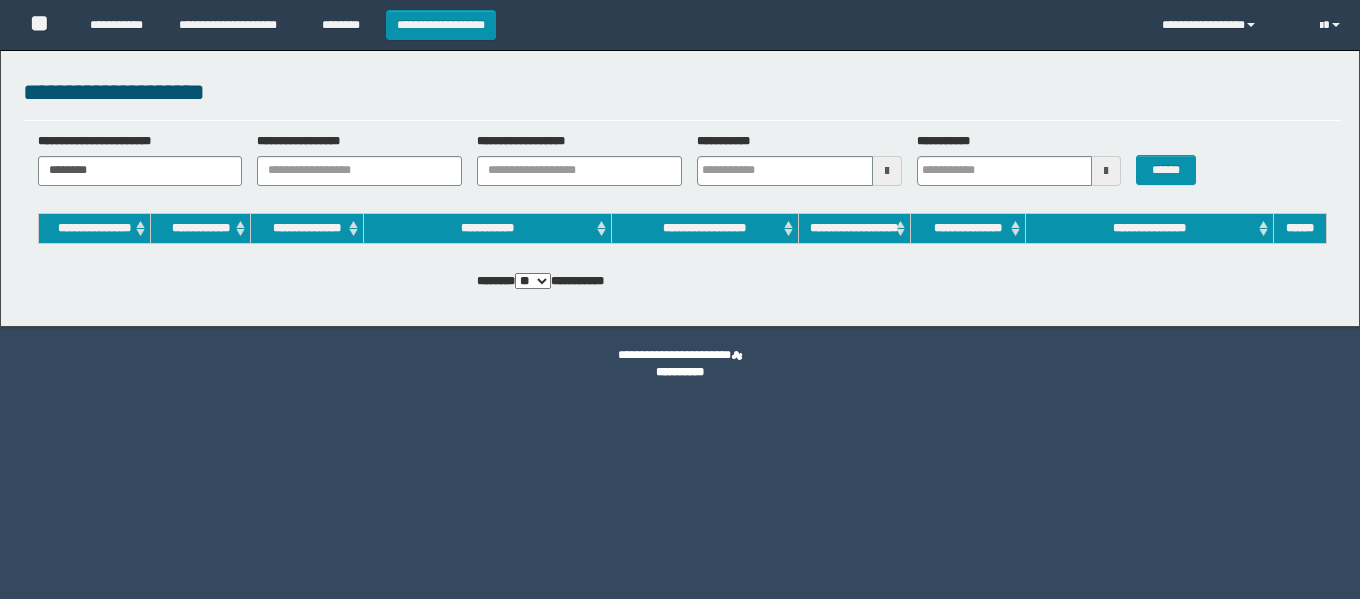 scroll, scrollTop: 0, scrollLeft: 0, axis: both 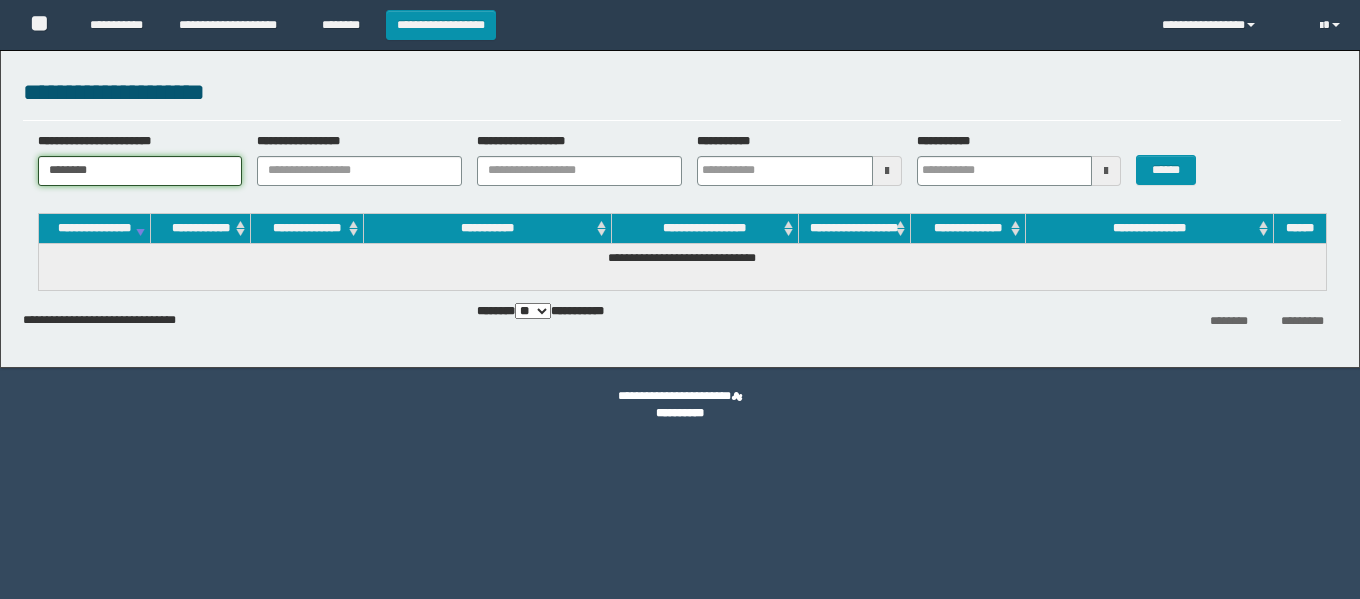 drag, startPoint x: 141, startPoint y: 176, endPoint x: 0, endPoint y: 160, distance: 141.90489 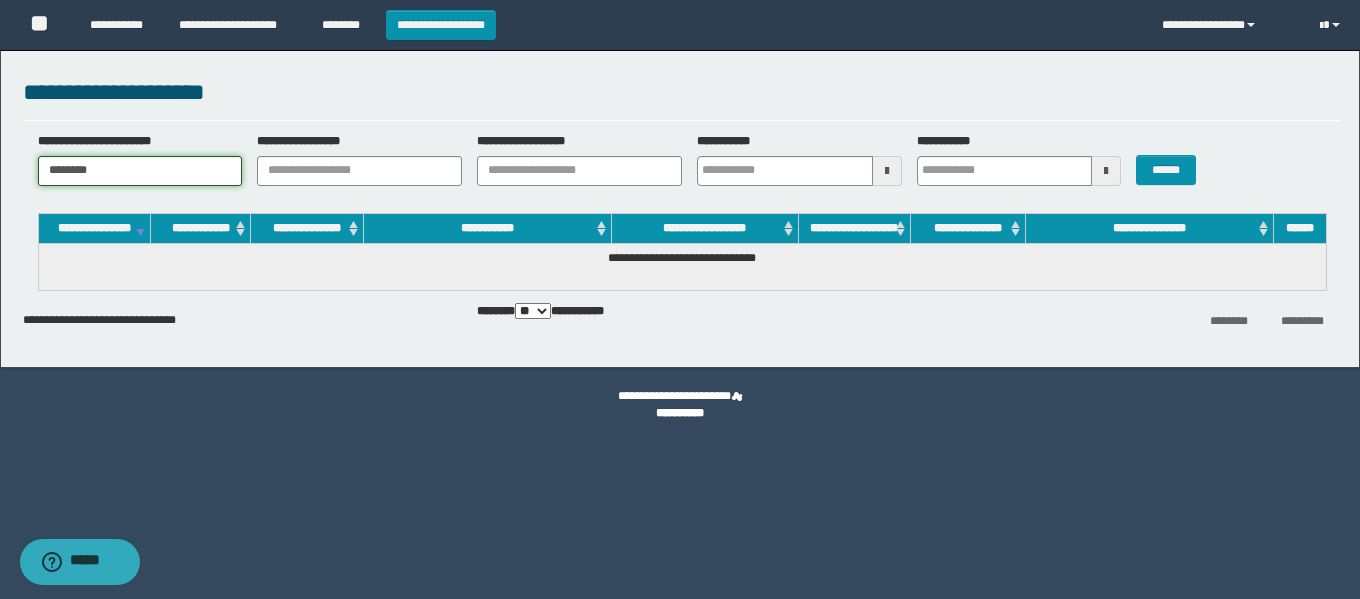 paste on "**" 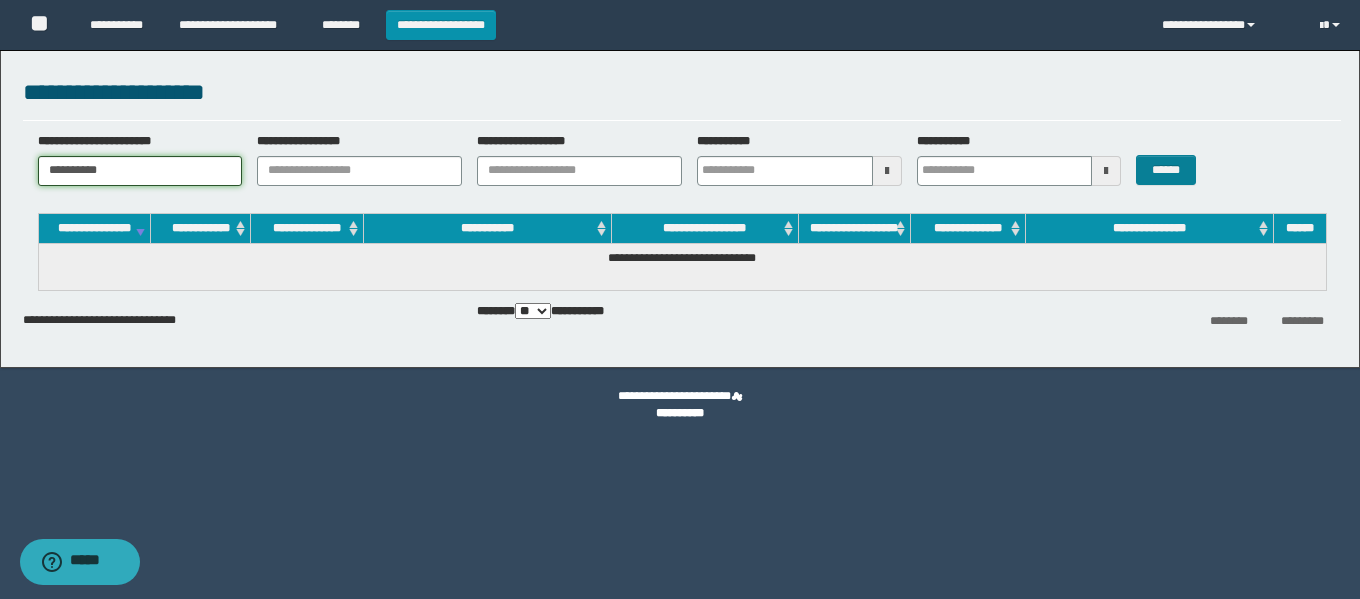 type on "**********" 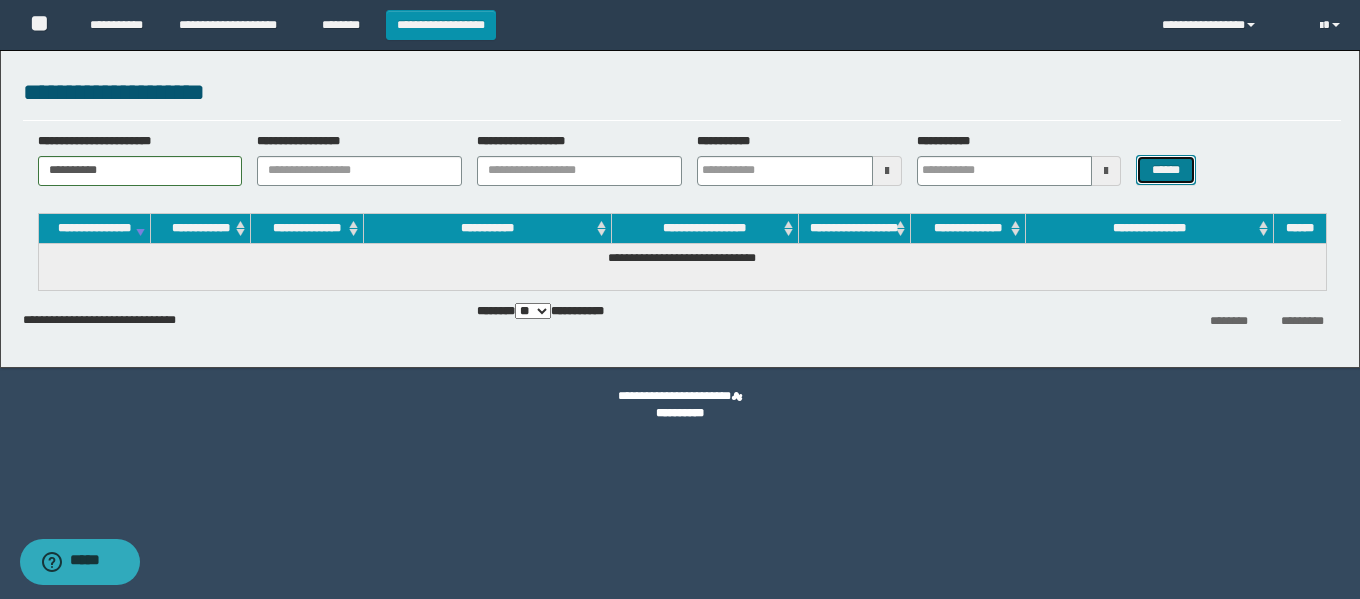 click on "******" at bounding box center (1165, 170) 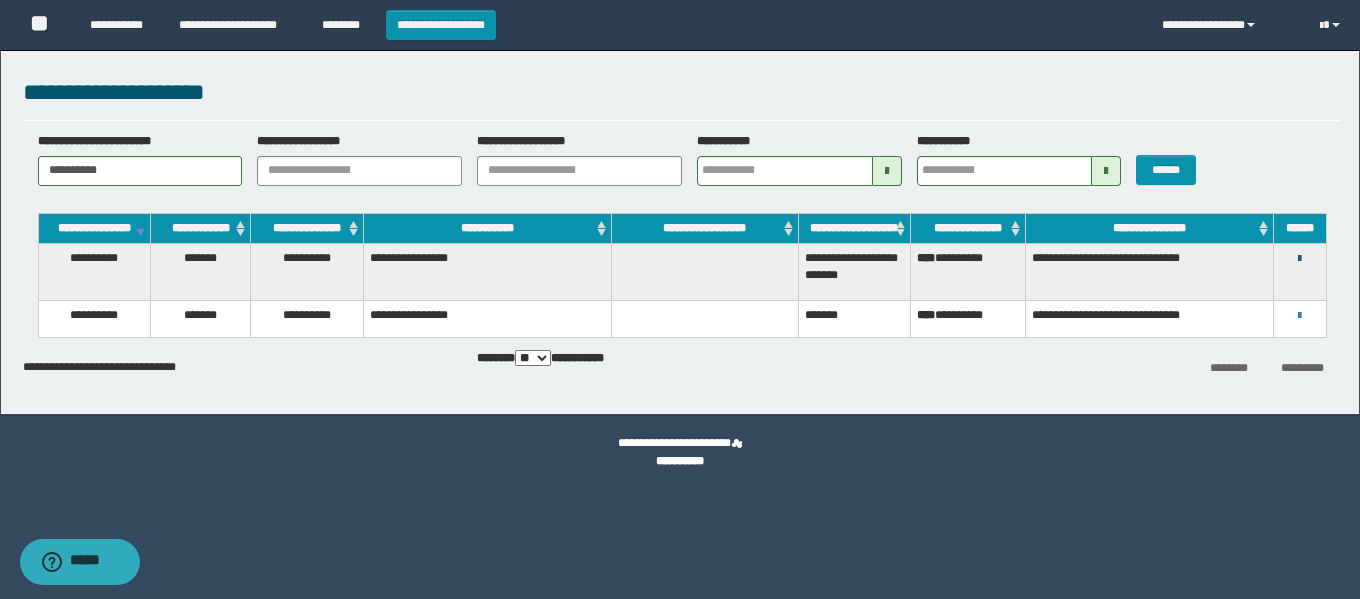 click at bounding box center (1299, 259) 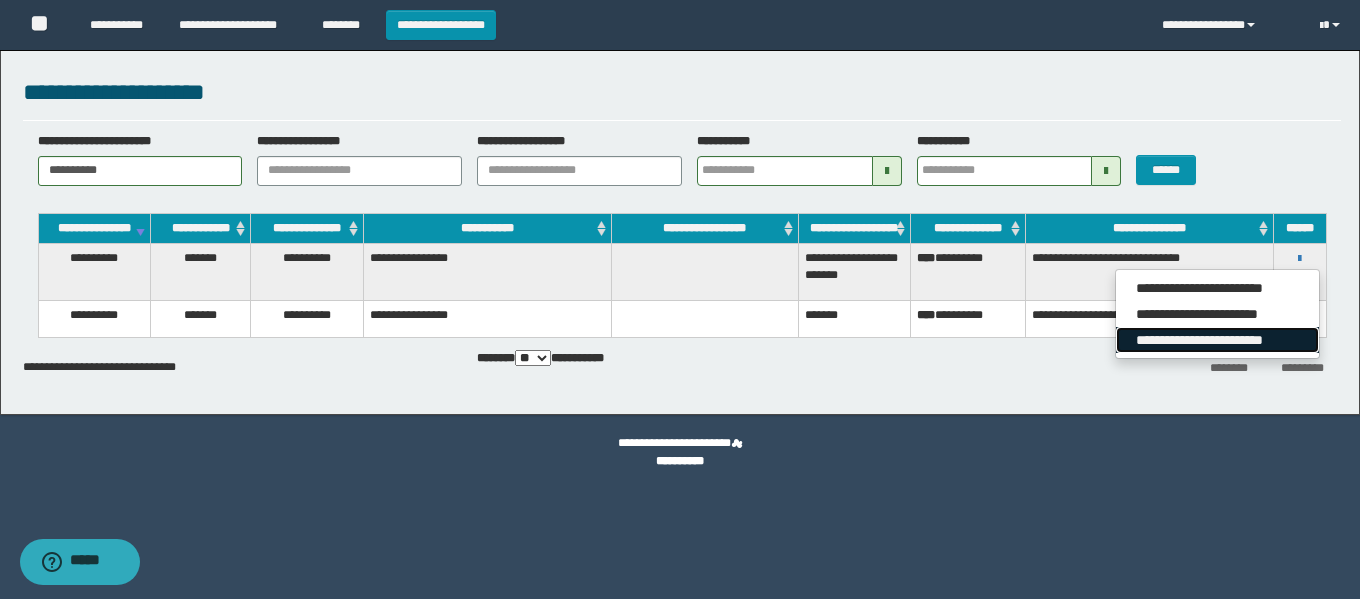 click on "**********" at bounding box center (1217, 340) 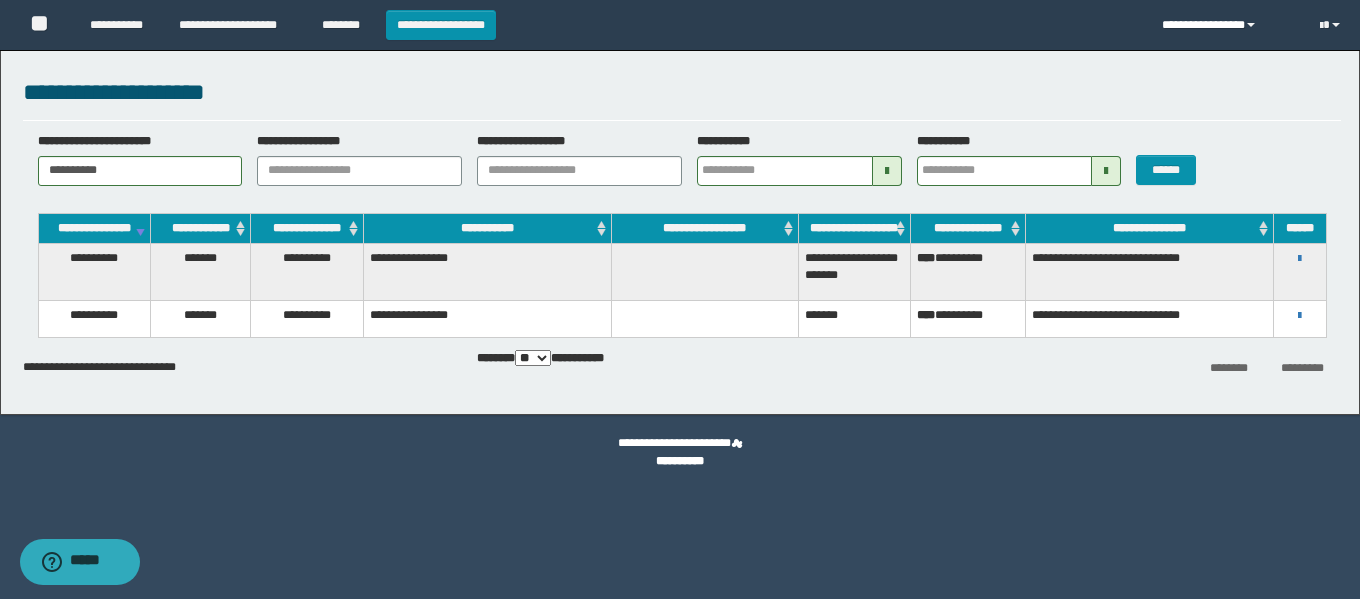click on "**********" at bounding box center [1226, 25] 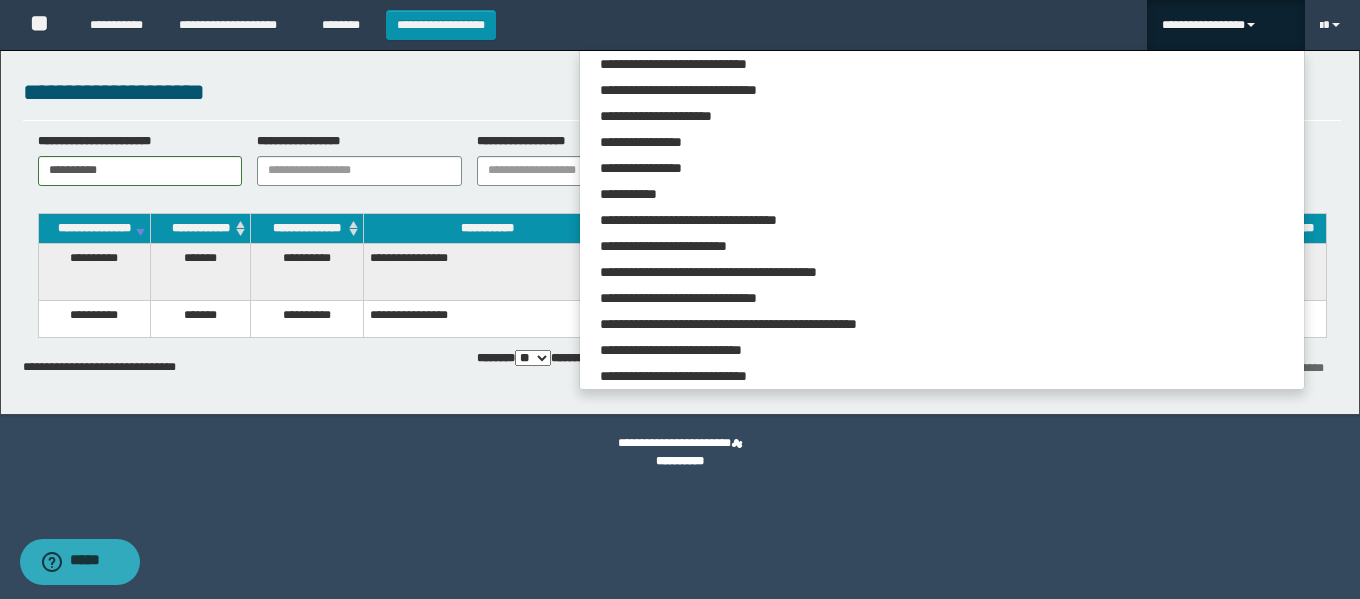 scroll, scrollTop: 5283, scrollLeft: 0, axis: vertical 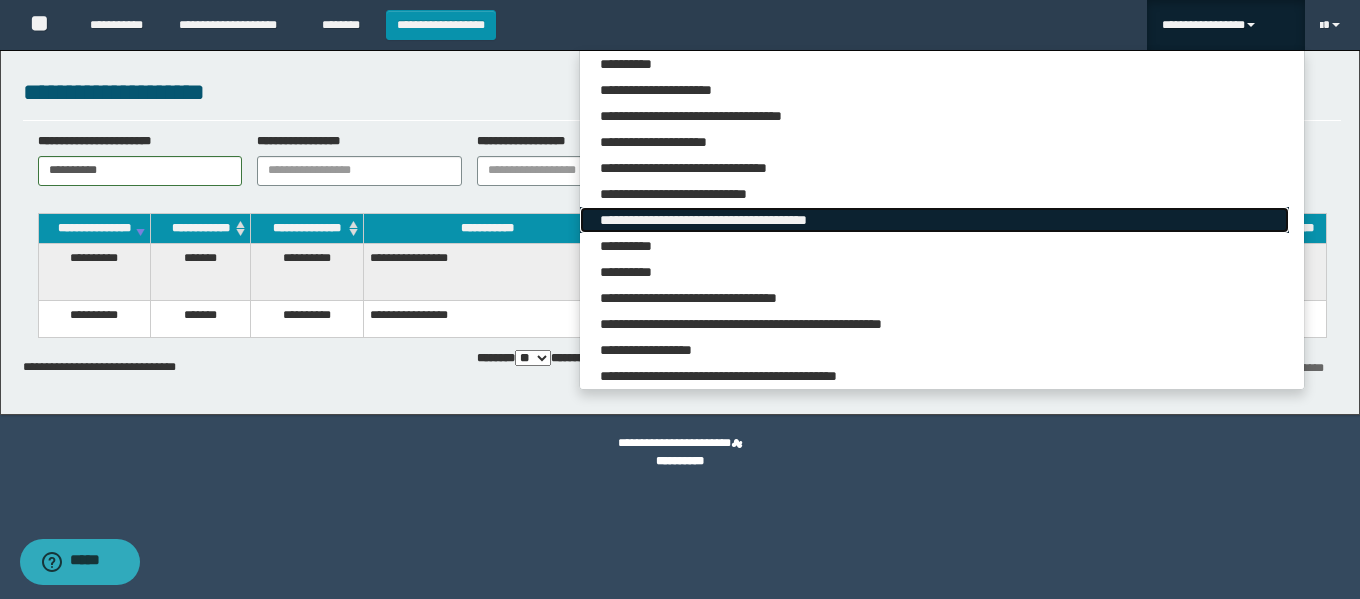 click on "**********" at bounding box center [934, 220] 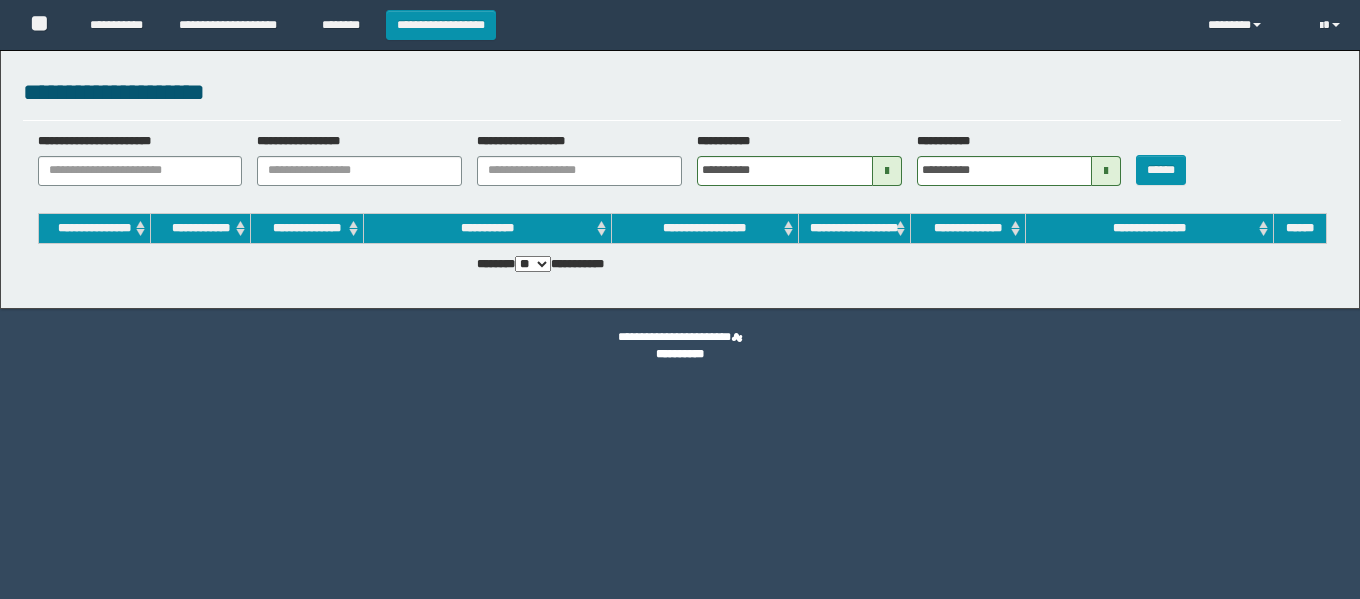 scroll, scrollTop: 0, scrollLeft: 0, axis: both 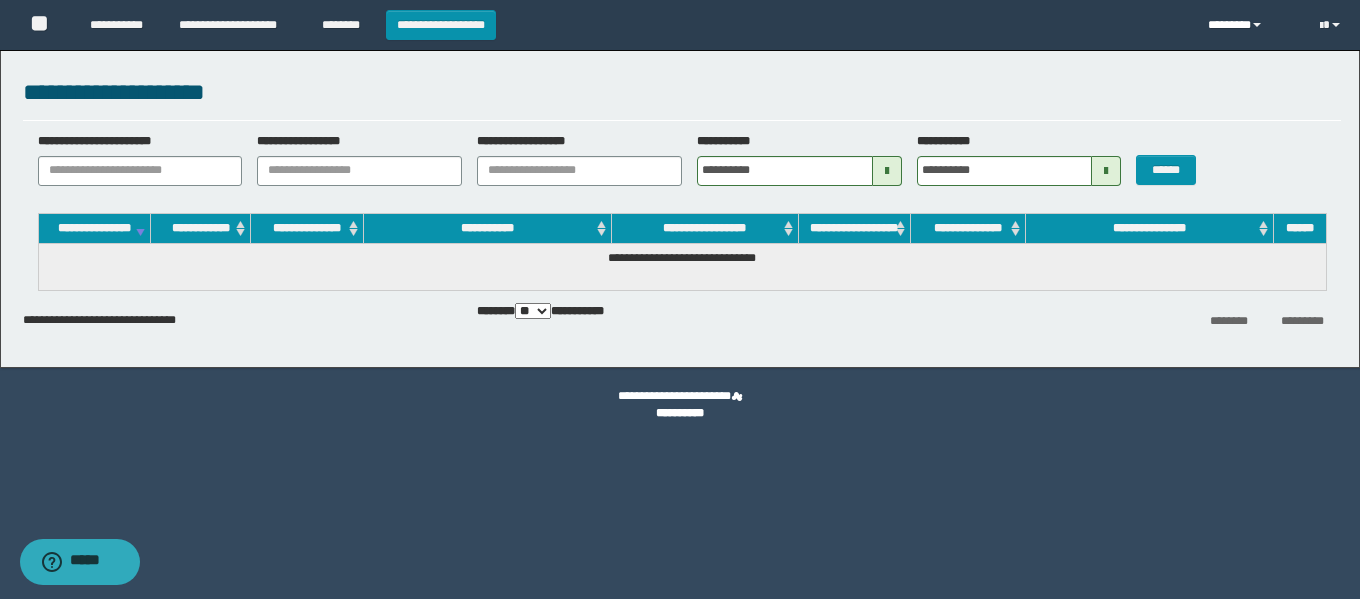 click on "********" at bounding box center (1249, 25) 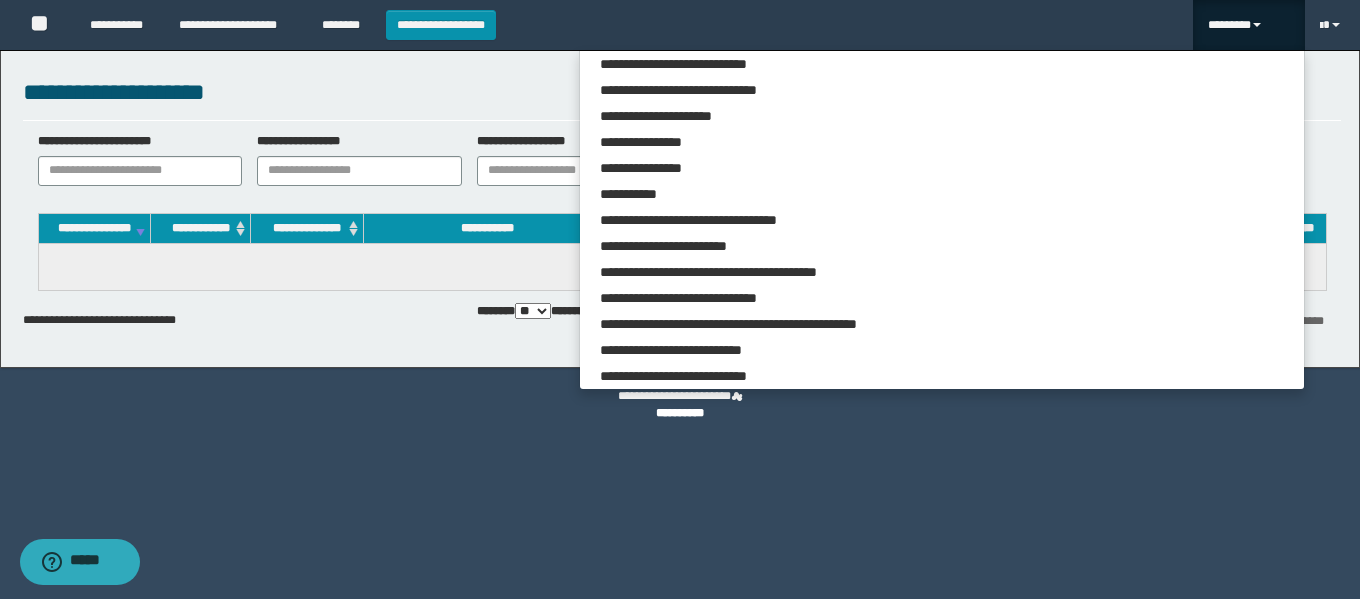 scroll, scrollTop: 5283, scrollLeft: 0, axis: vertical 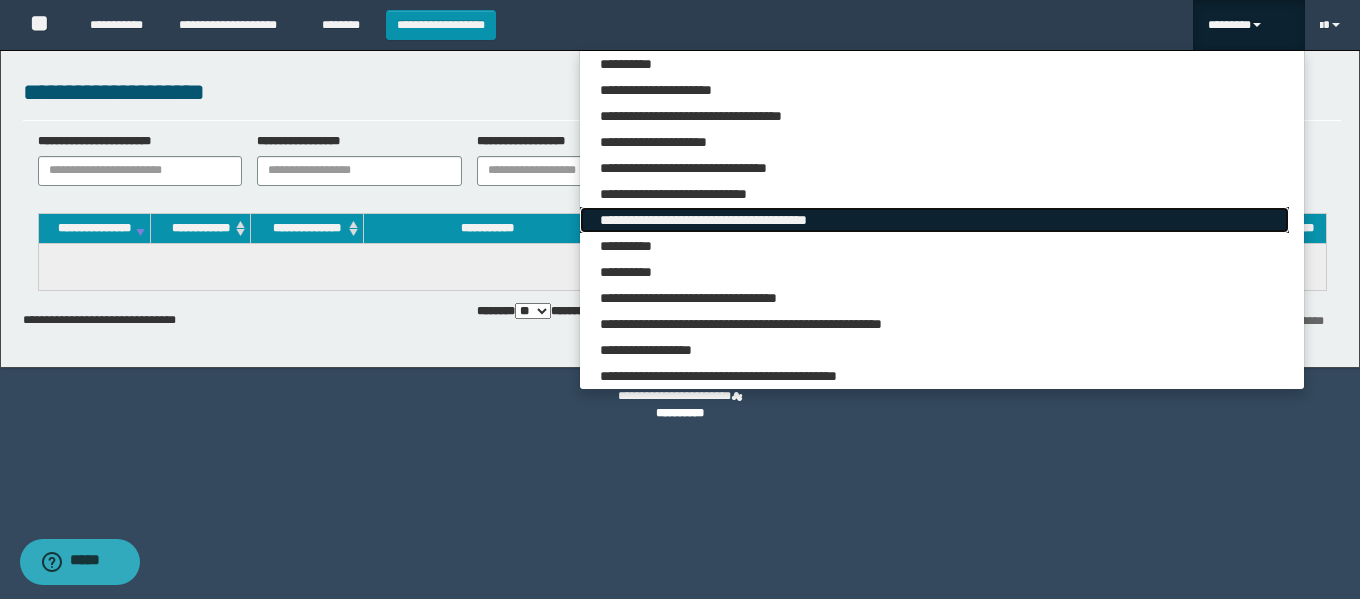 click on "**********" at bounding box center [934, 220] 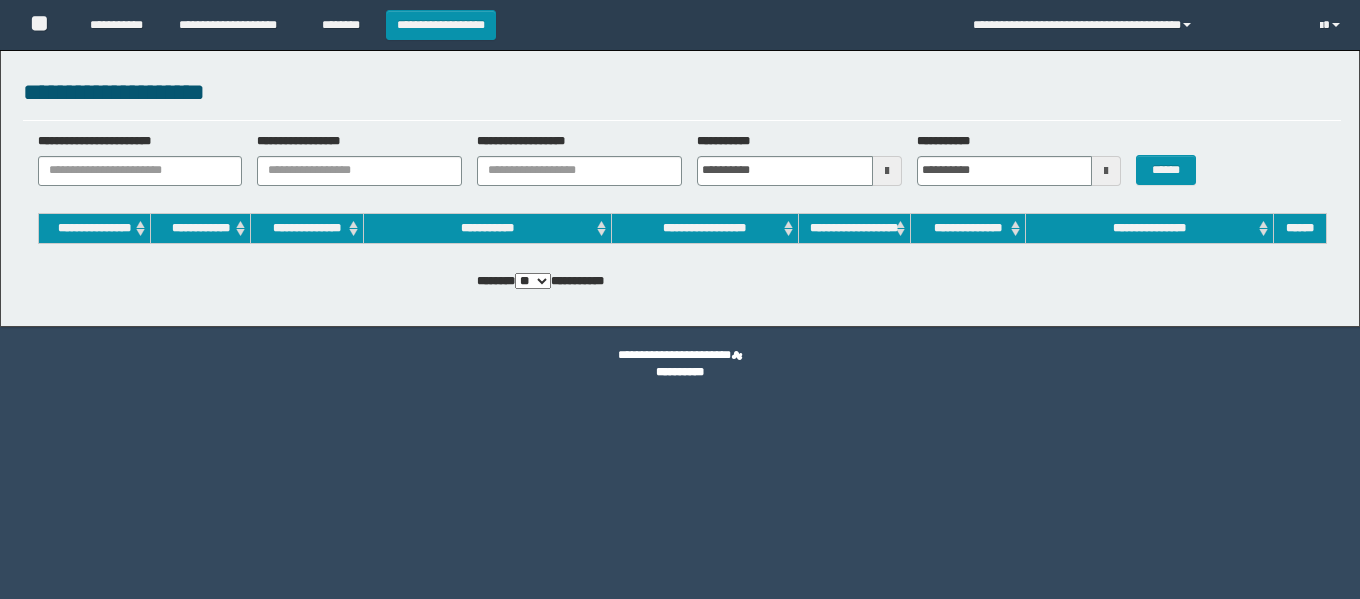 scroll, scrollTop: 0, scrollLeft: 0, axis: both 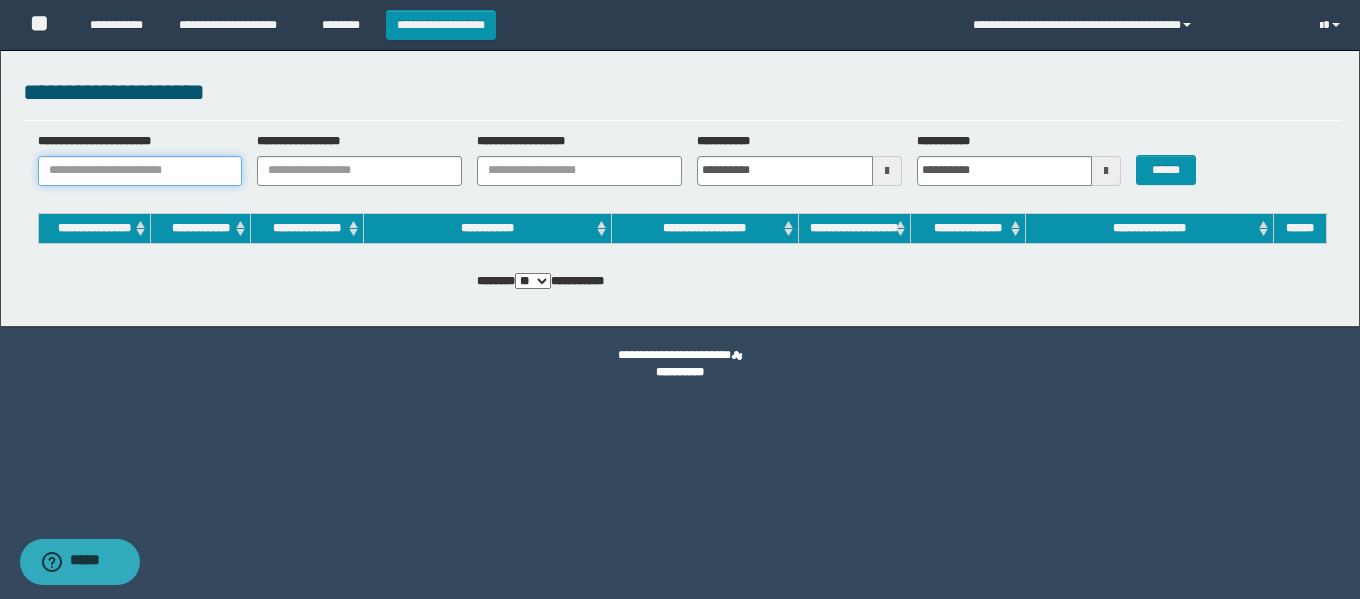 click on "**********" at bounding box center (140, 171) 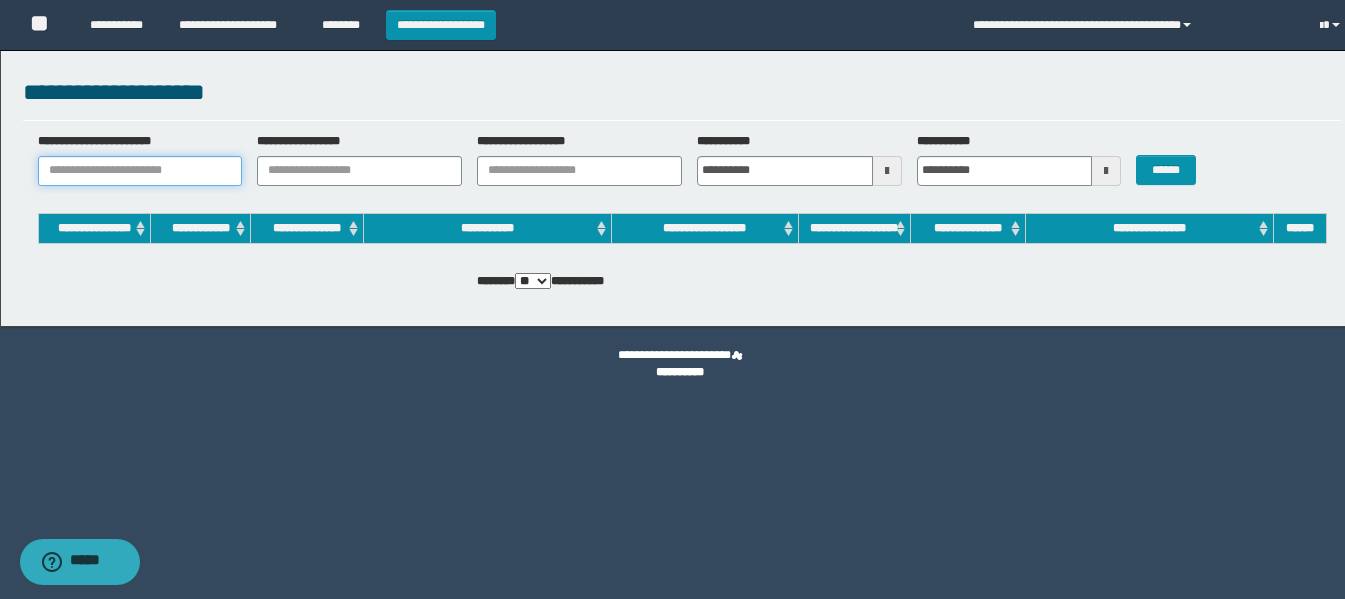 paste on "**********" 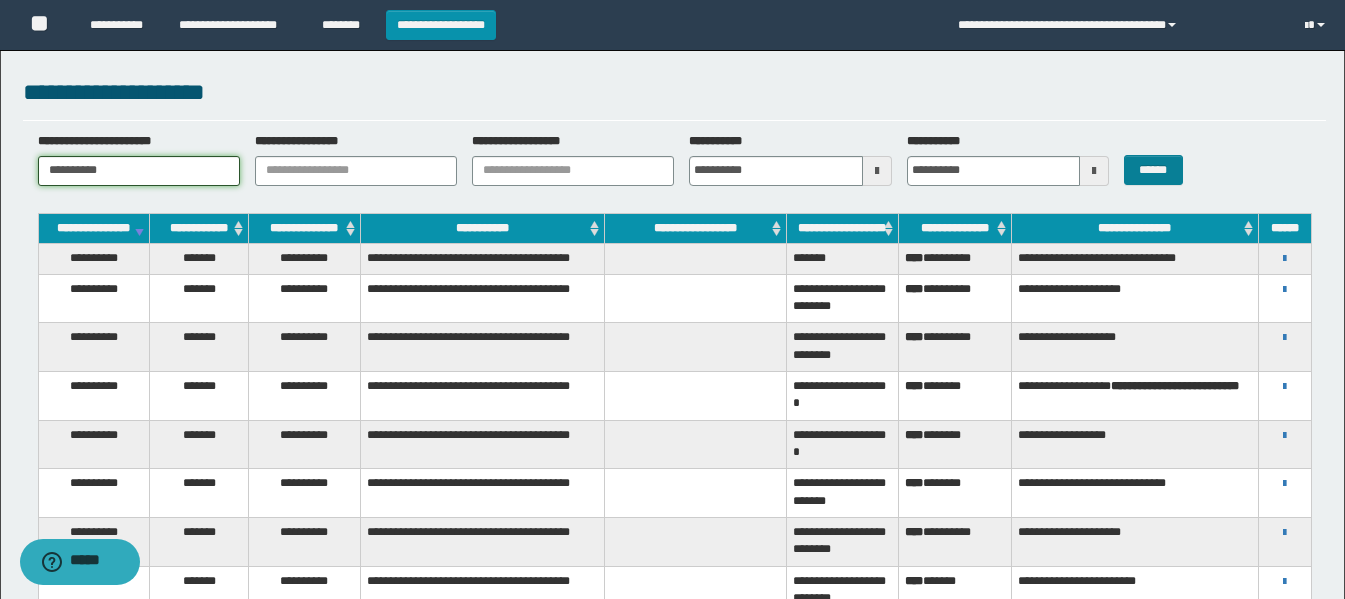type on "**********" 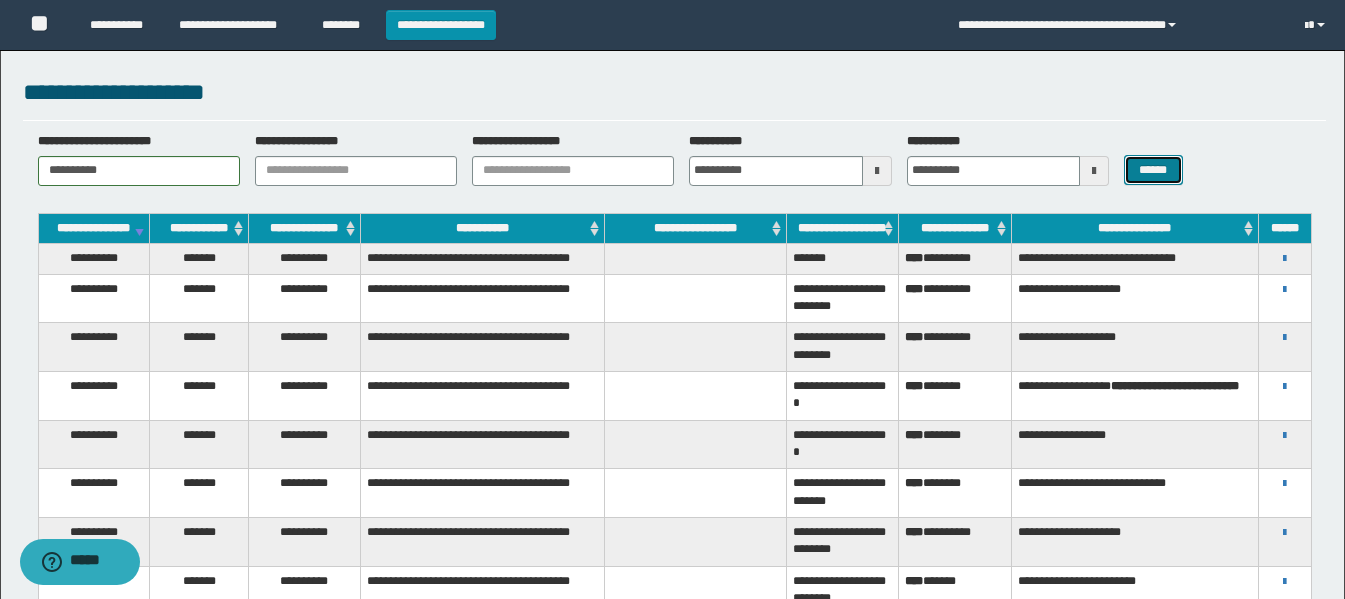 click on "******" at bounding box center (1153, 170) 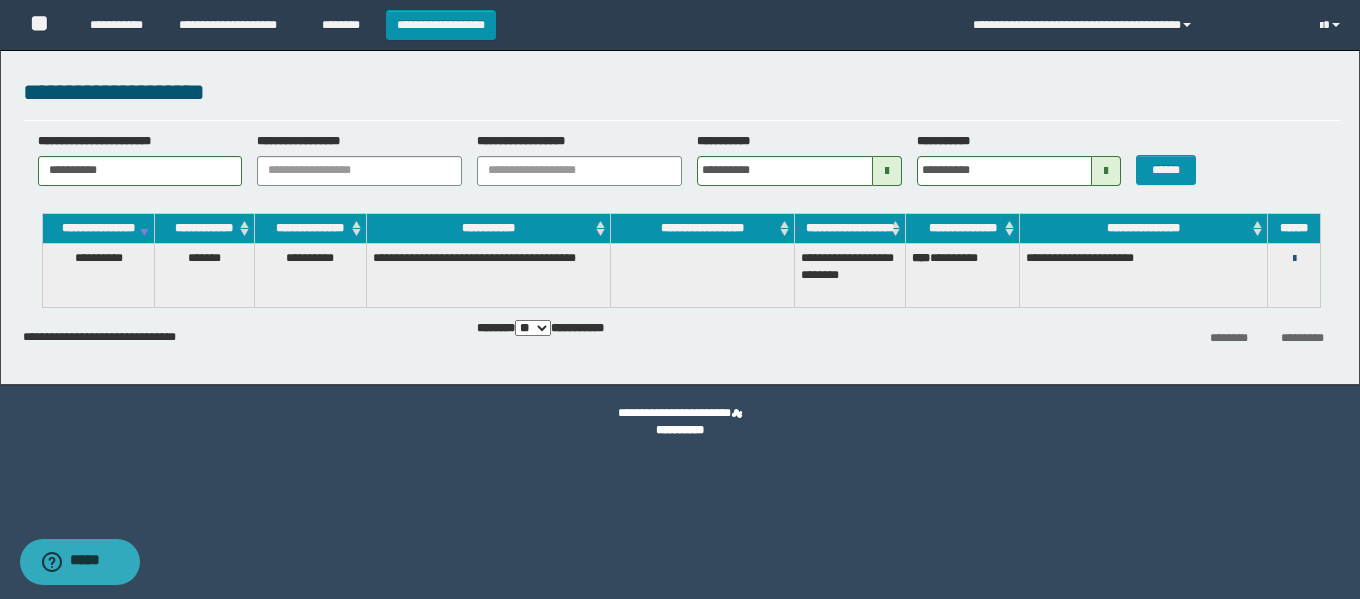 click at bounding box center (1294, 259) 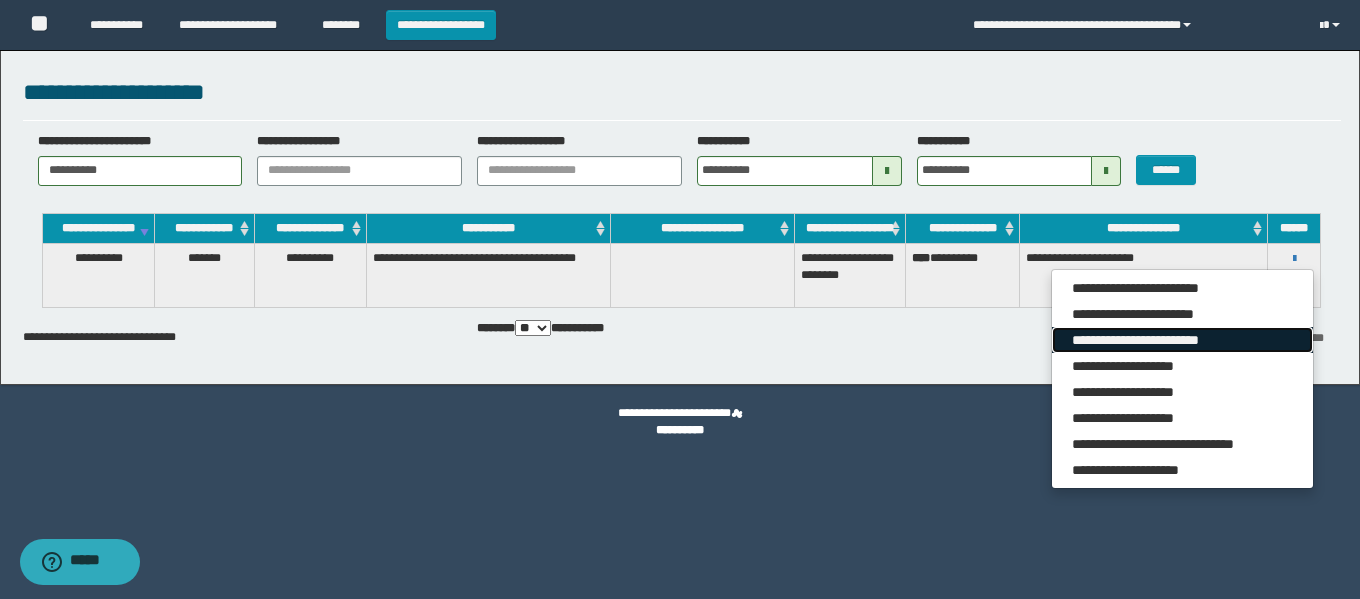 click on "**********" at bounding box center (1182, 340) 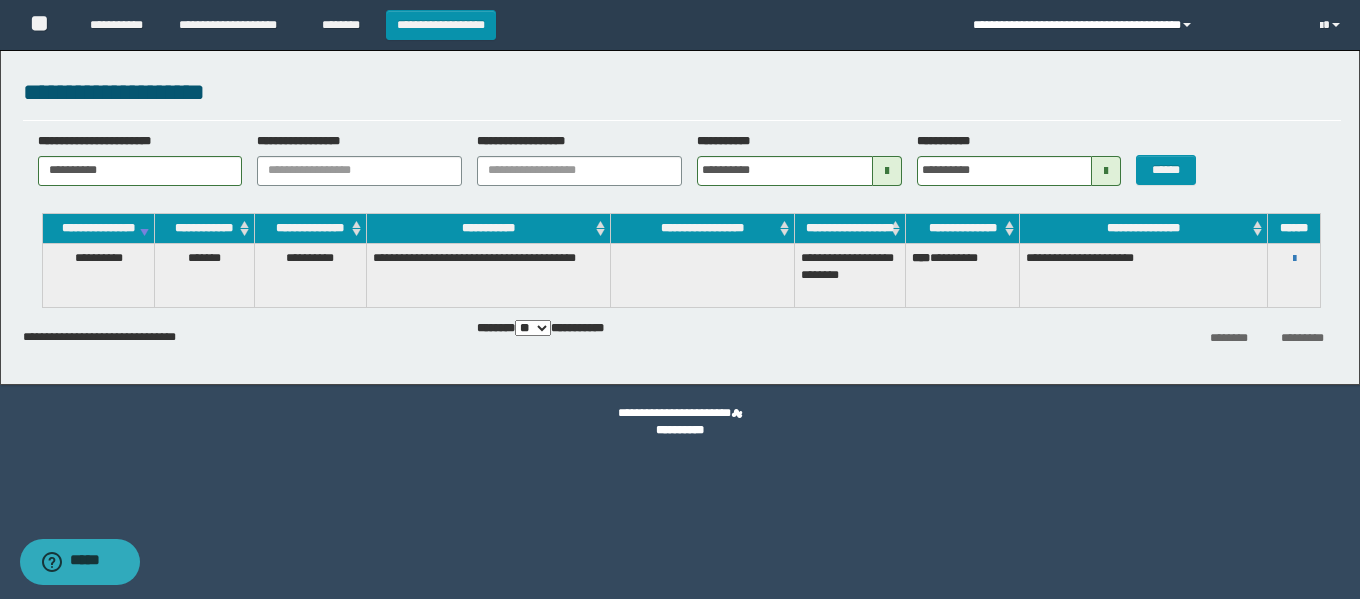 click on "**********" at bounding box center [1131, 25] 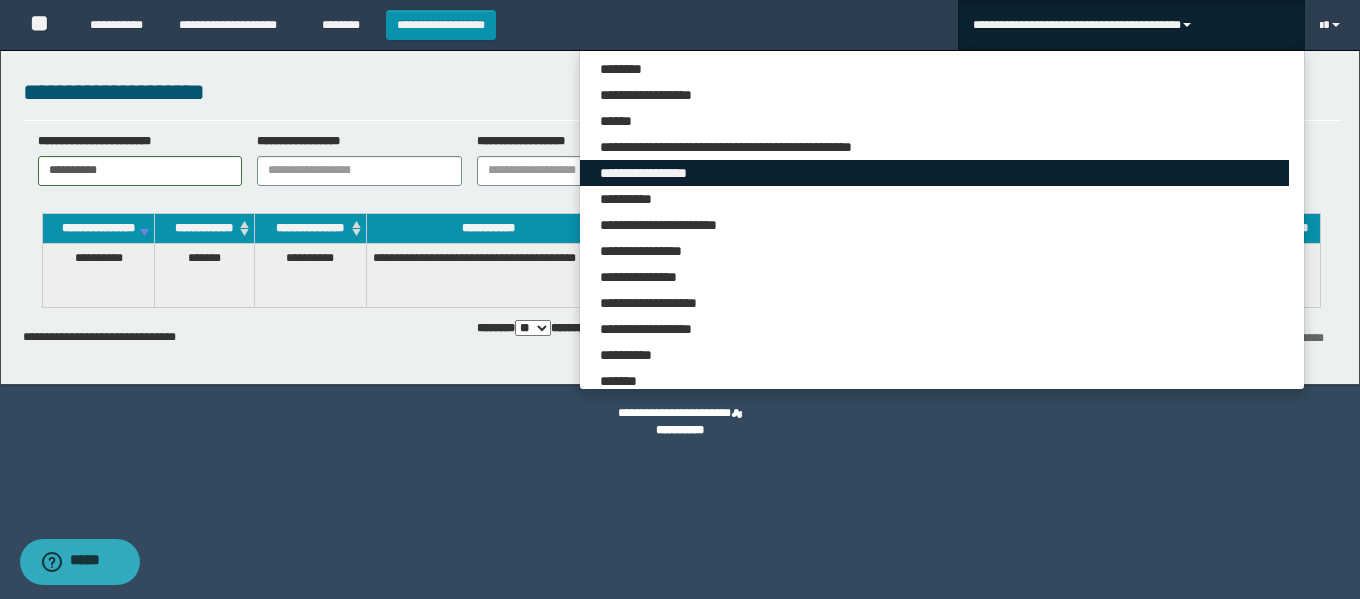 scroll, scrollTop: 187, scrollLeft: 0, axis: vertical 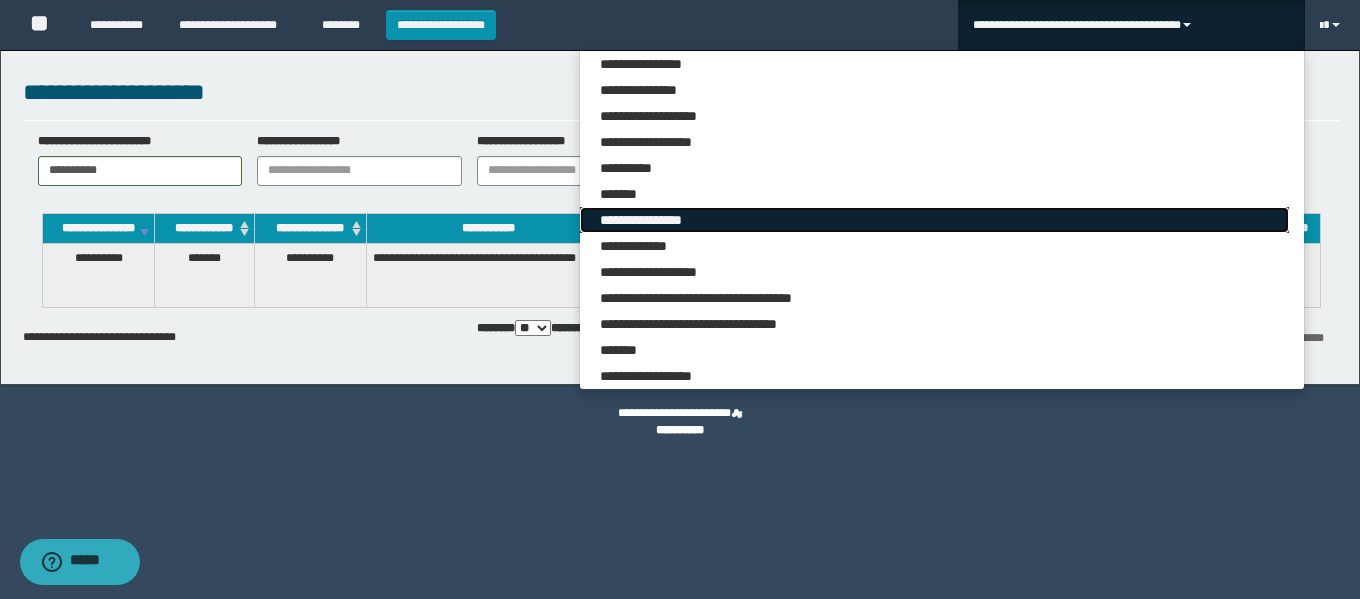 click on "**********" at bounding box center [934, 220] 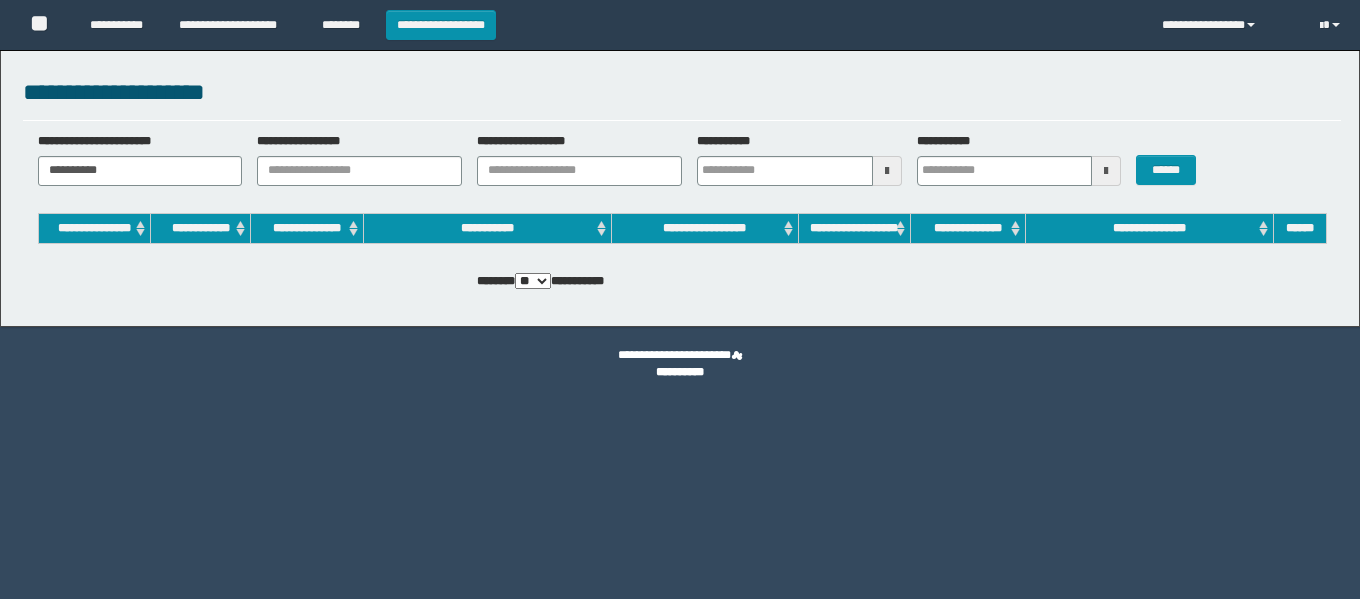 scroll, scrollTop: 0, scrollLeft: 0, axis: both 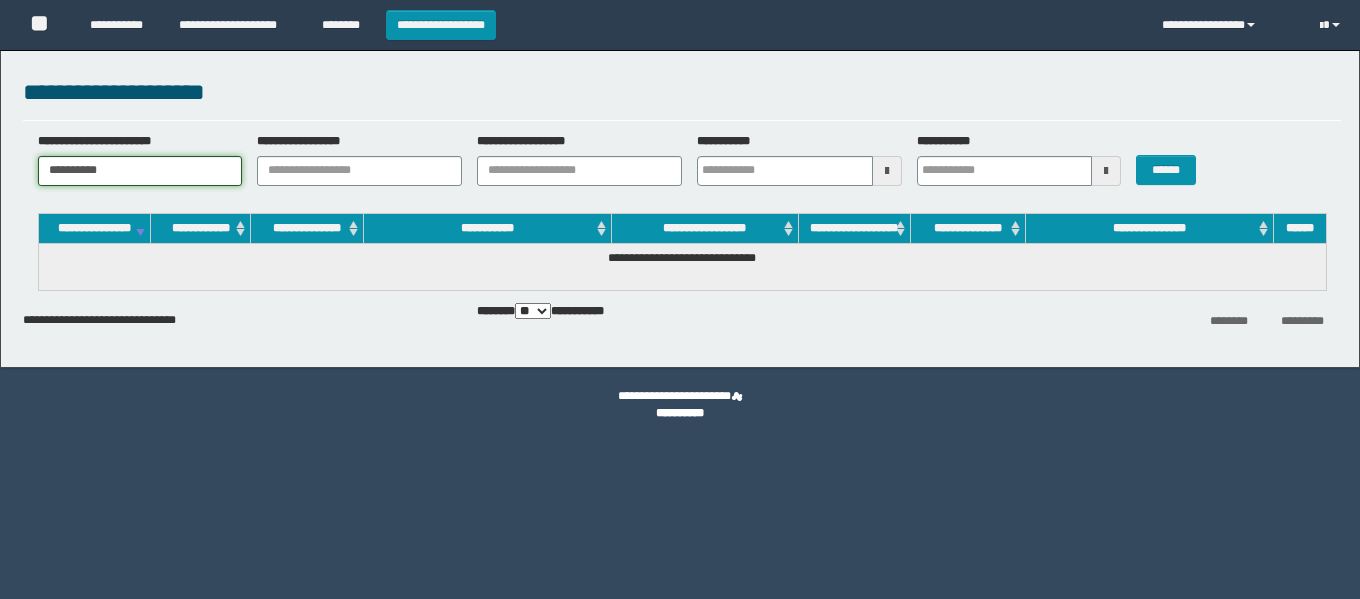 drag, startPoint x: 131, startPoint y: 169, endPoint x: 0, endPoint y: 167, distance: 131.01526 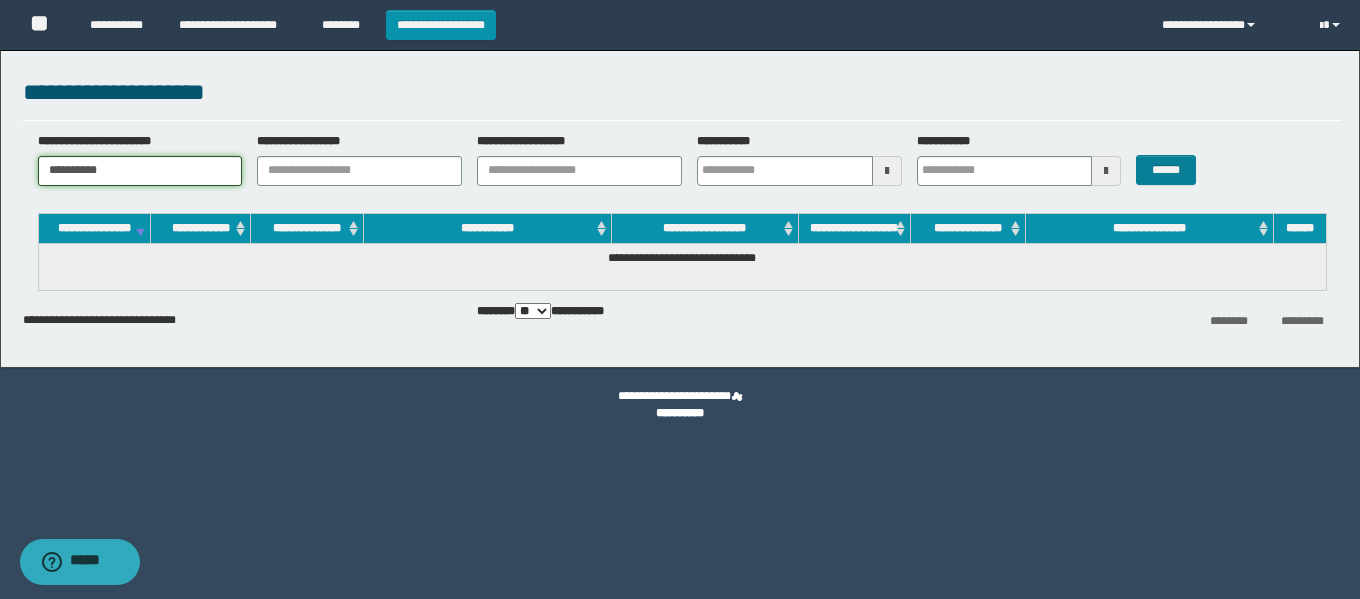 type on "**********" 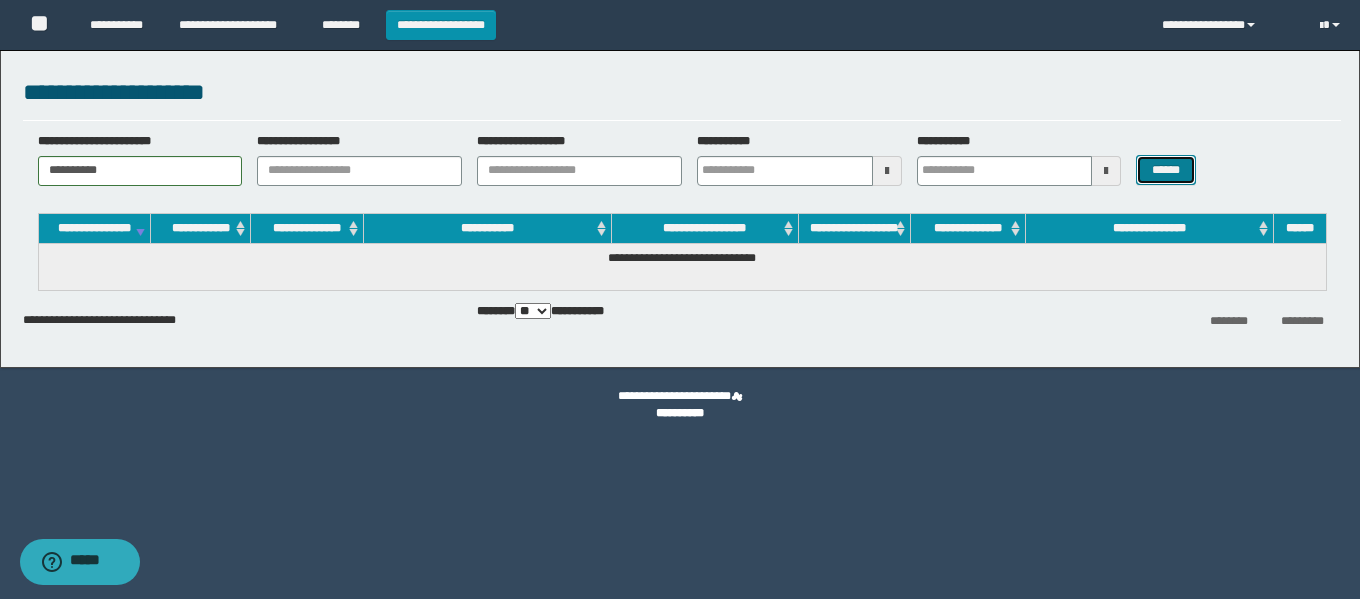 click on "******" at bounding box center [1165, 170] 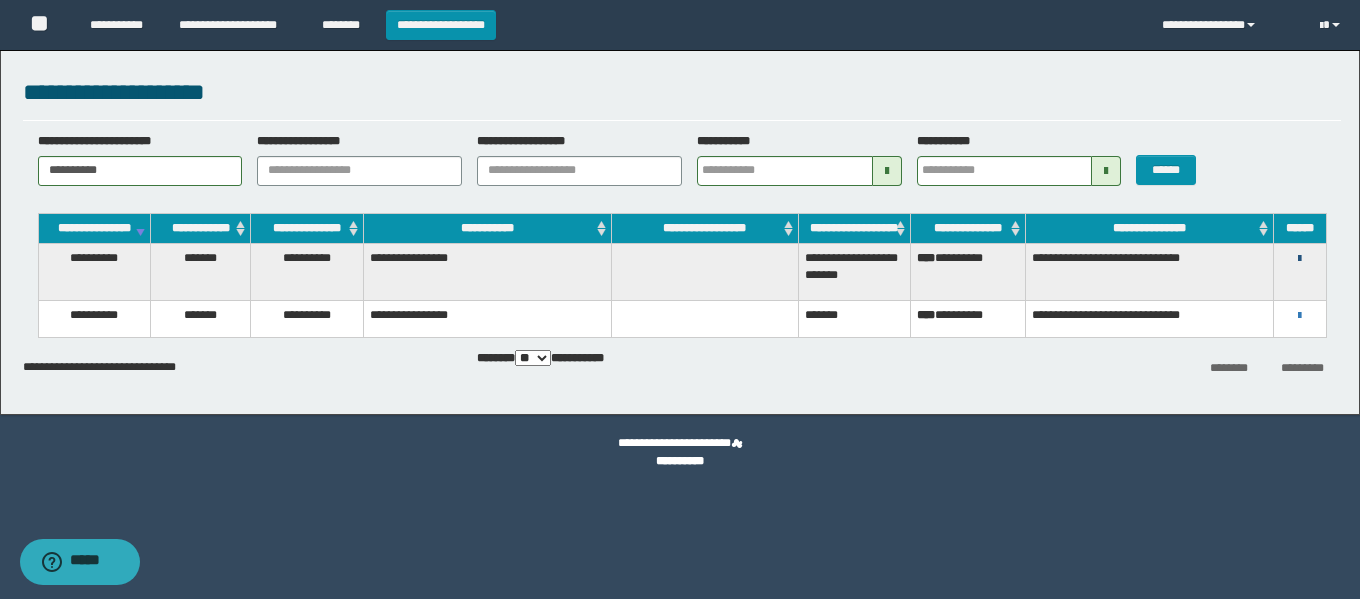 click at bounding box center [1299, 259] 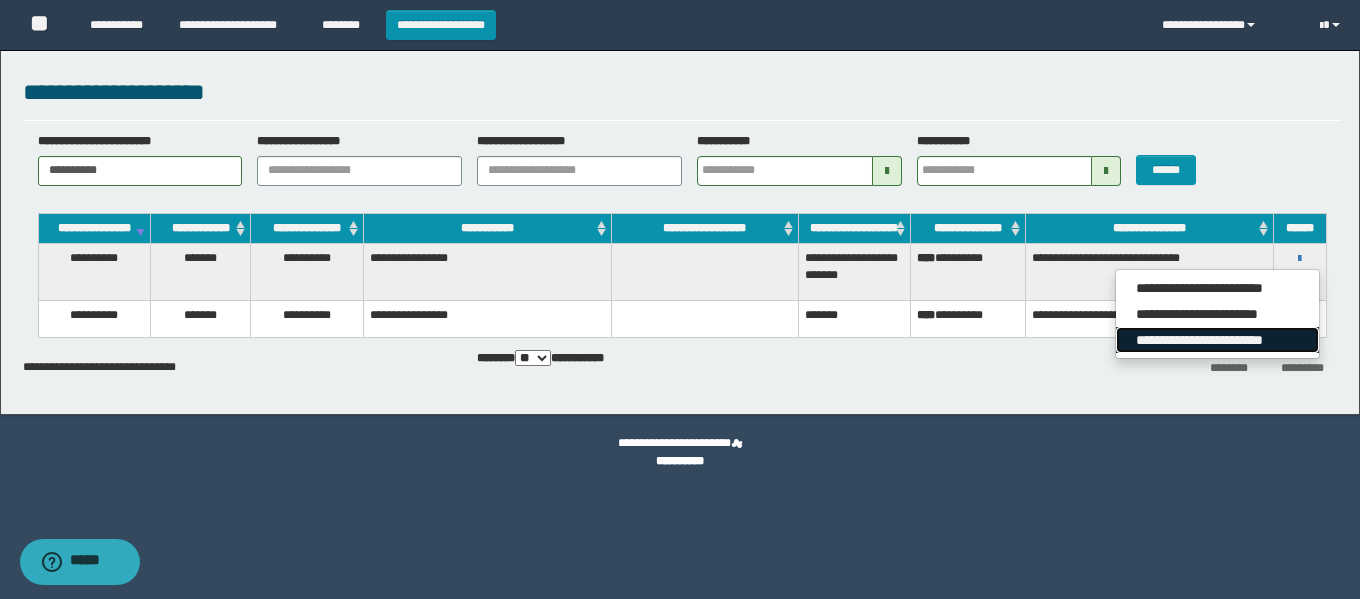 click on "**********" at bounding box center (1217, 340) 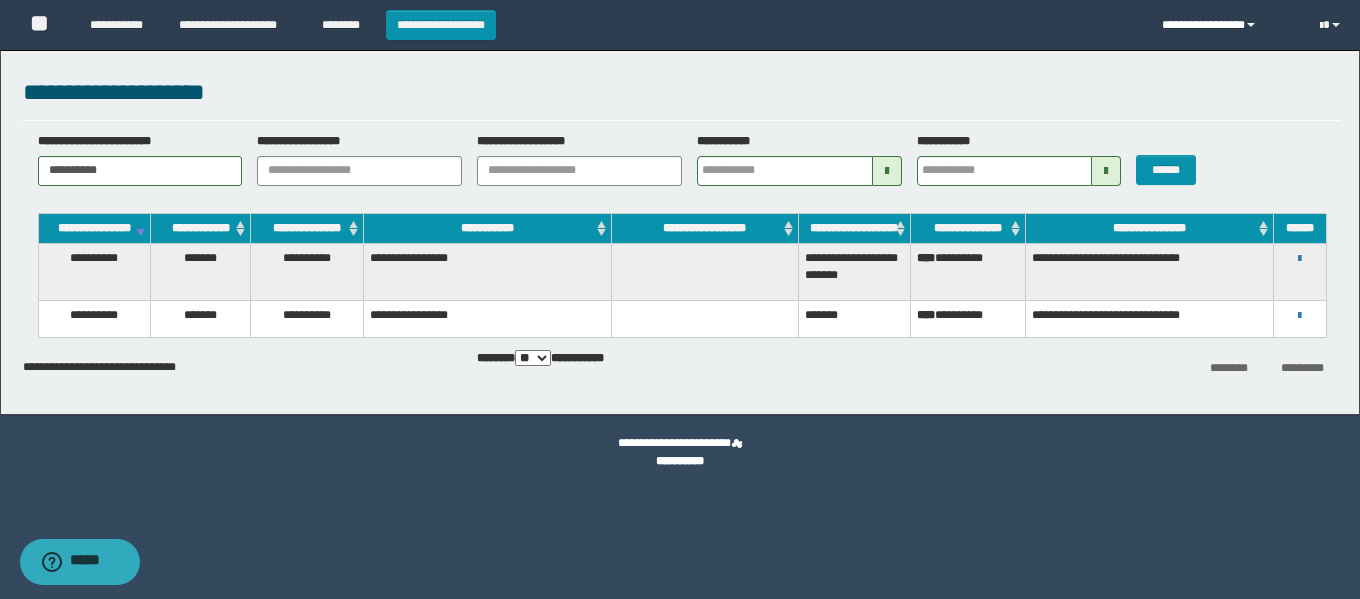 click on "**********" at bounding box center [1226, 25] 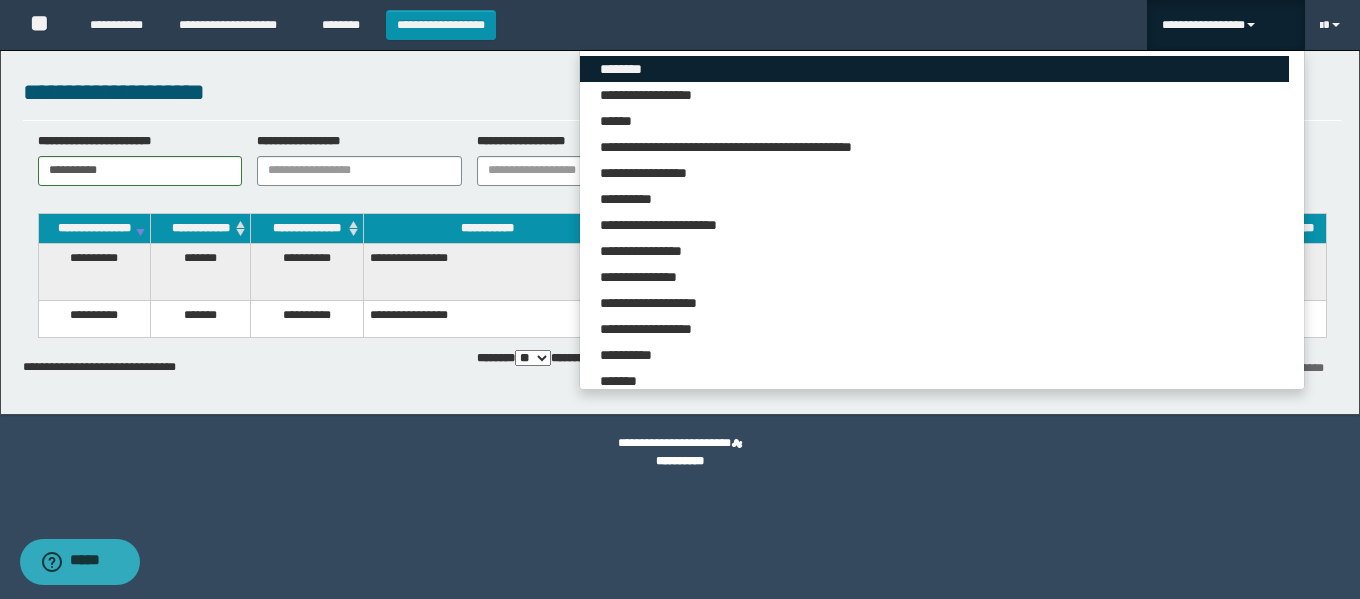 scroll, scrollTop: 6276, scrollLeft: 0, axis: vertical 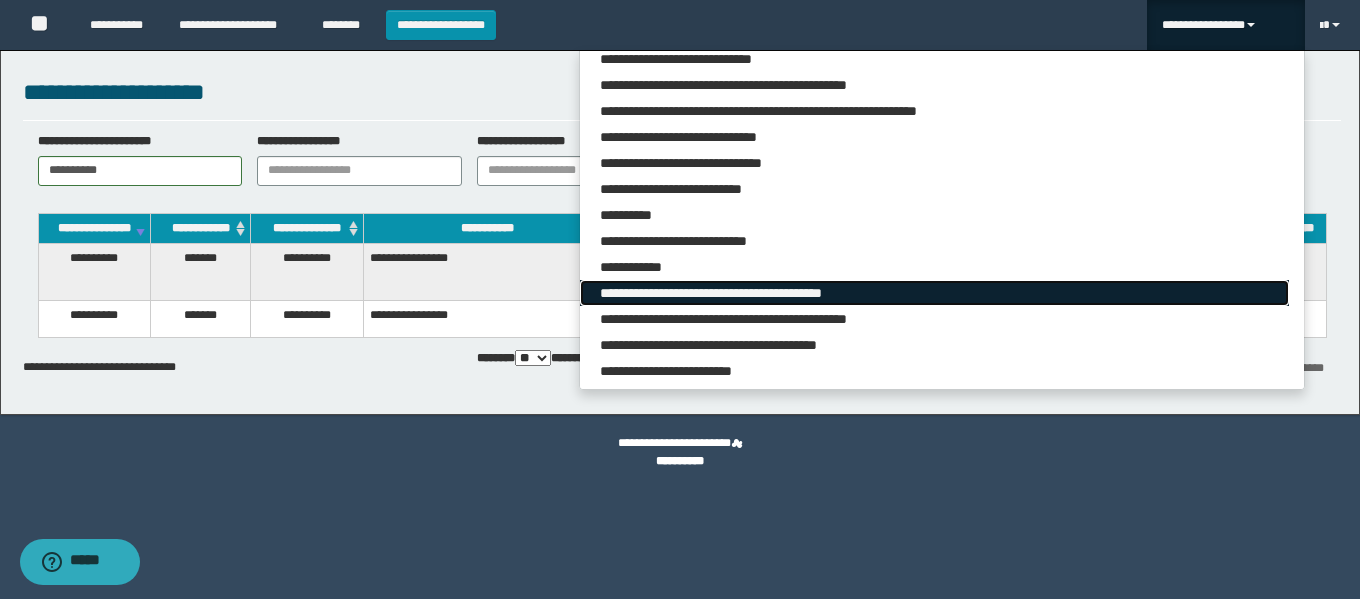 click on "**********" at bounding box center [934, 293] 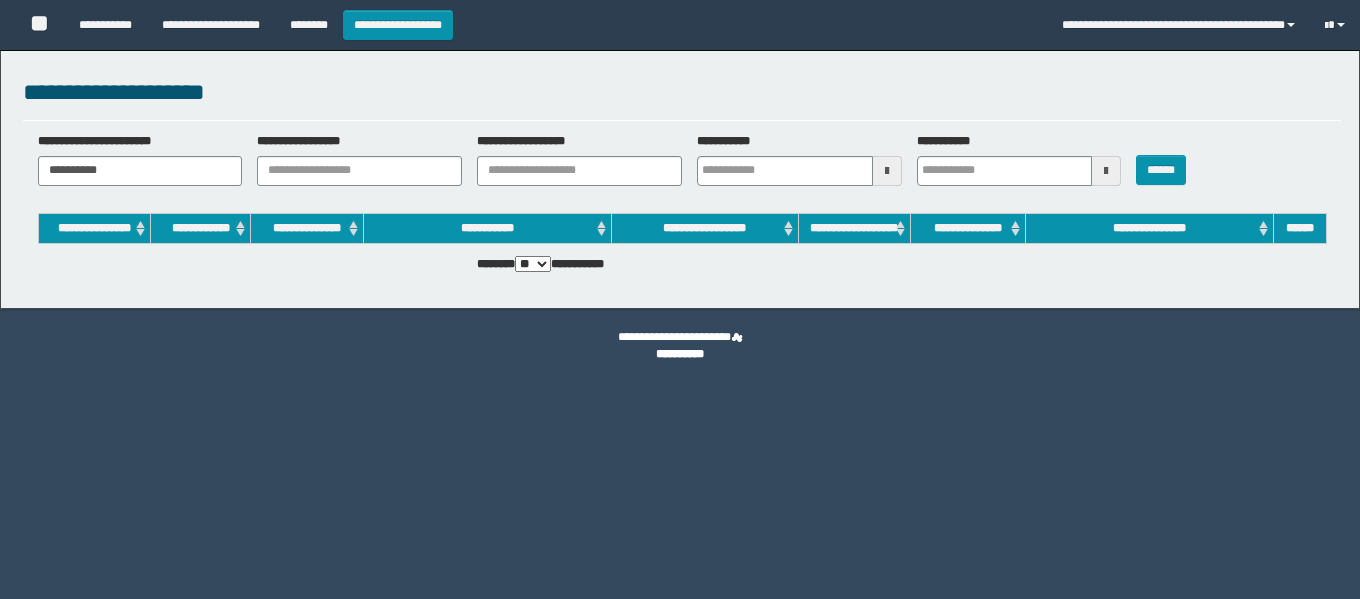 scroll, scrollTop: 0, scrollLeft: 0, axis: both 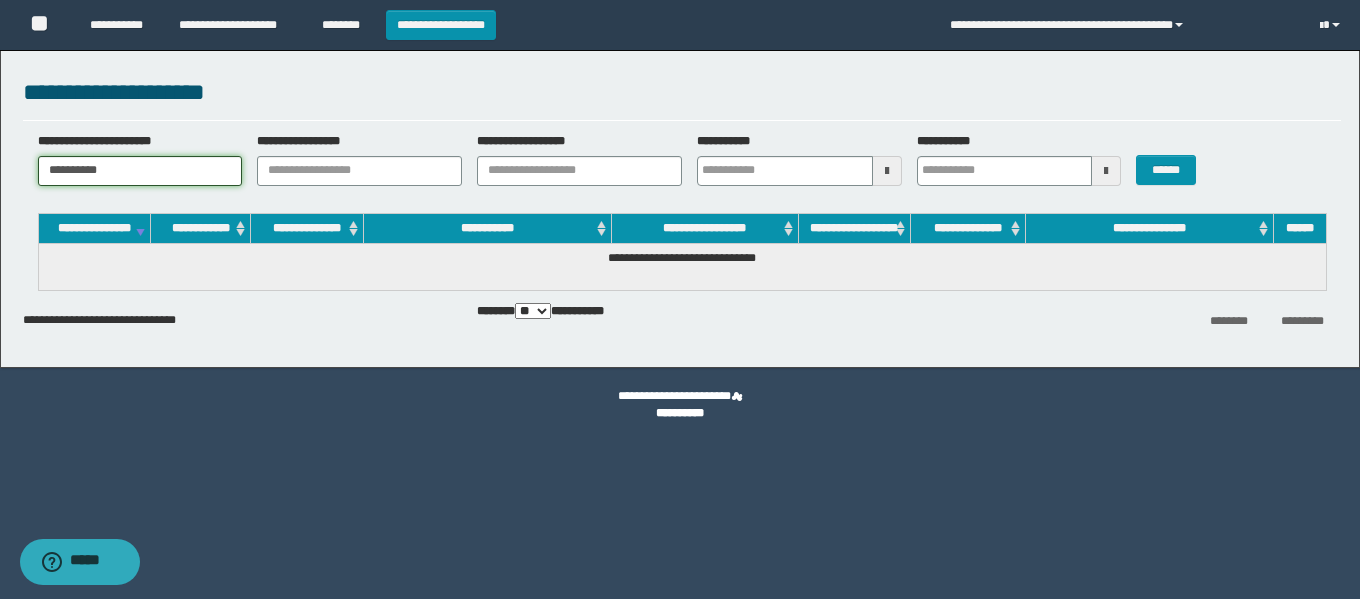 drag, startPoint x: 115, startPoint y: 173, endPoint x: 0, endPoint y: 172, distance: 115.00435 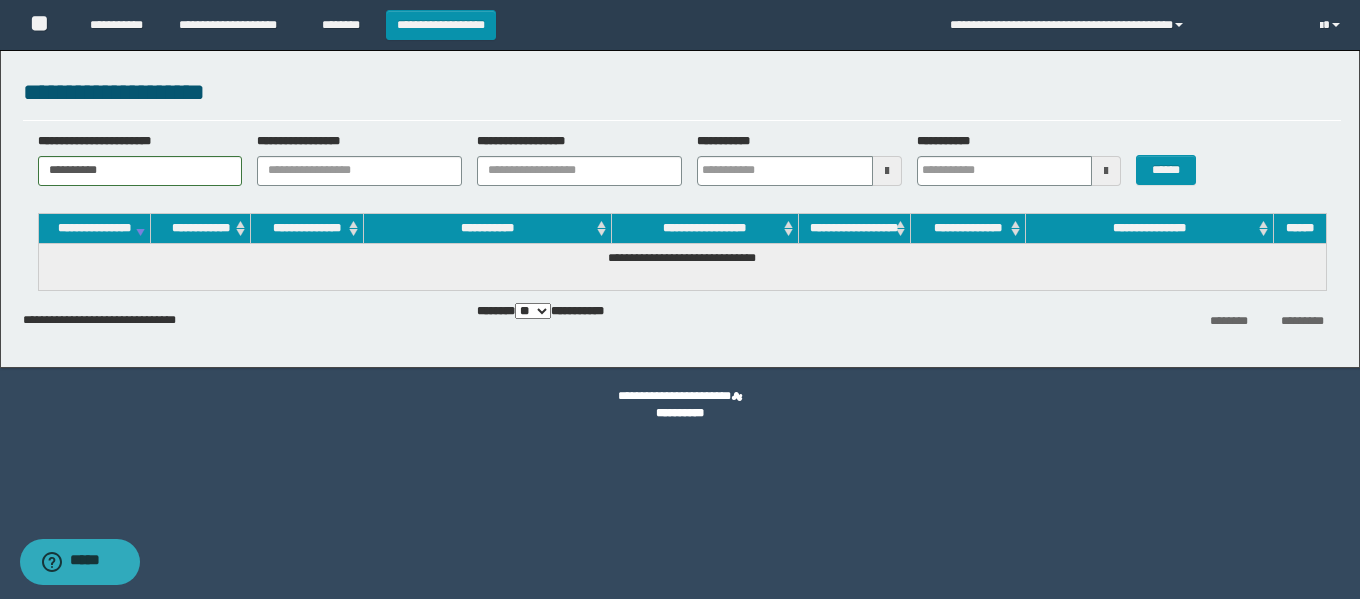 click on "******" at bounding box center [1176, 159] 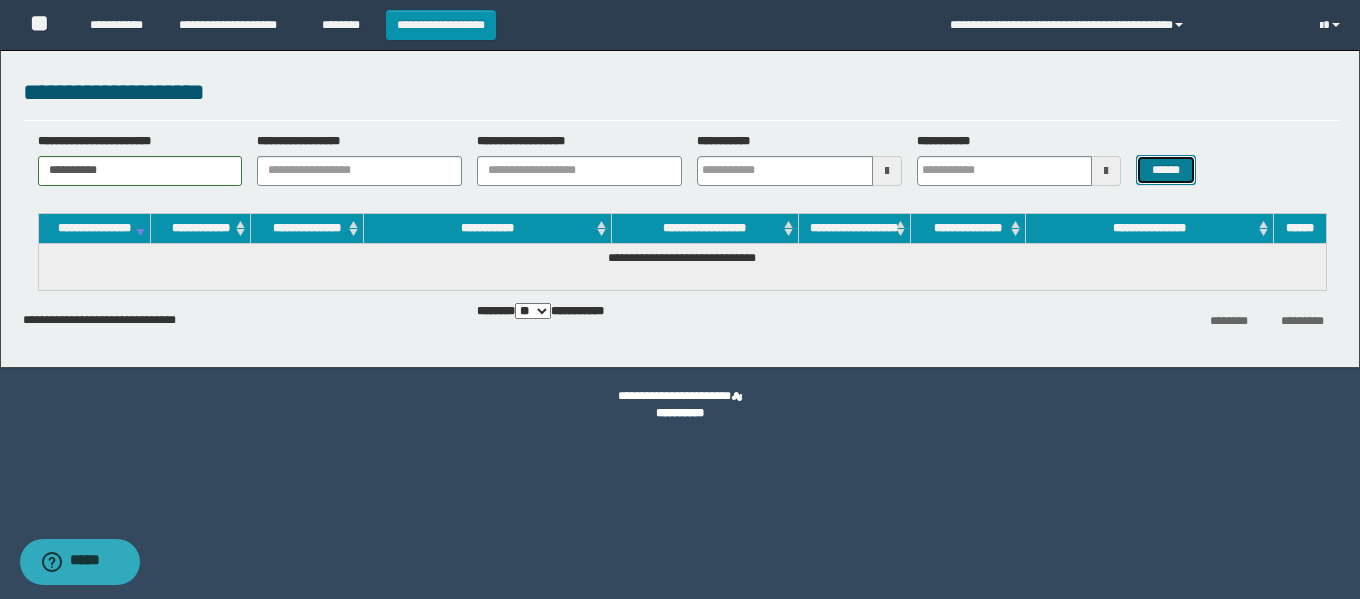 click on "******" at bounding box center (1165, 170) 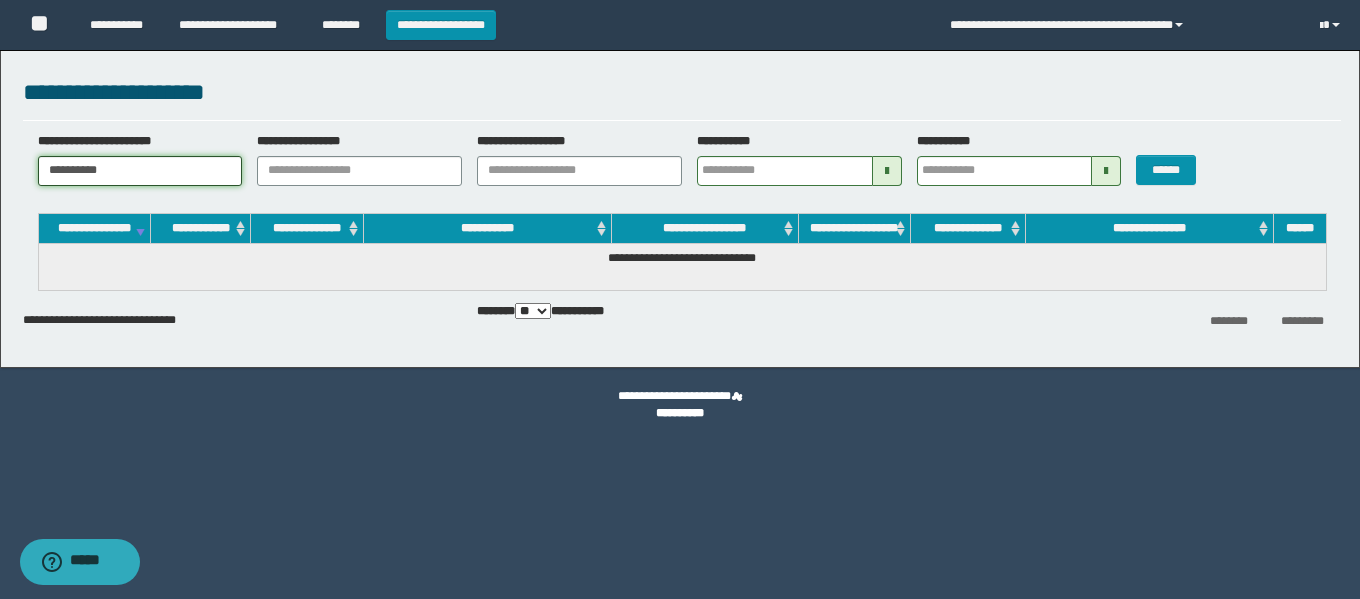 click on "**********" at bounding box center (140, 171) 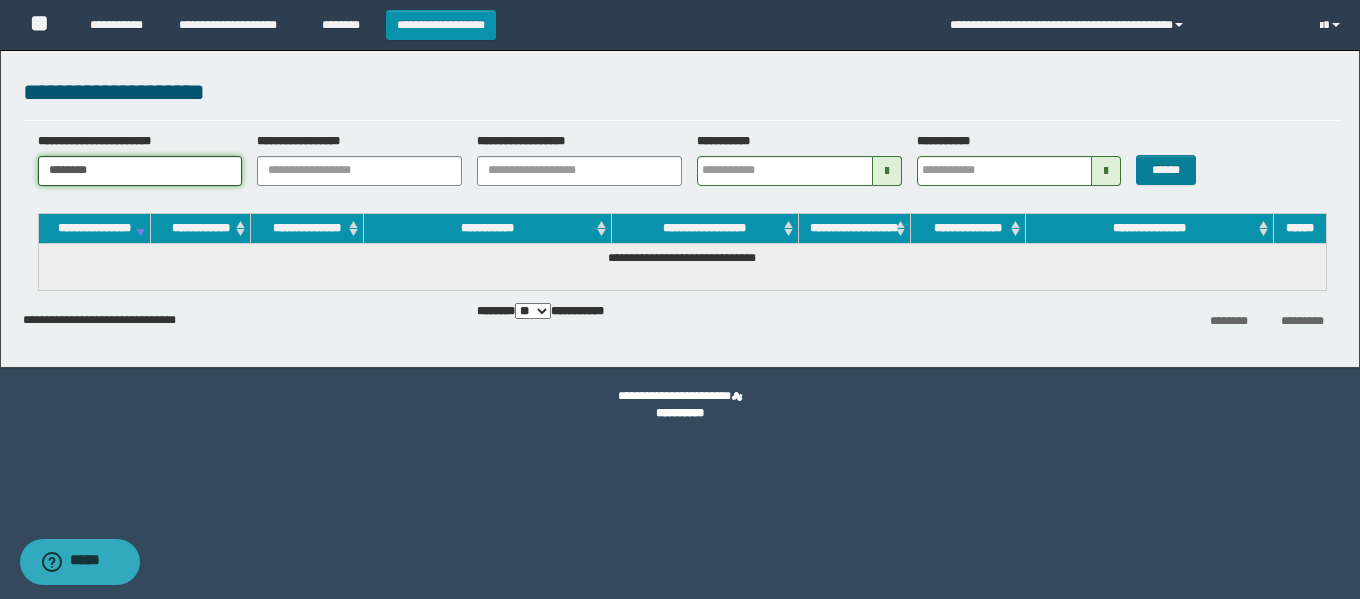 type on "********" 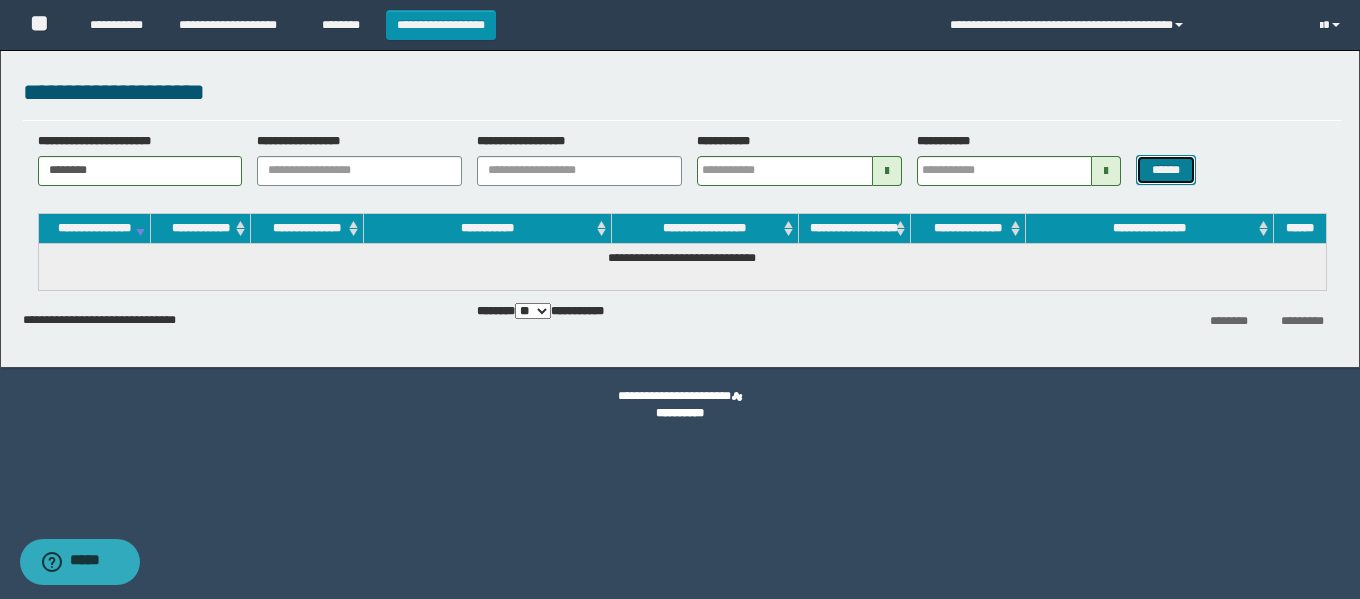 click on "******" at bounding box center (1165, 170) 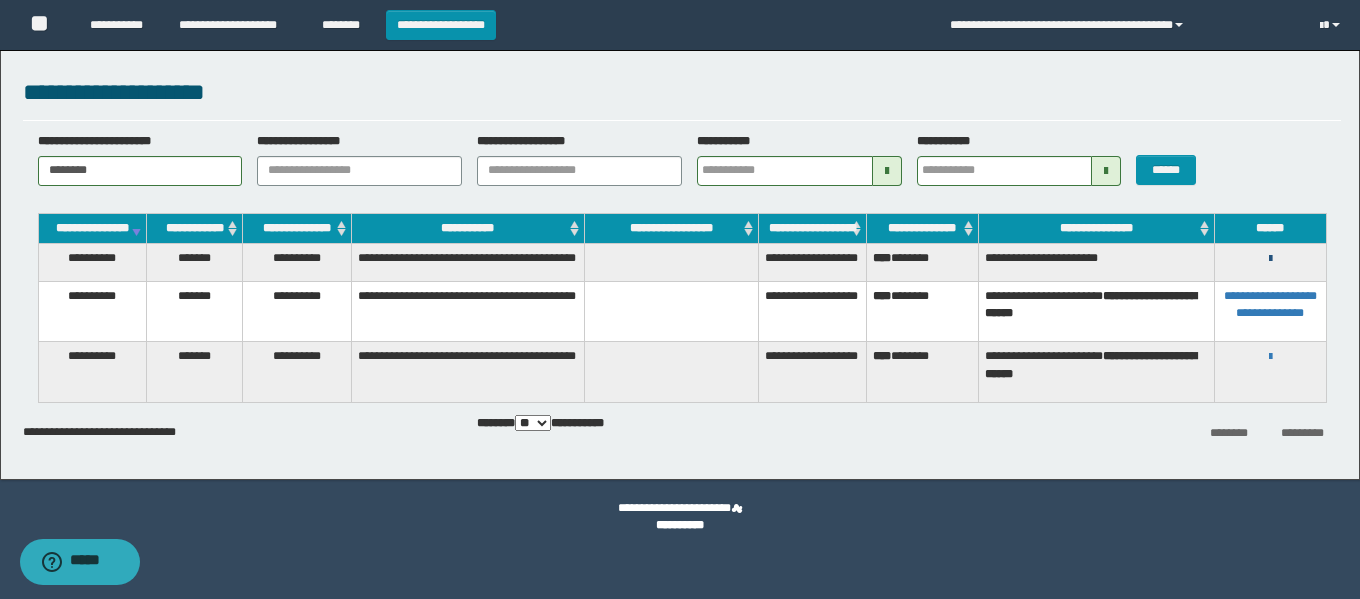 click at bounding box center [1270, 259] 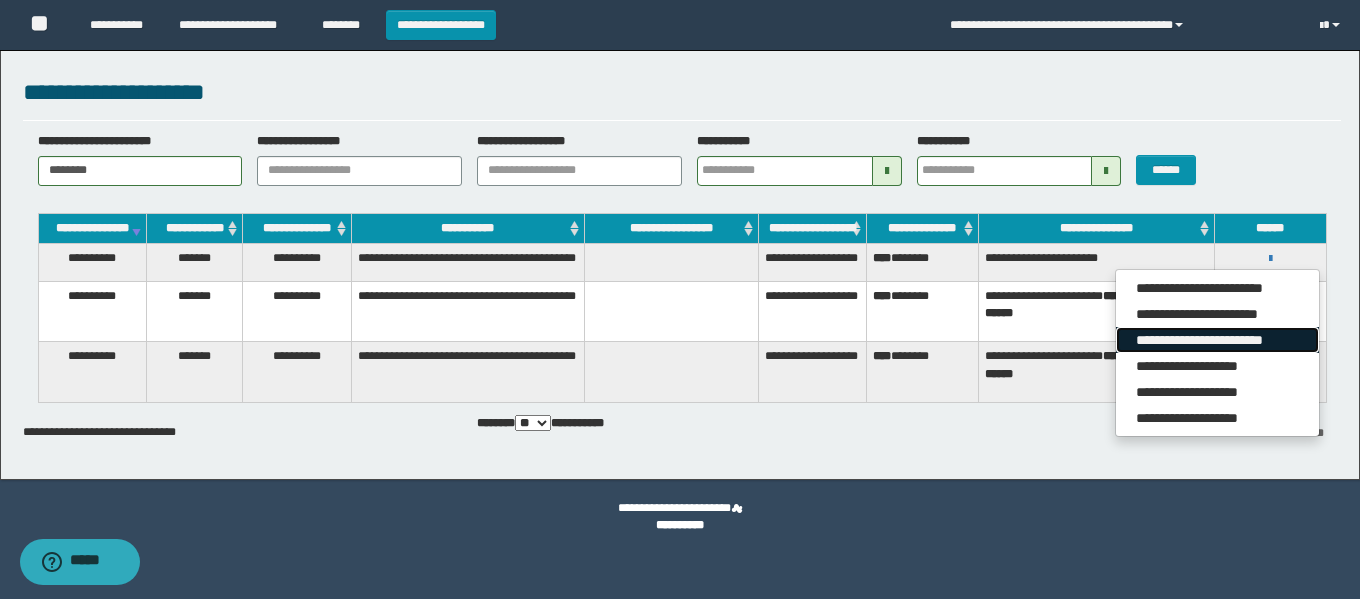 click on "**********" at bounding box center [1217, 340] 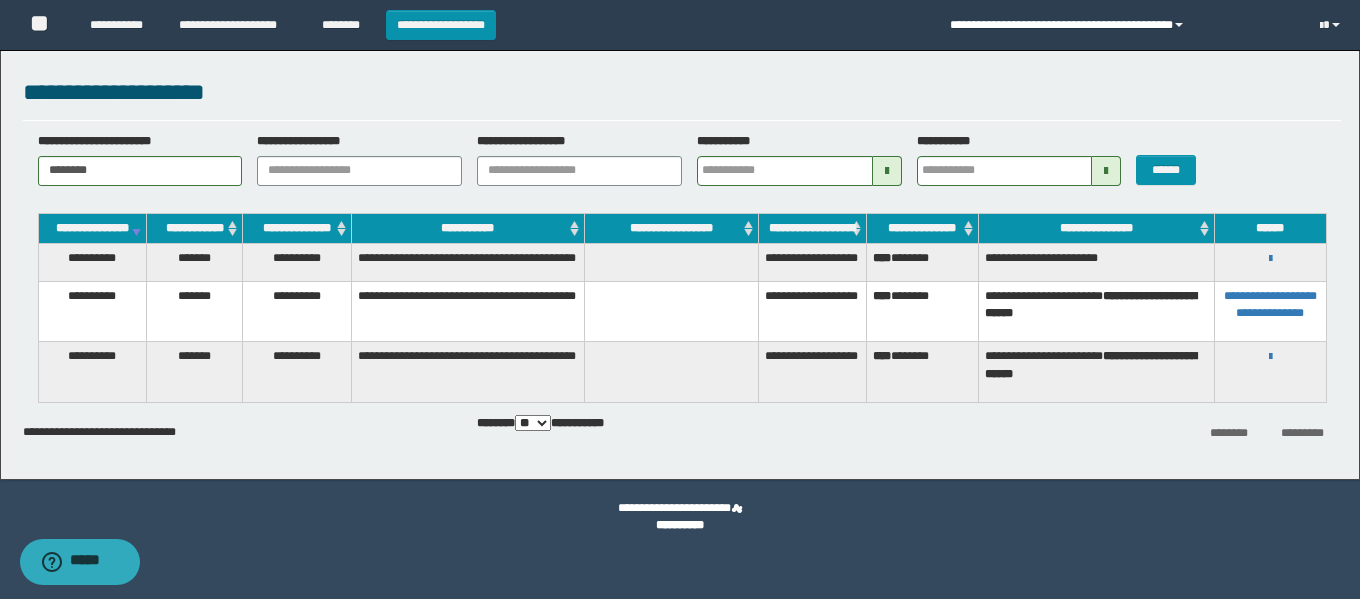 click on "**********" at bounding box center (1120, 25) 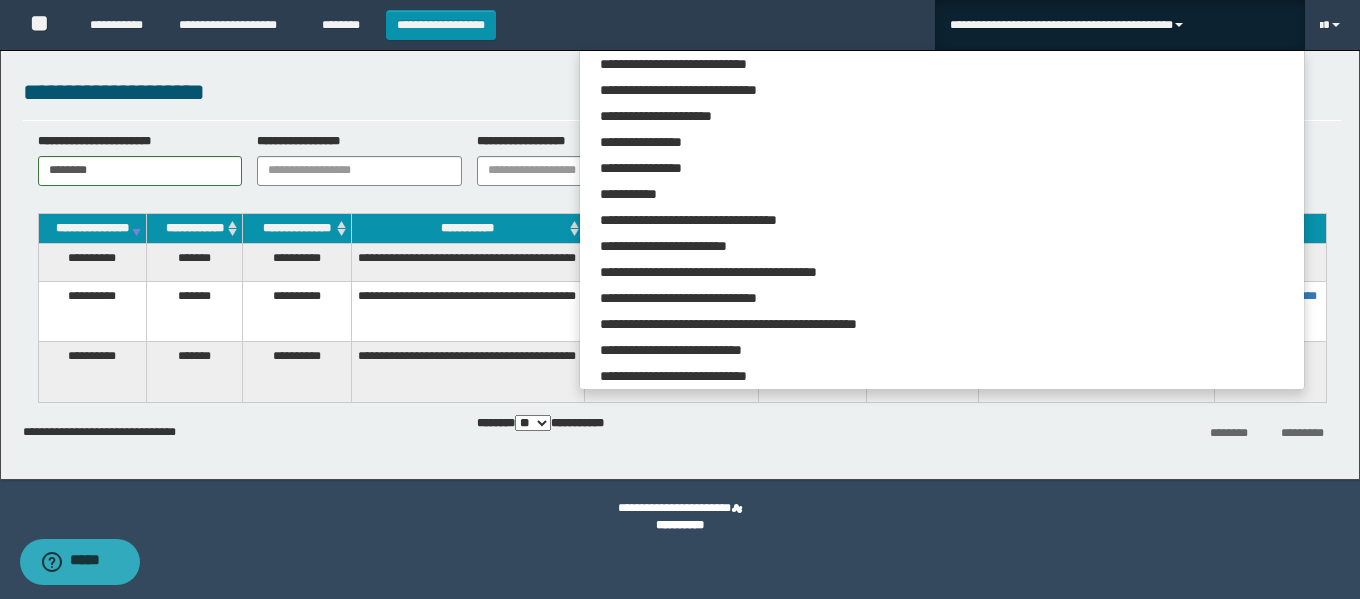scroll, scrollTop: 5309, scrollLeft: 0, axis: vertical 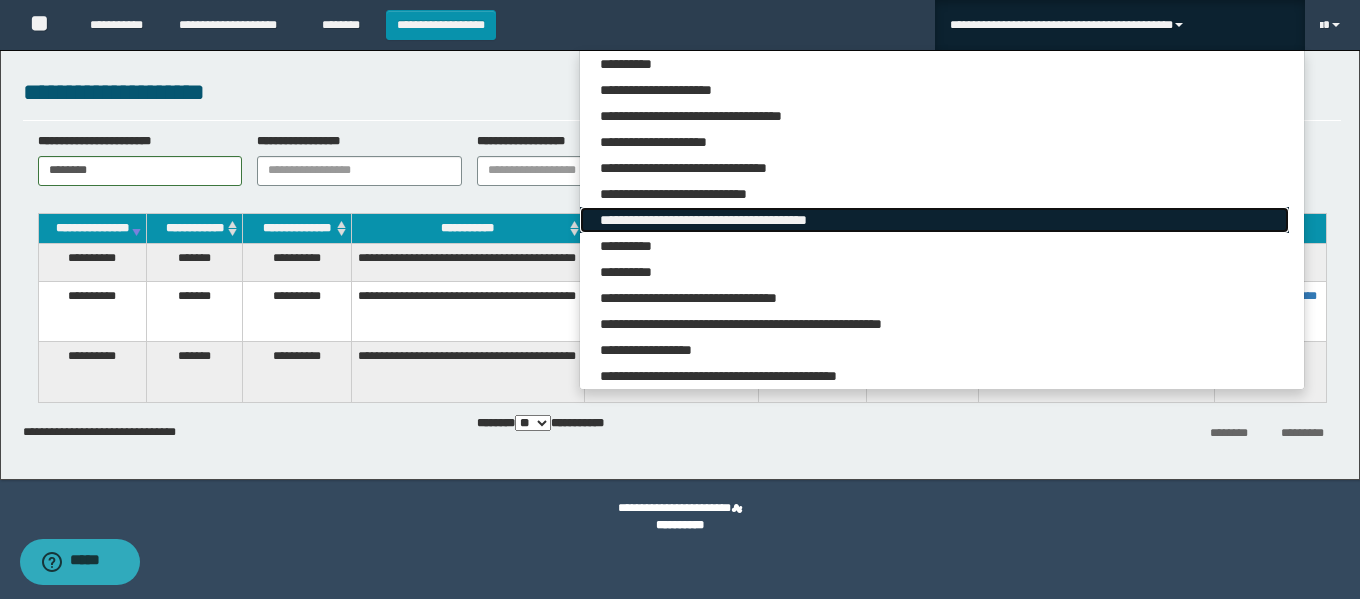 click on "**********" at bounding box center [934, 220] 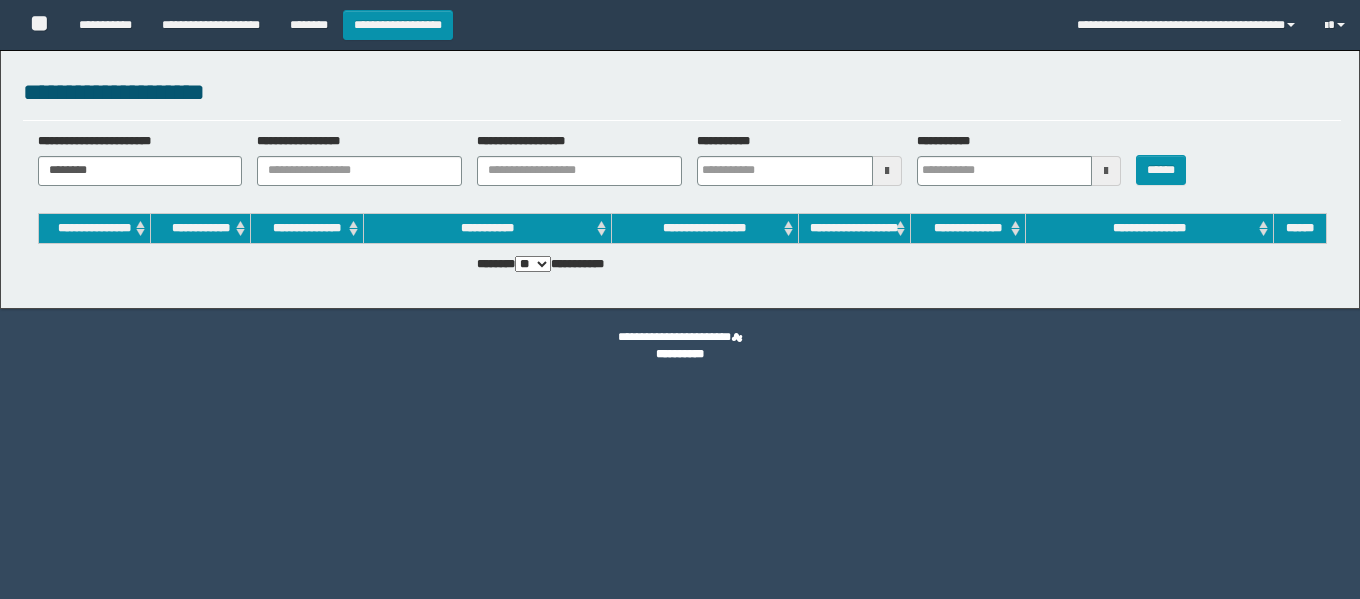 scroll, scrollTop: 0, scrollLeft: 0, axis: both 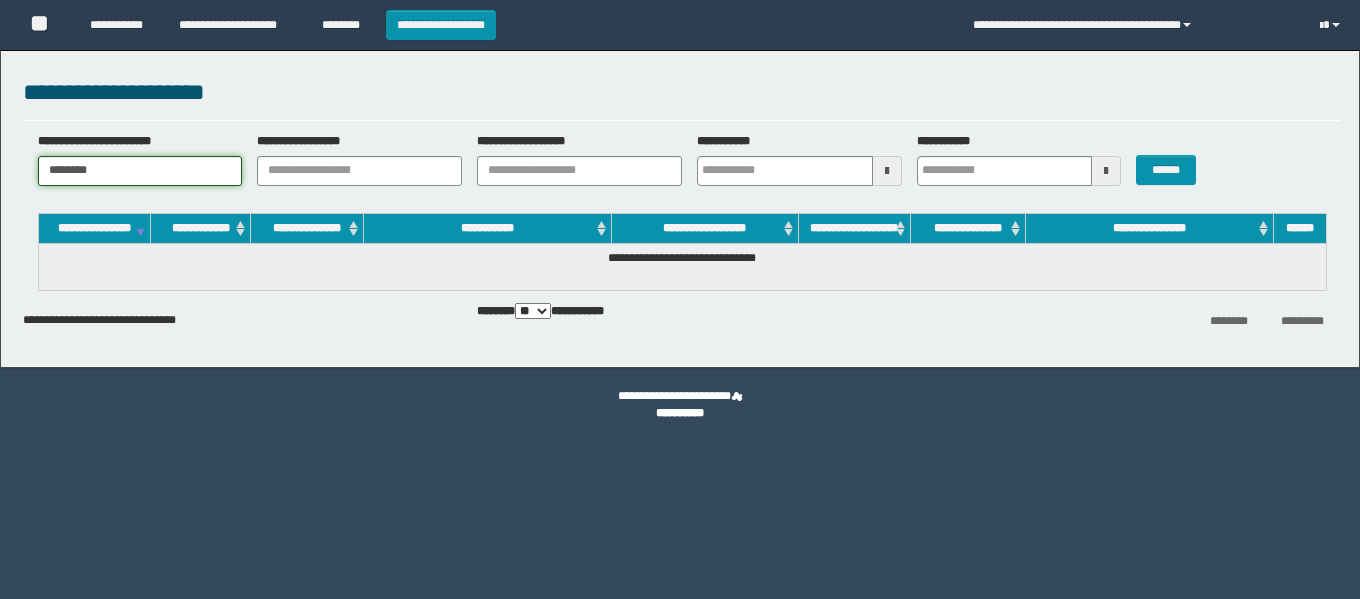 drag, startPoint x: 0, startPoint y: 0, endPoint x: 0, endPoint y: 169, distance: 169 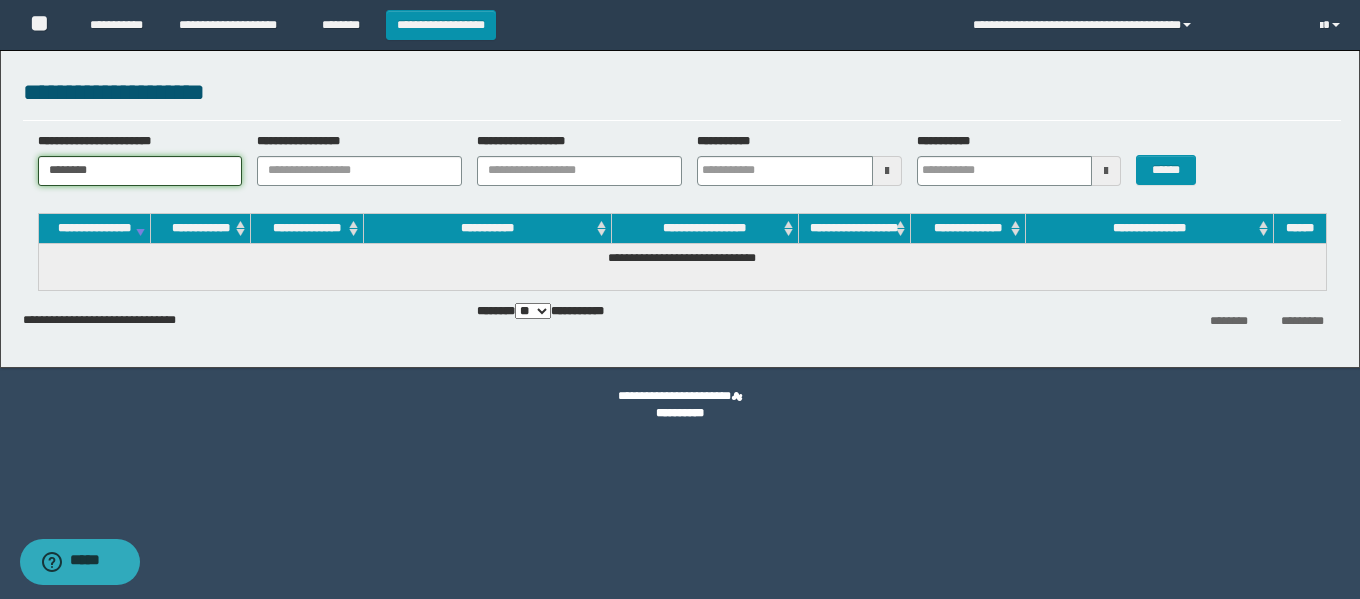 paste on "**" 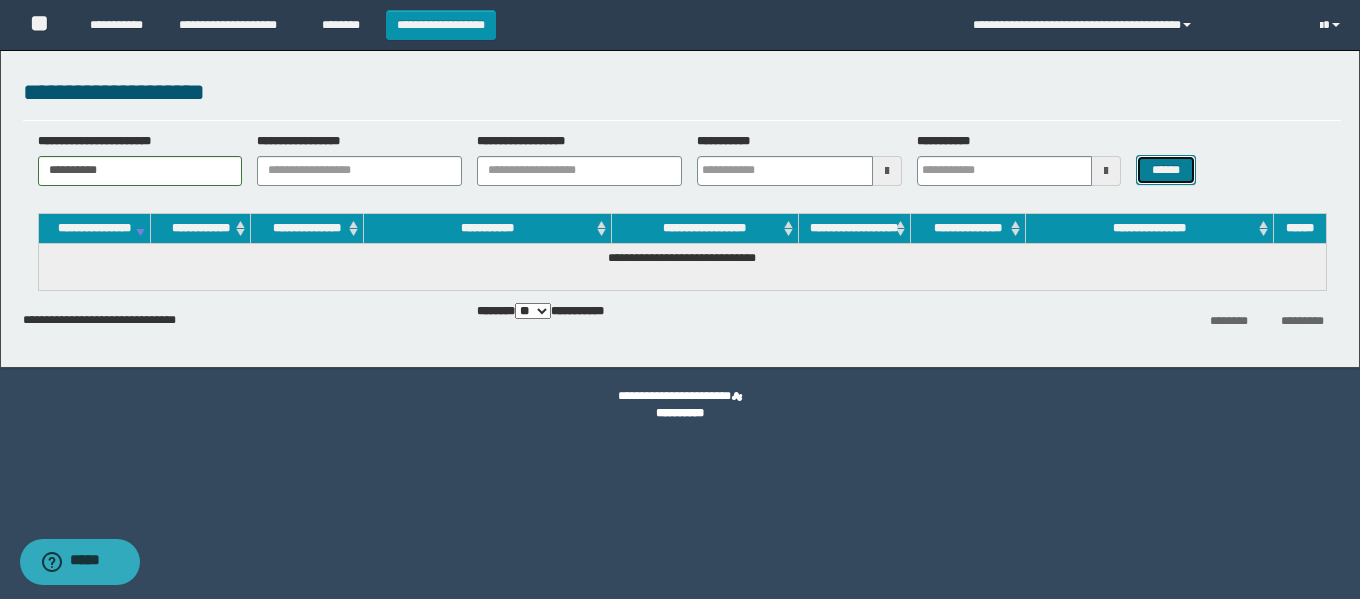 click on "******" at bounding box center [1165, 170] 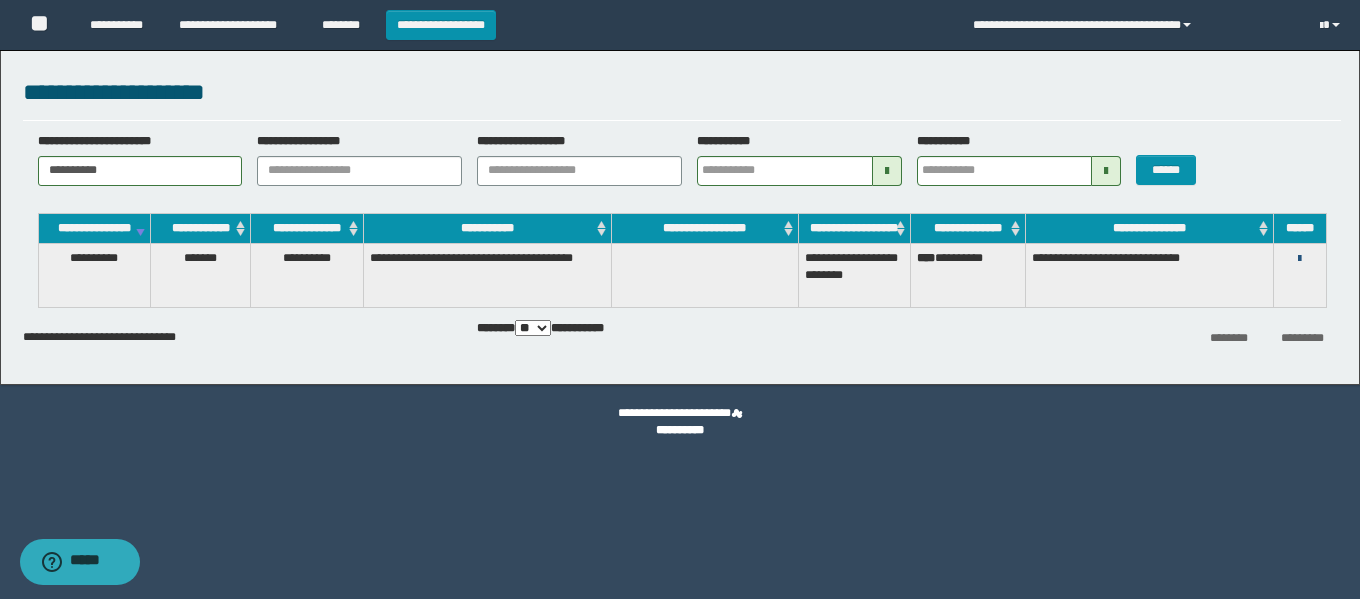 click at bounding box center [1299, 259] 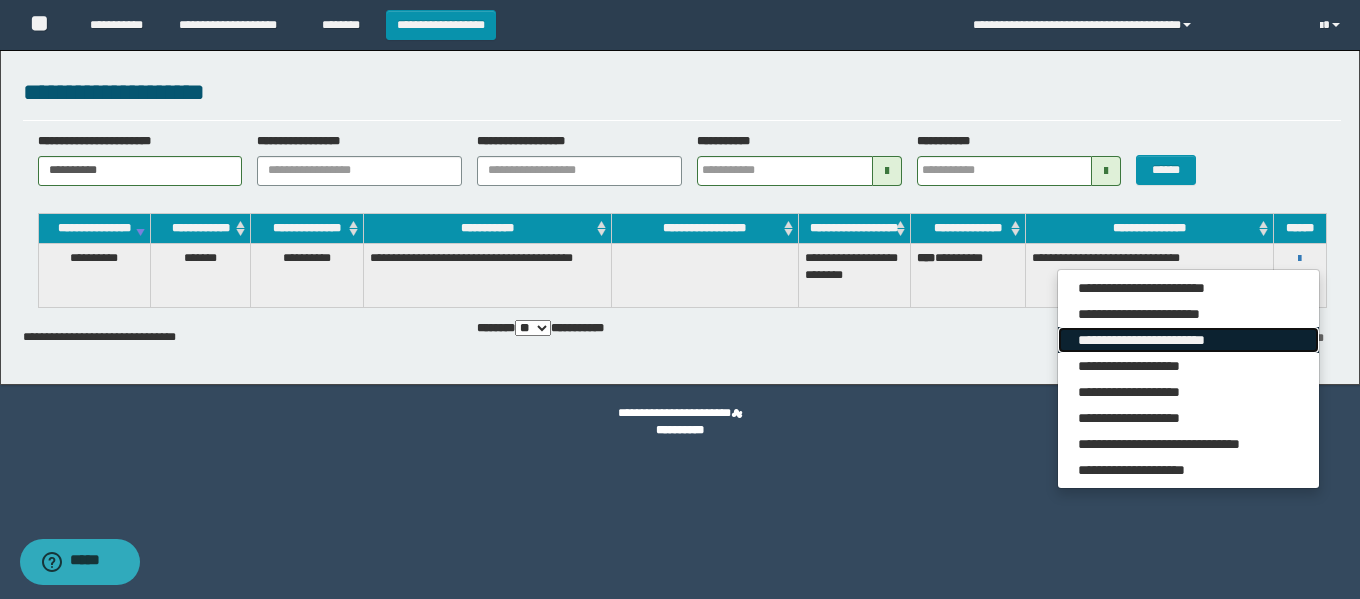 click on "**********" at bounding box center [1188, 340] 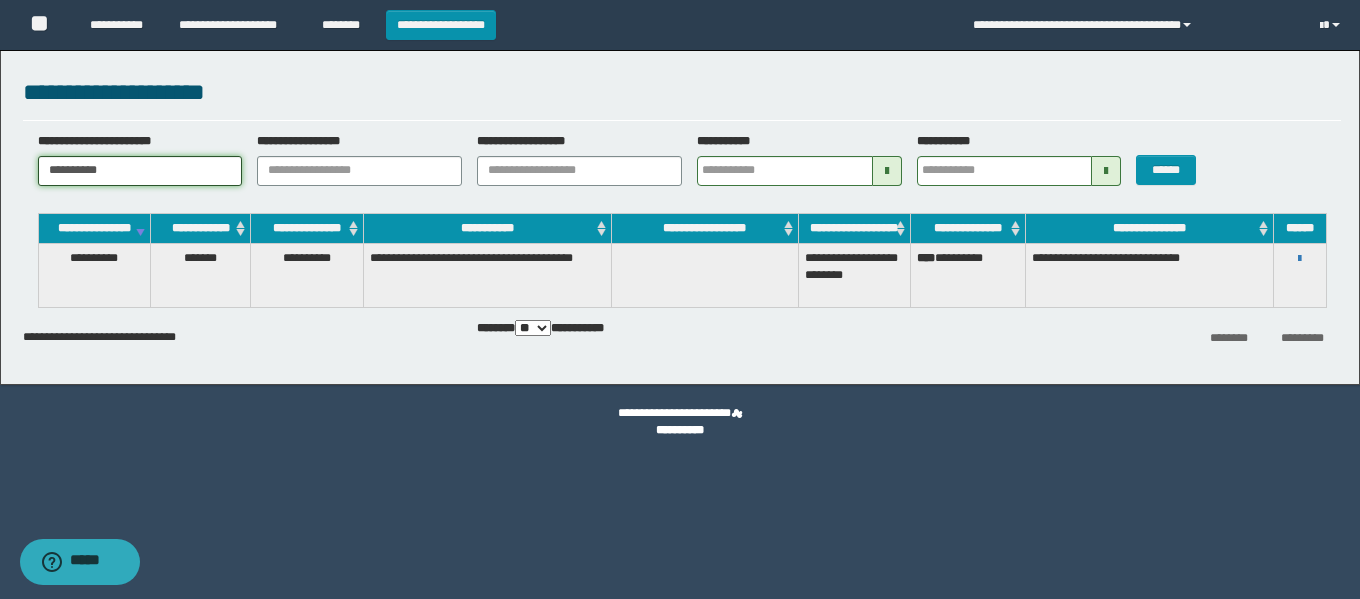 drag, startPoint x: 199, startPoint y: 173, endPoint x: 0, endPoint y: 168, distance: 199.0628 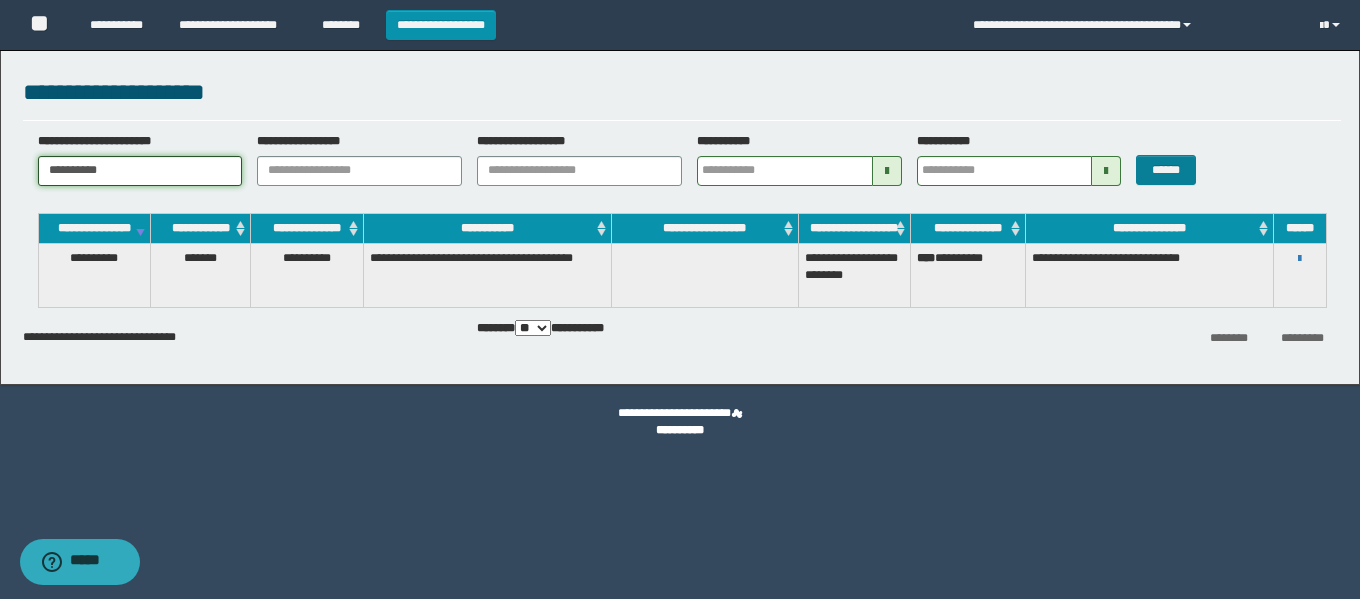 type on "**********" 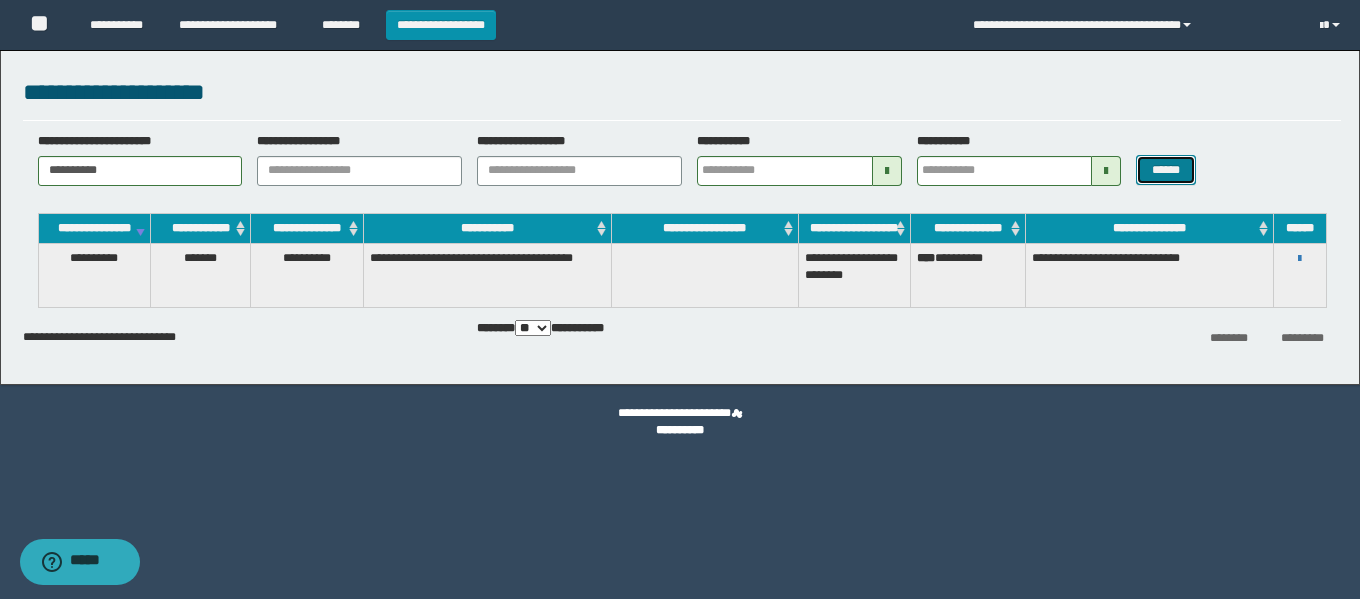drag, startPoint x: 1182, startPoint y: 170, endPoint x: 1191, endPoint y: 177, distance: 11.401754 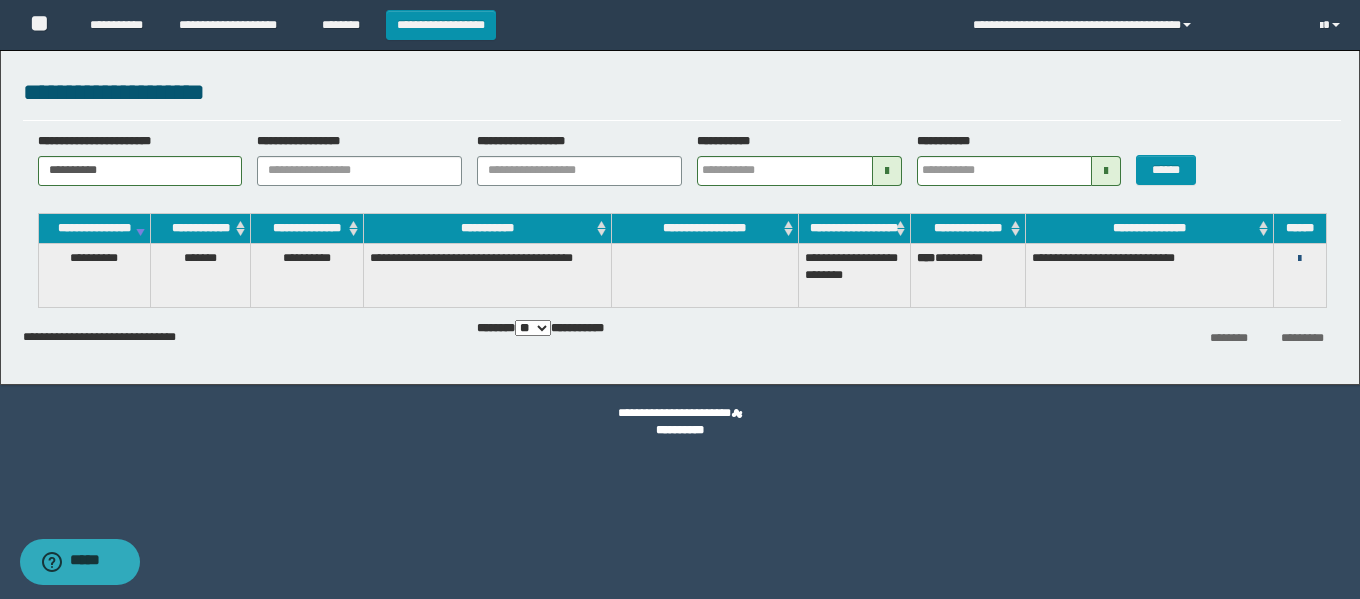 click at bounding box center [1299, 259] 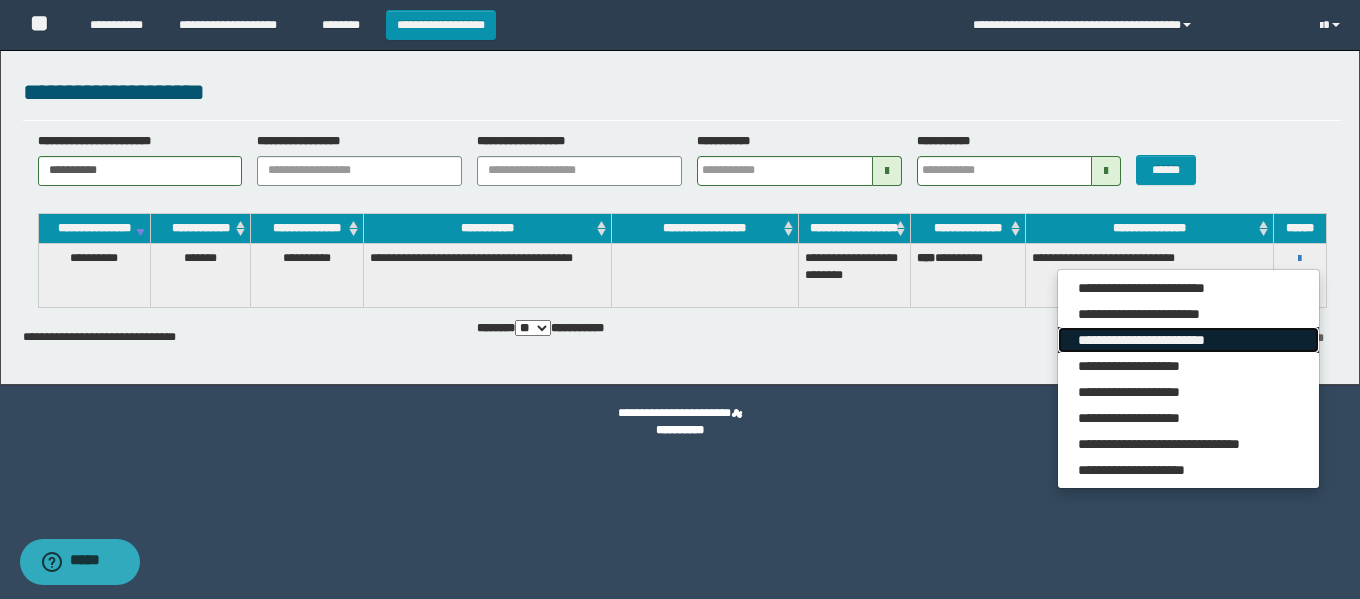 click on "**********" at bounding box center (1188, 340) 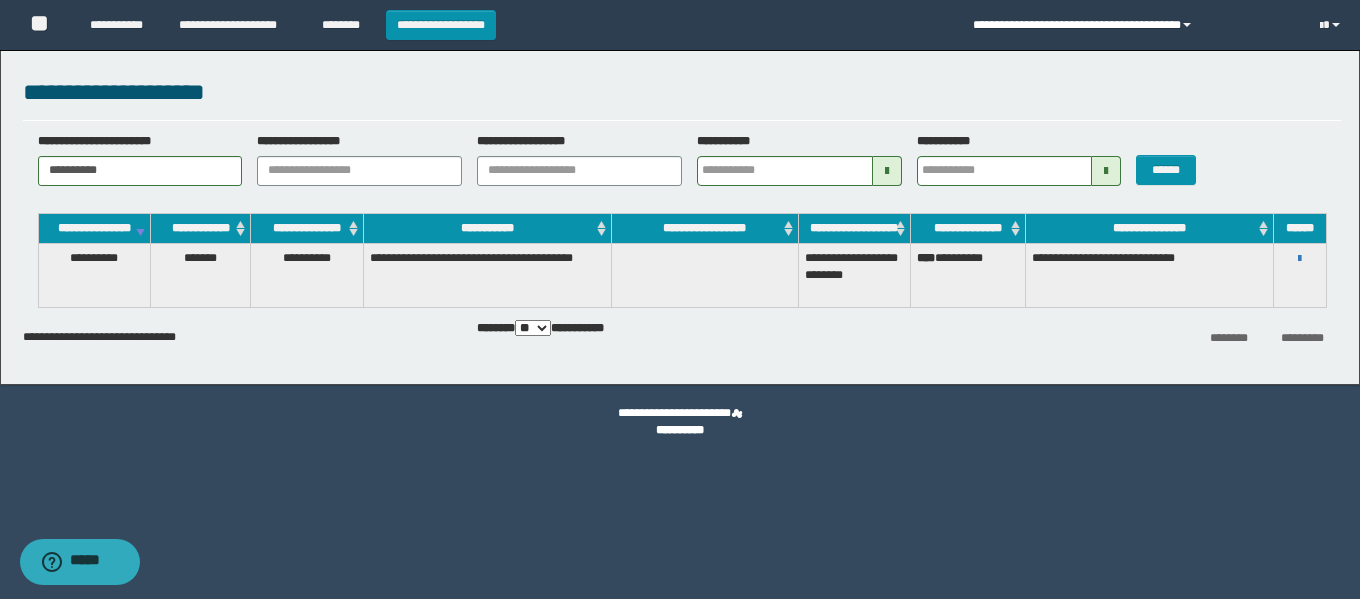 click on "**********" at bounding box center [1131, 25] 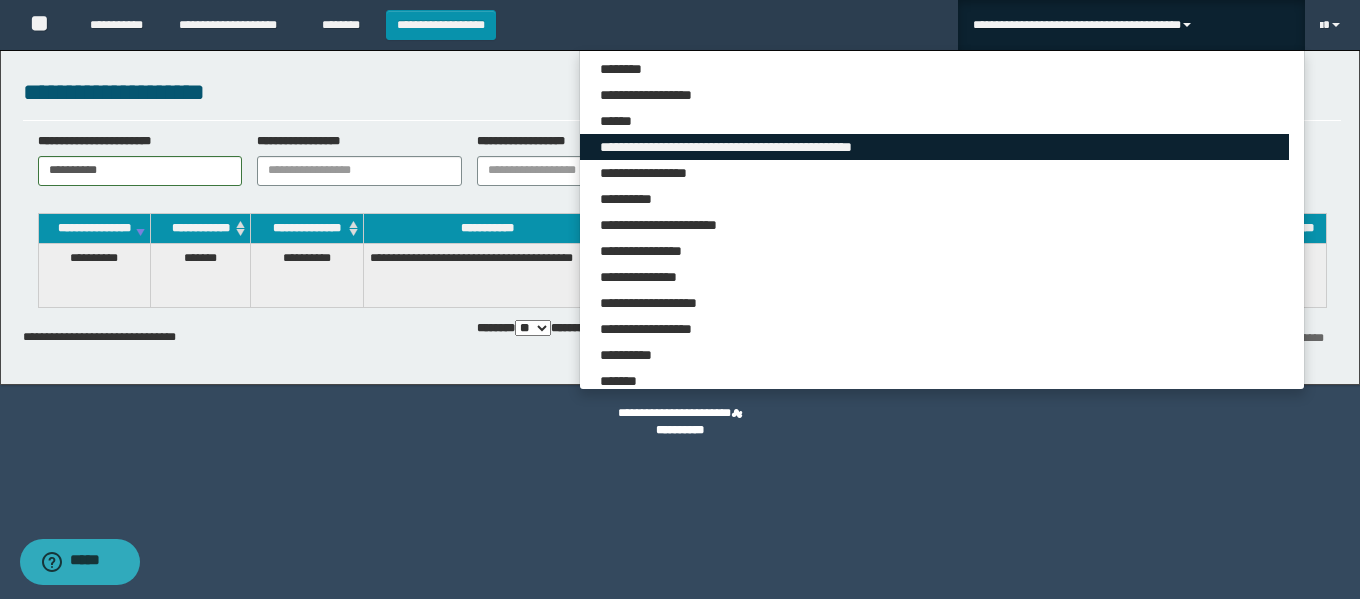 scroll, scrollTop: 6276, scrollLeft: 0, axis: vertical 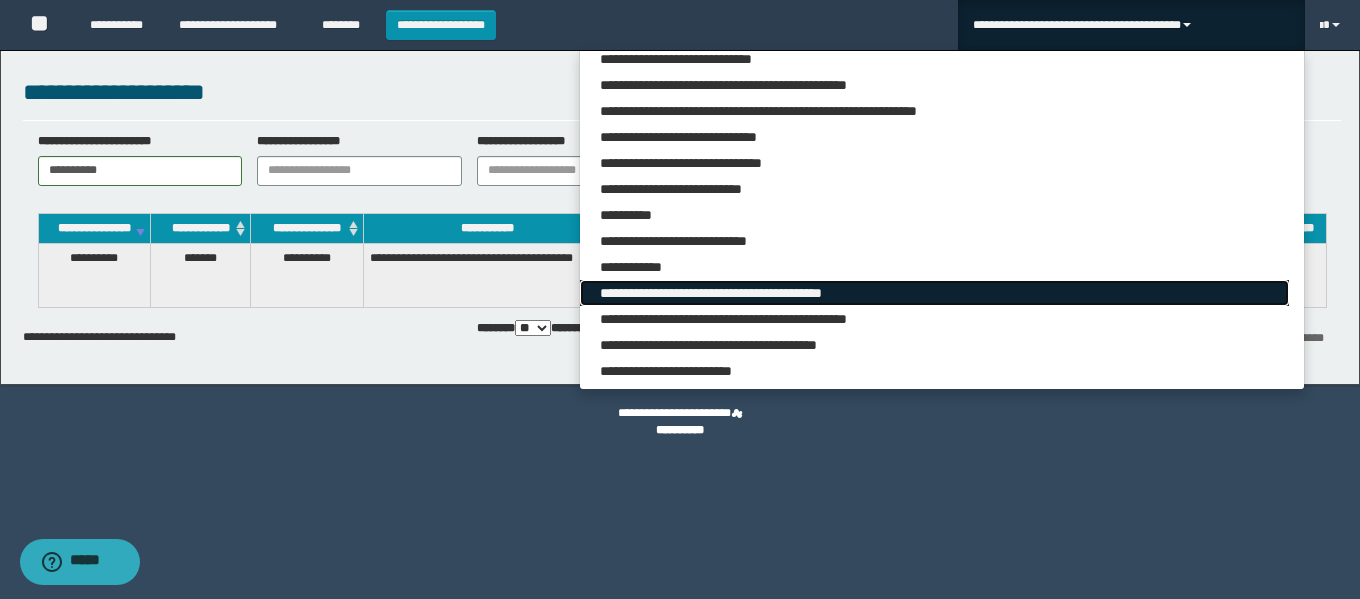 click on "**********" at bounding box center [934, 293] 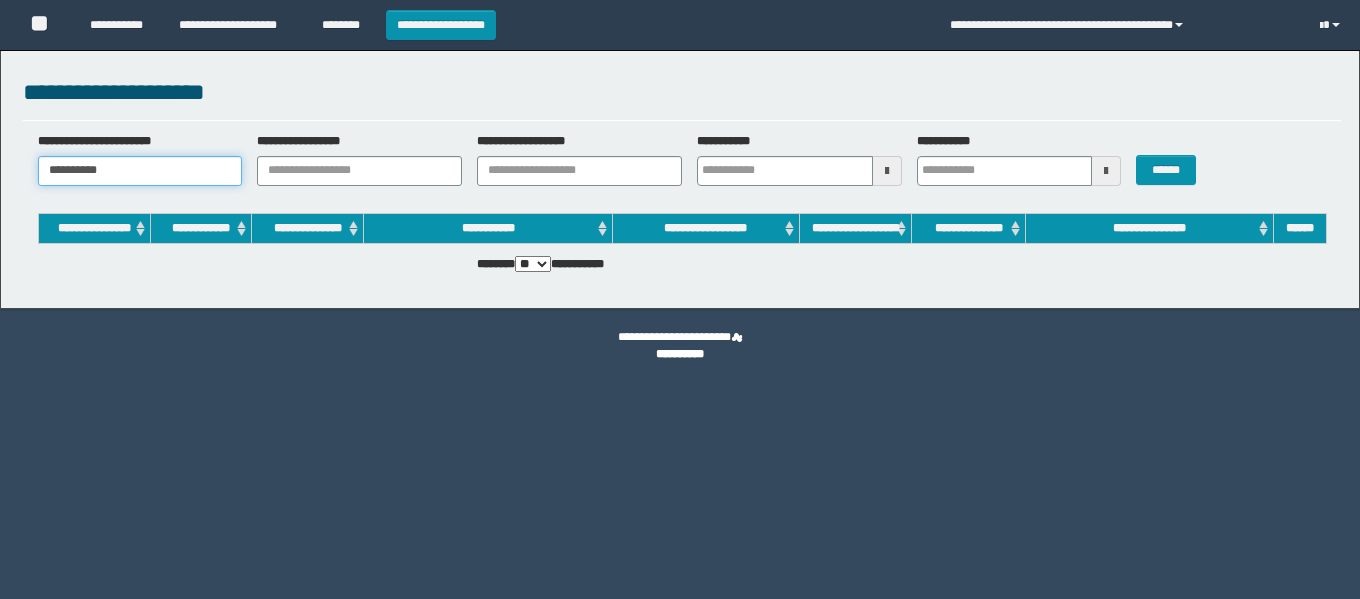 click on "**********" at bounding box center (680, 174) 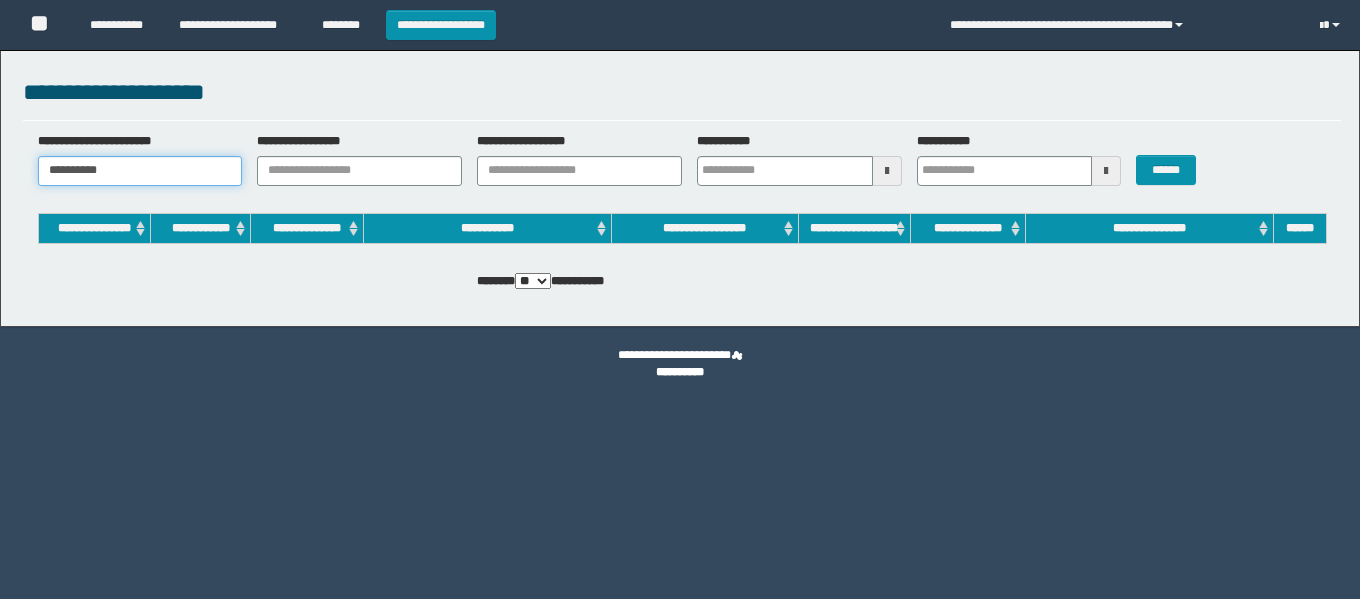 scroll, scrollTop: 0, scrollLeft: 0, axis: both 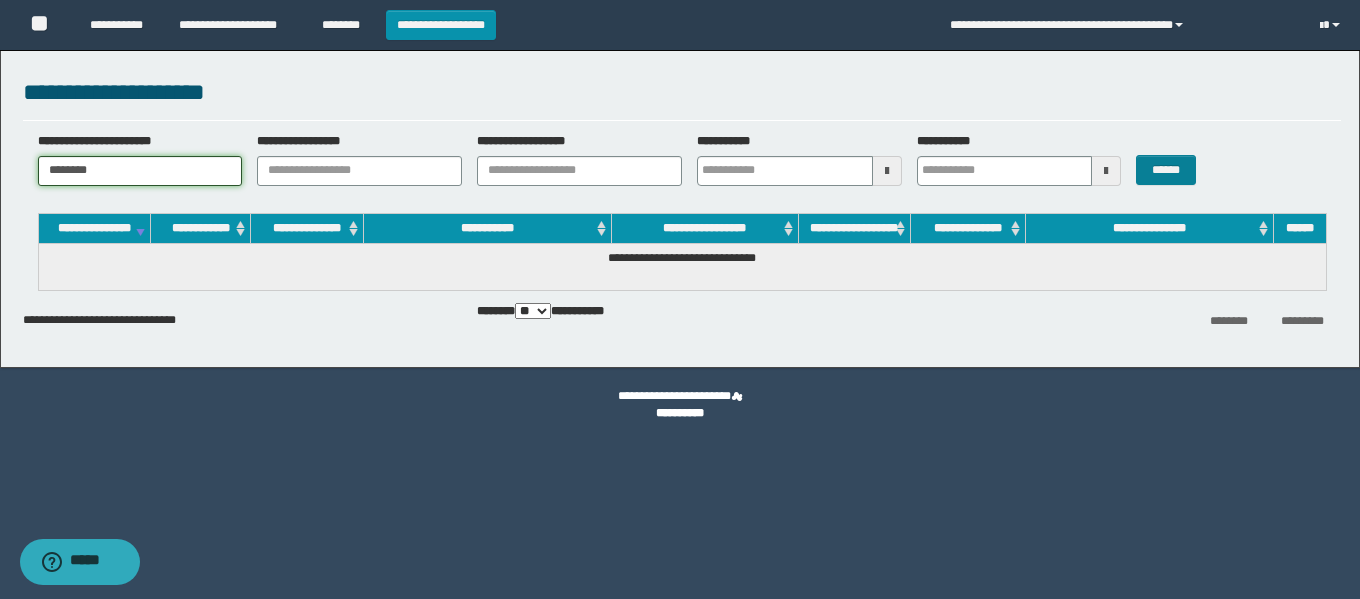 type on "********" 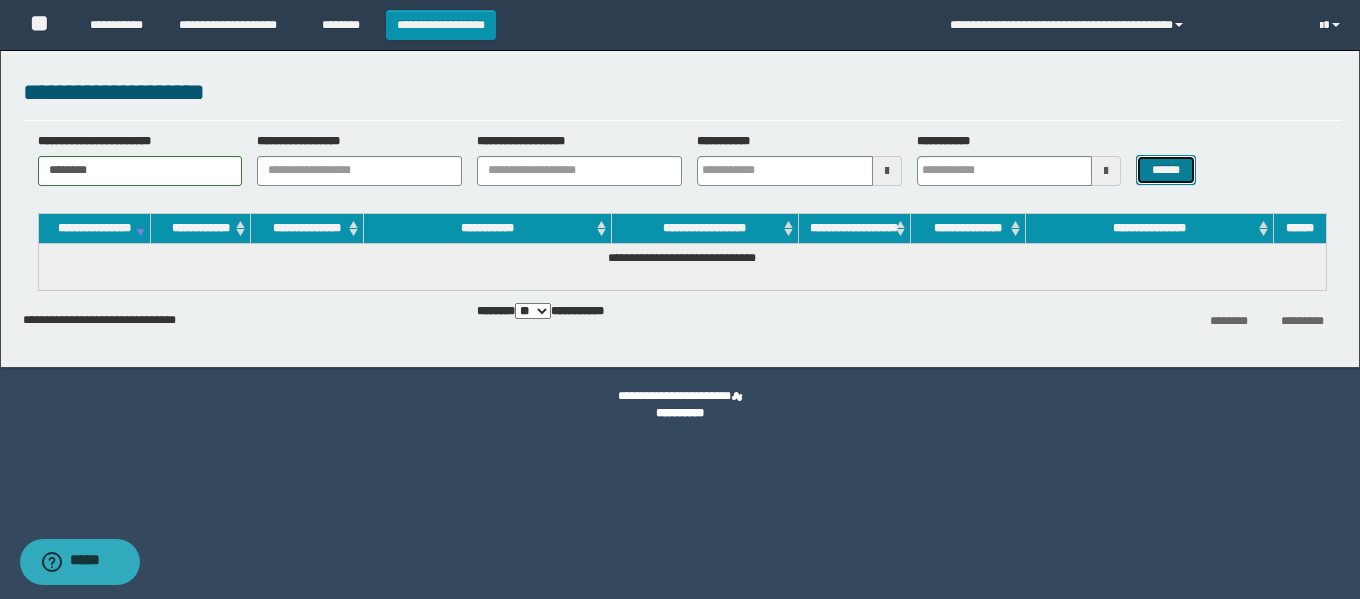 click on "******" at bounding box center [1165, 170] 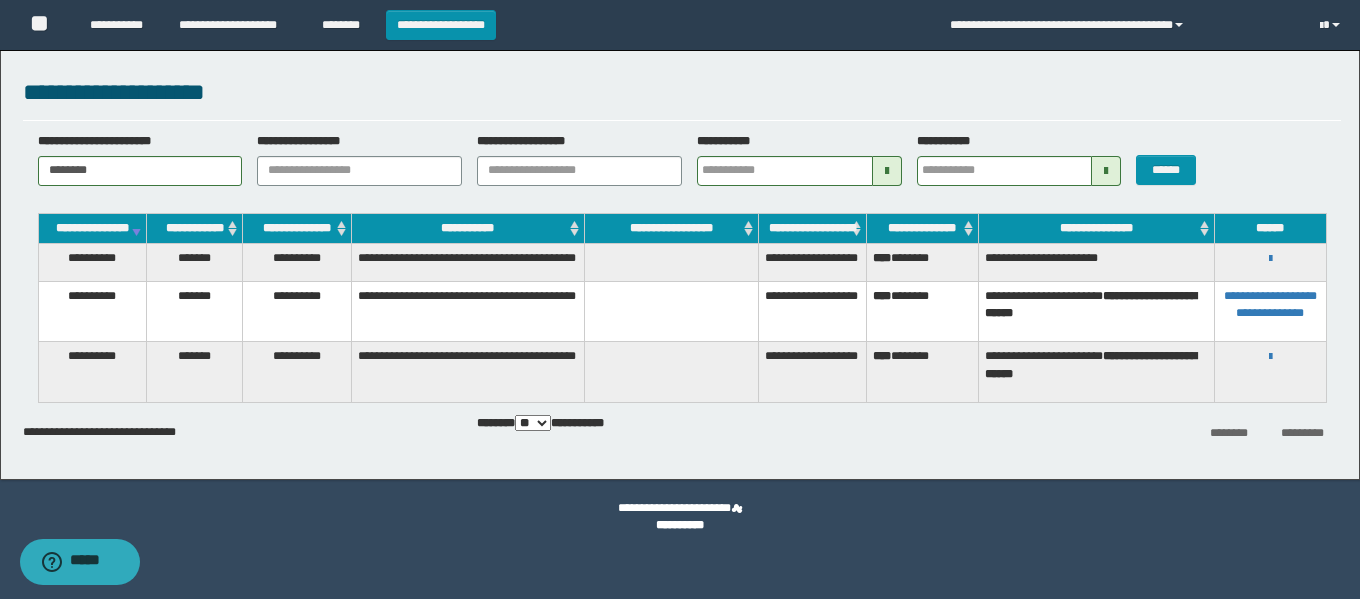 click on "**********" at bounding box center [1270, 258] 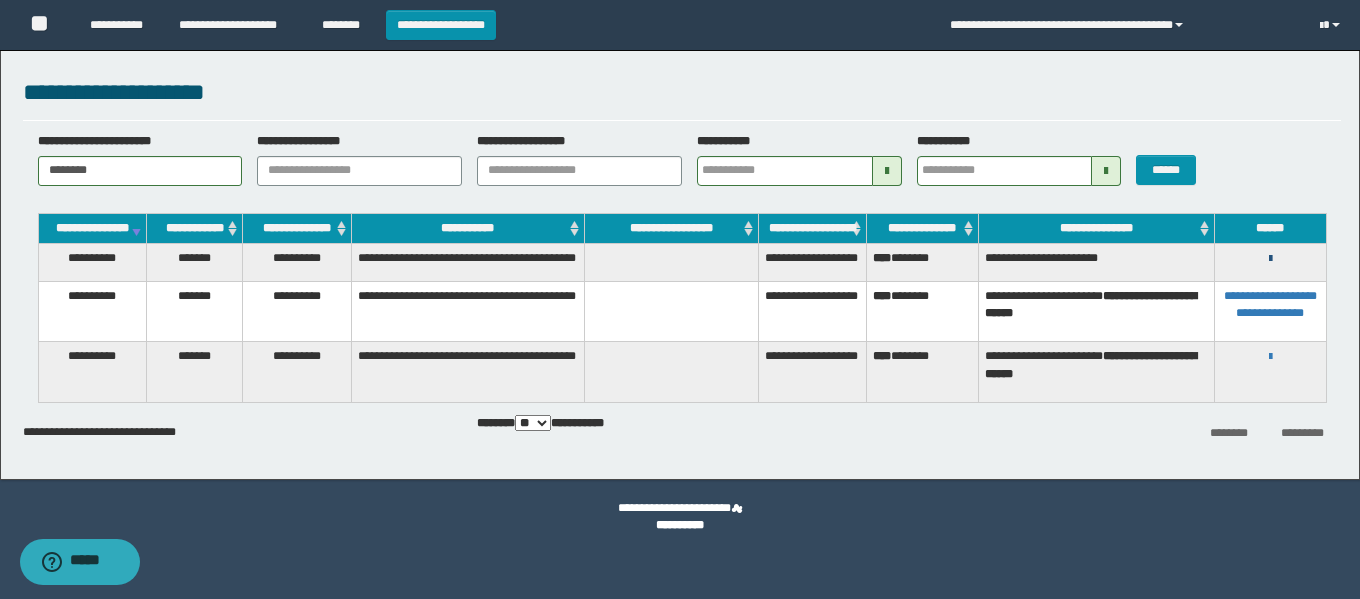 click at bounding box center [1270, 259] 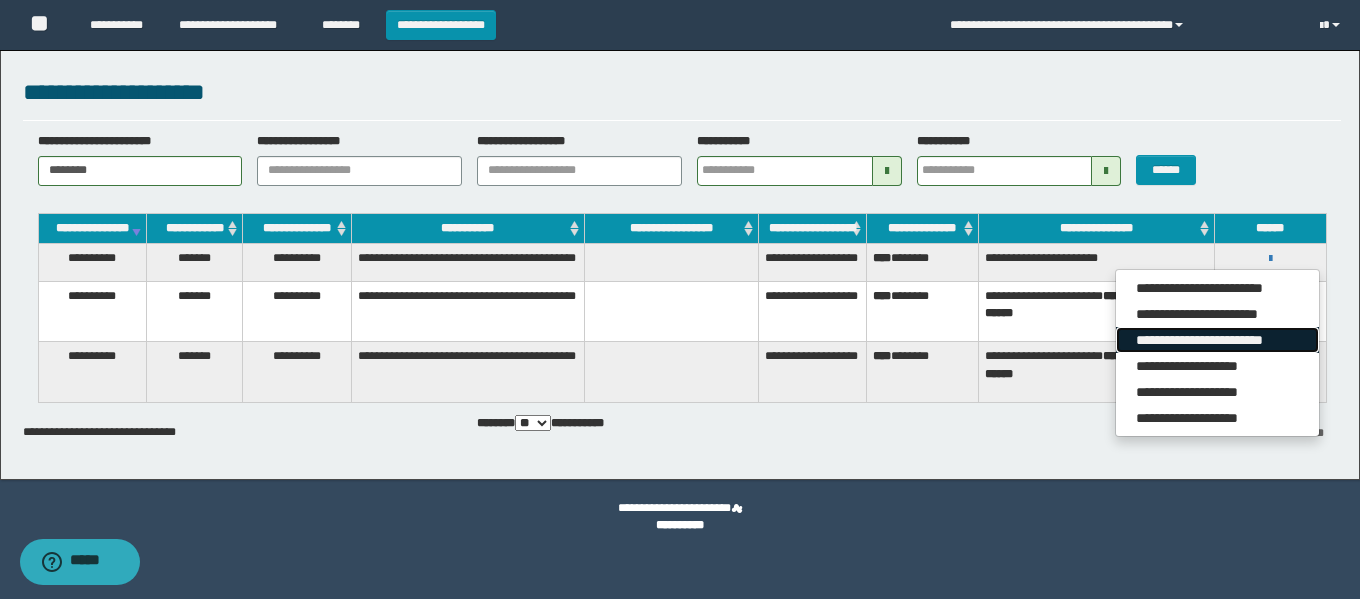 click on "**********" at bounding box center (1217, 340) 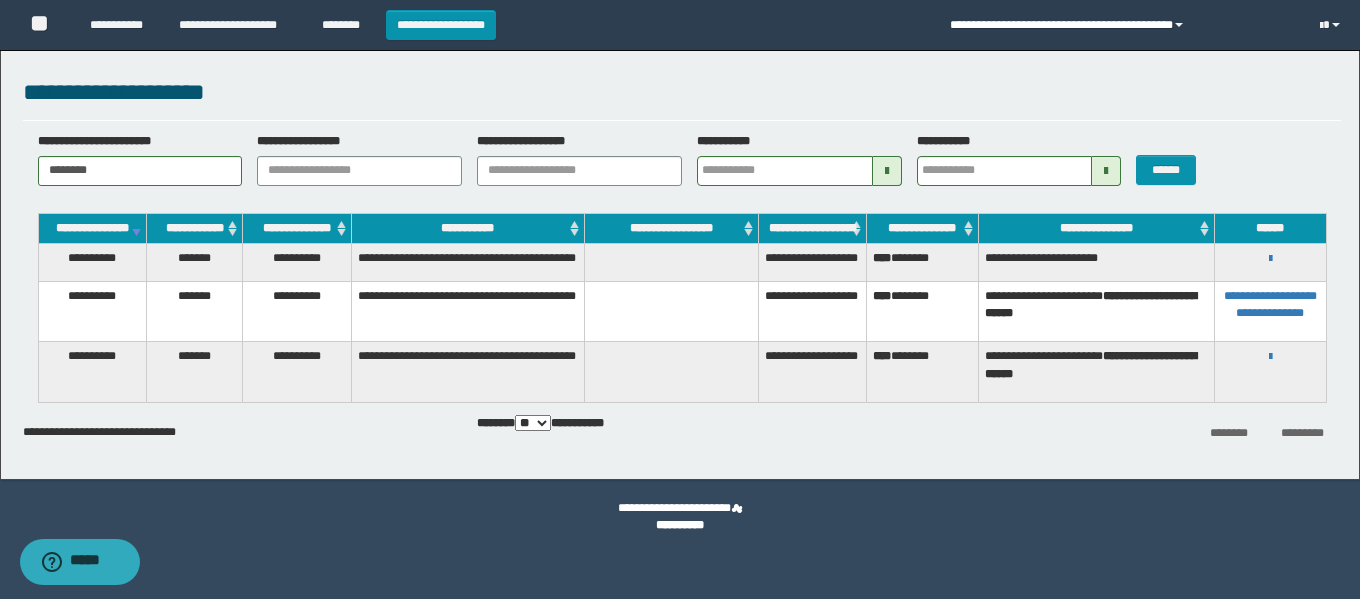 click on "**********" at bounding box center (1120, 25) 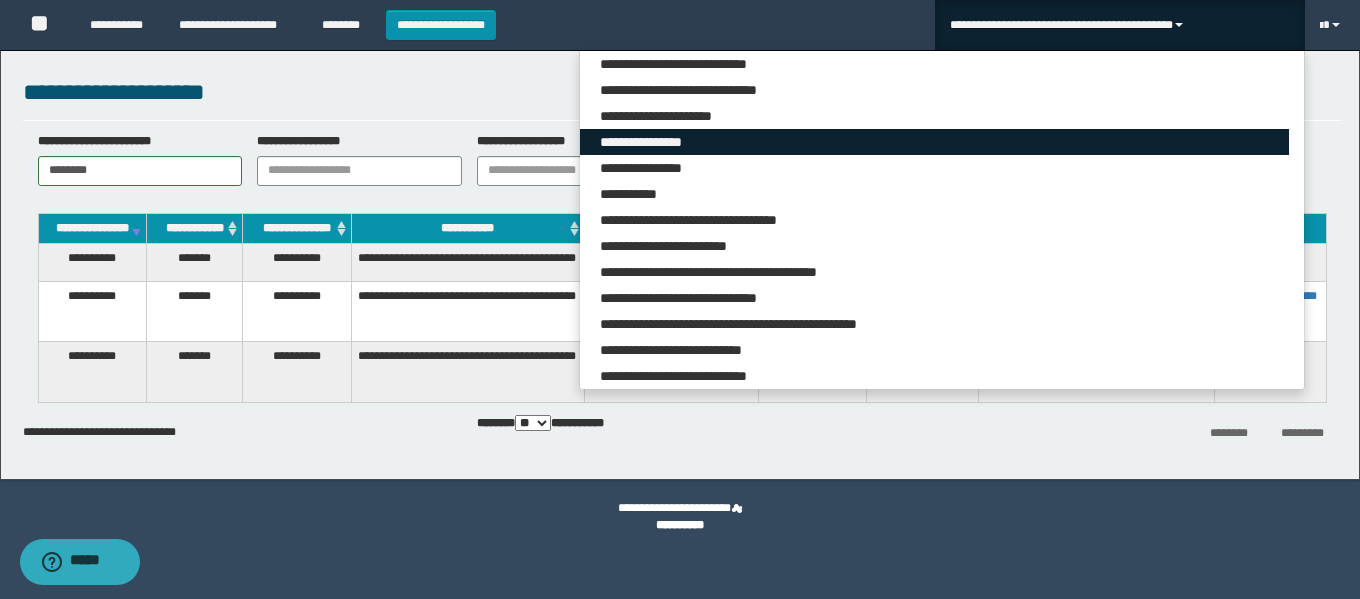scroll, scrollTop: 5309, scrollLeft: 0, axis: vertical 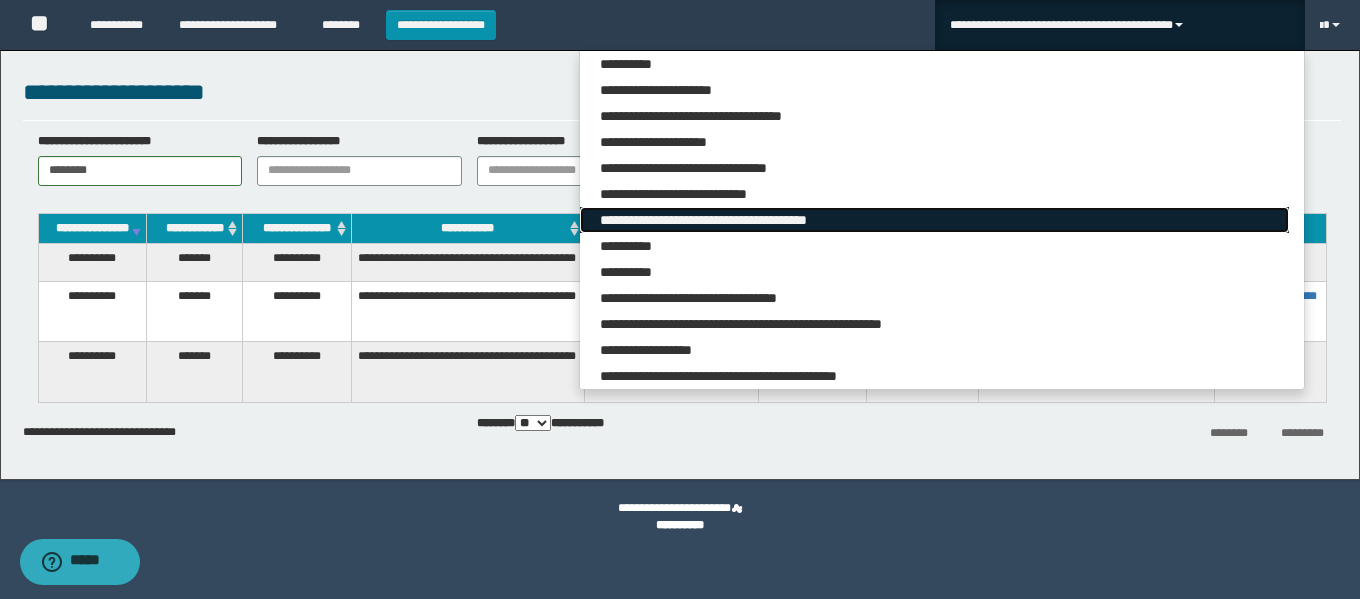 click on "**********" at bounding box center (934, 220) 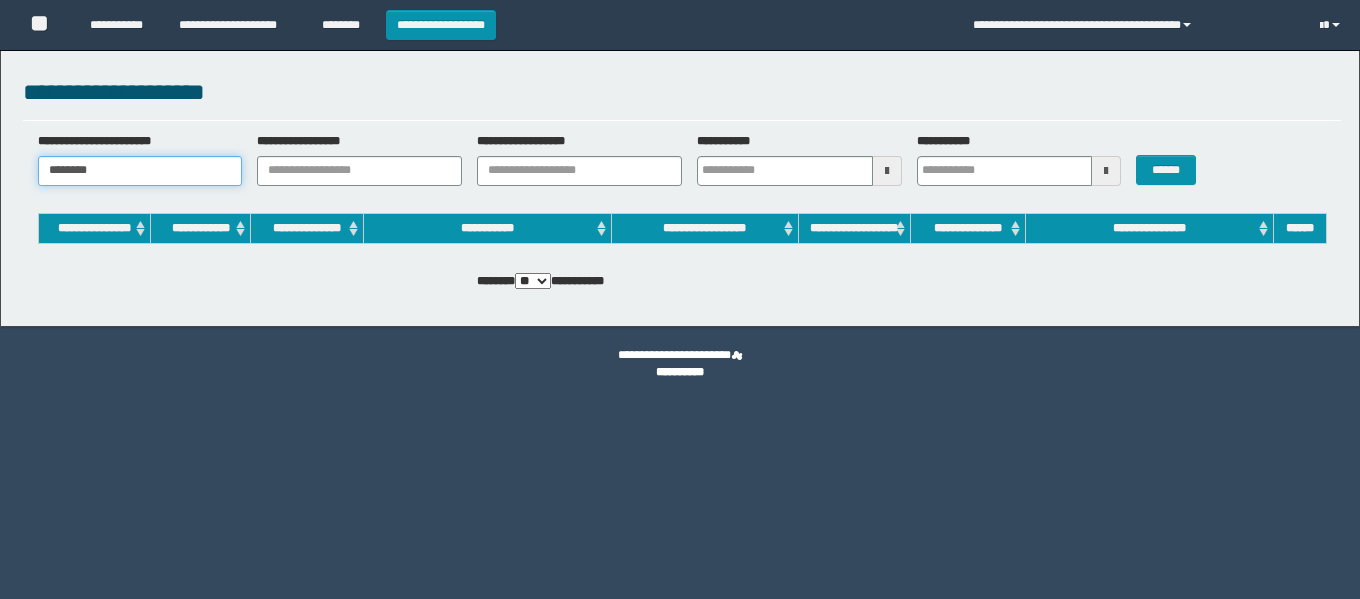 scroll, scrollTop: 0, scrollLeft: 0, axis: both 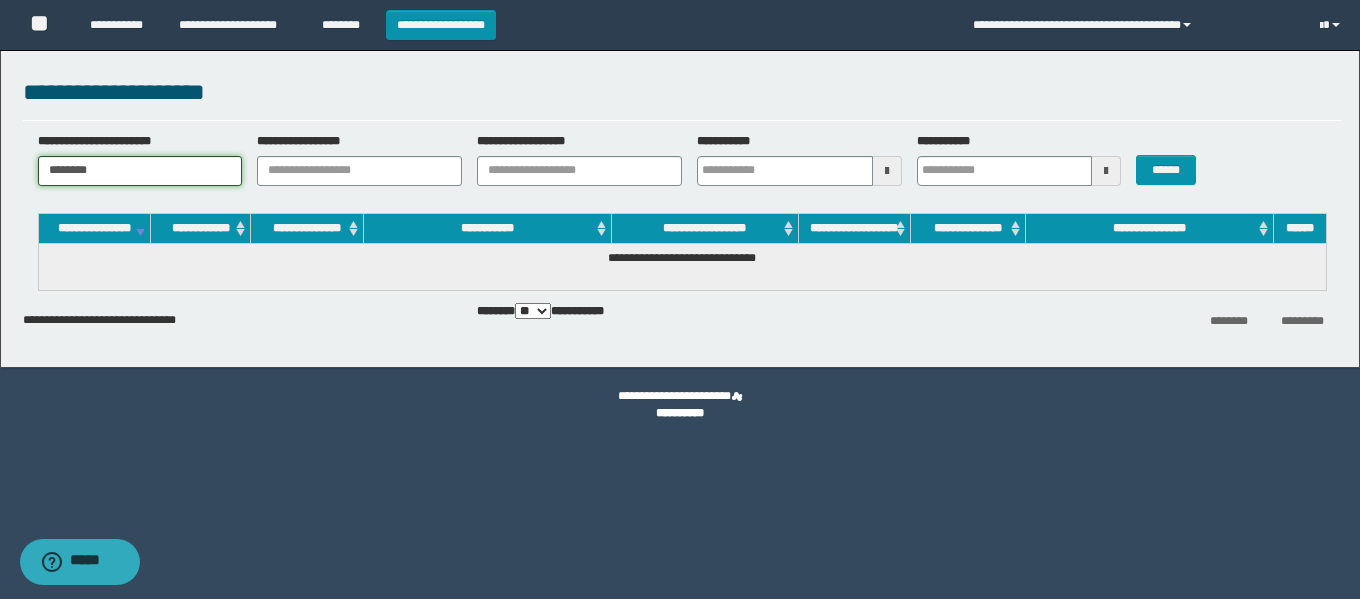 paste 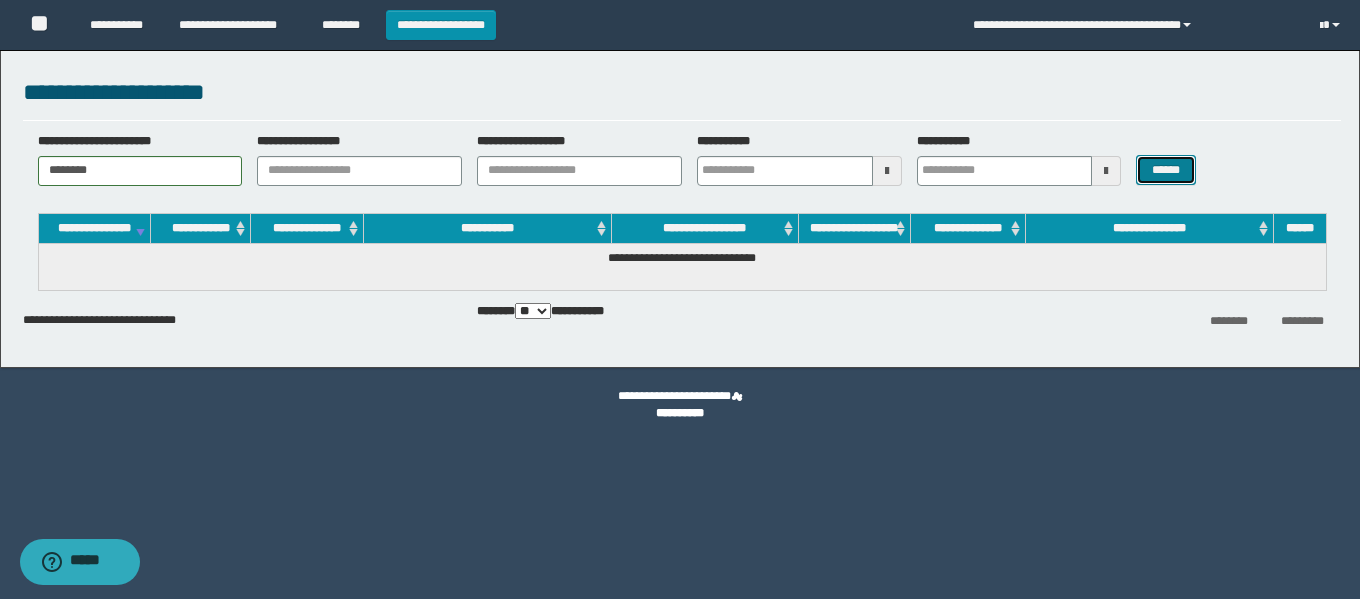 click on "******" at bounding box center [1165, 170] 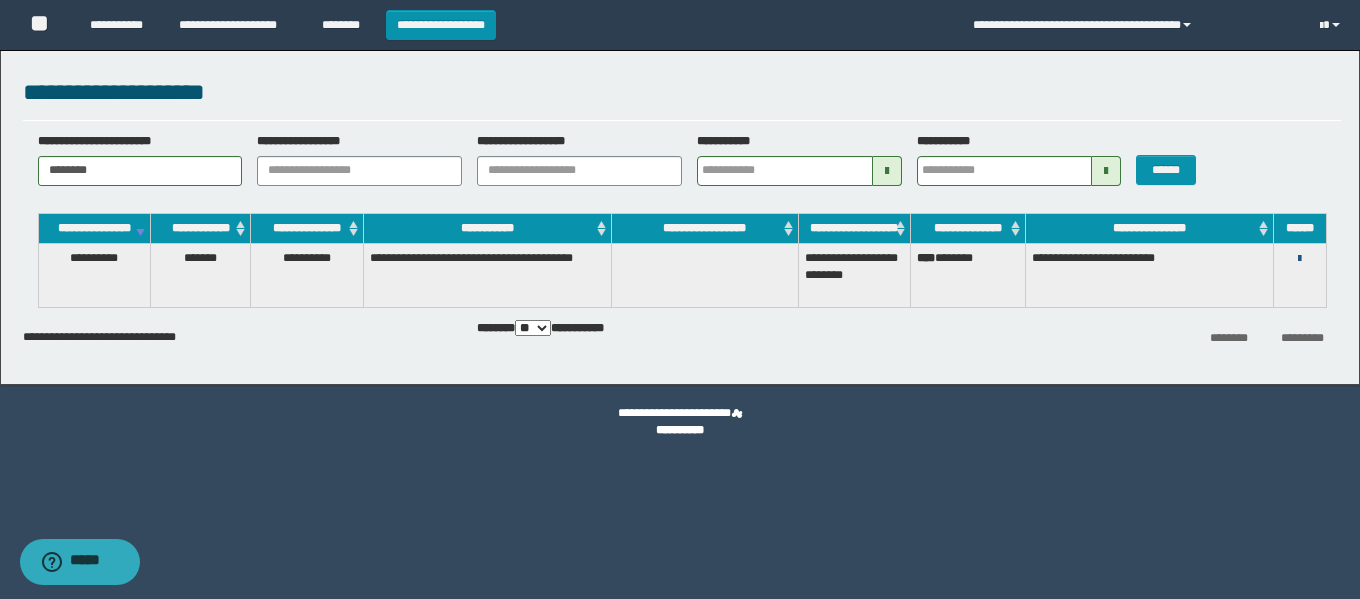 click at bounding box center [1299, 259] 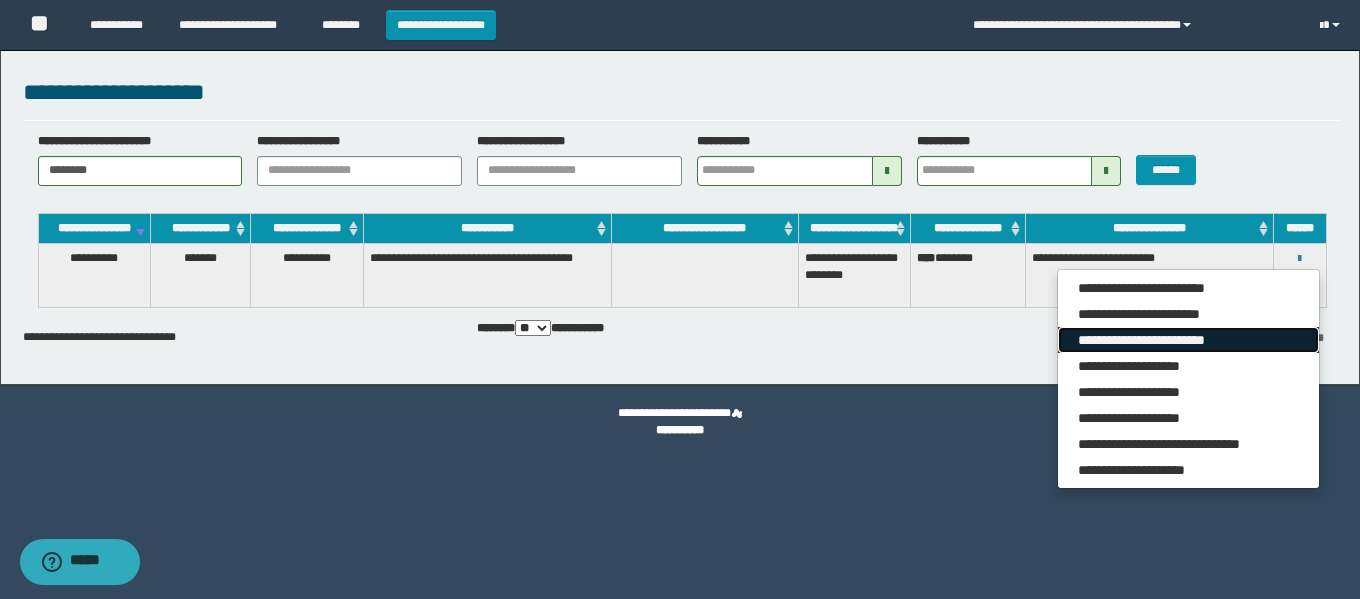 click on "**********" at bounding box center [1188, 340] 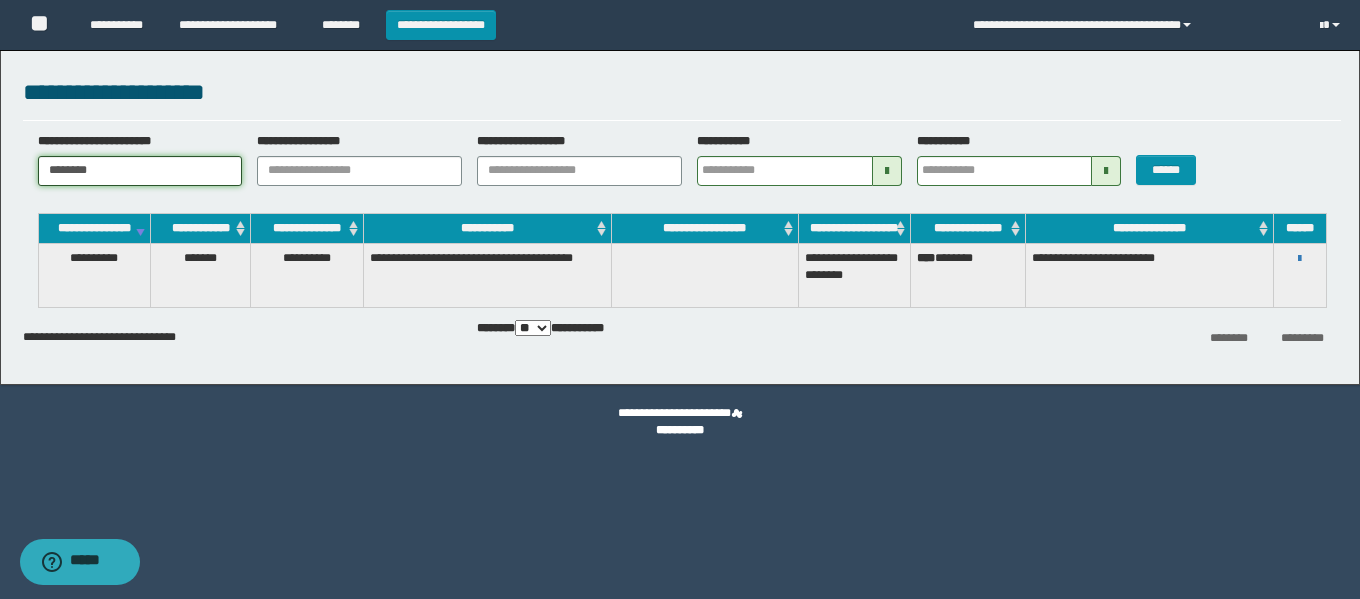 drag, startPoint x: 134, startPoint y: 173, endPoint x: 0, endPoint y: 161, distance: 134.53624 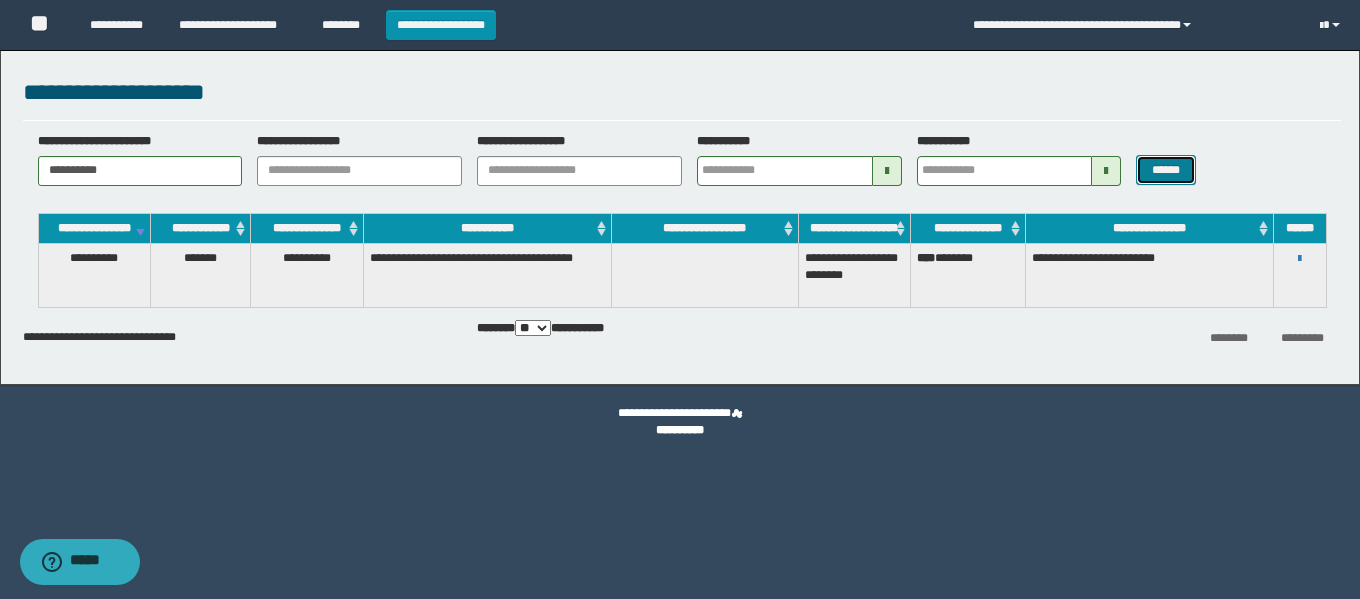 click on "******" at bounding box center (1165, 170) 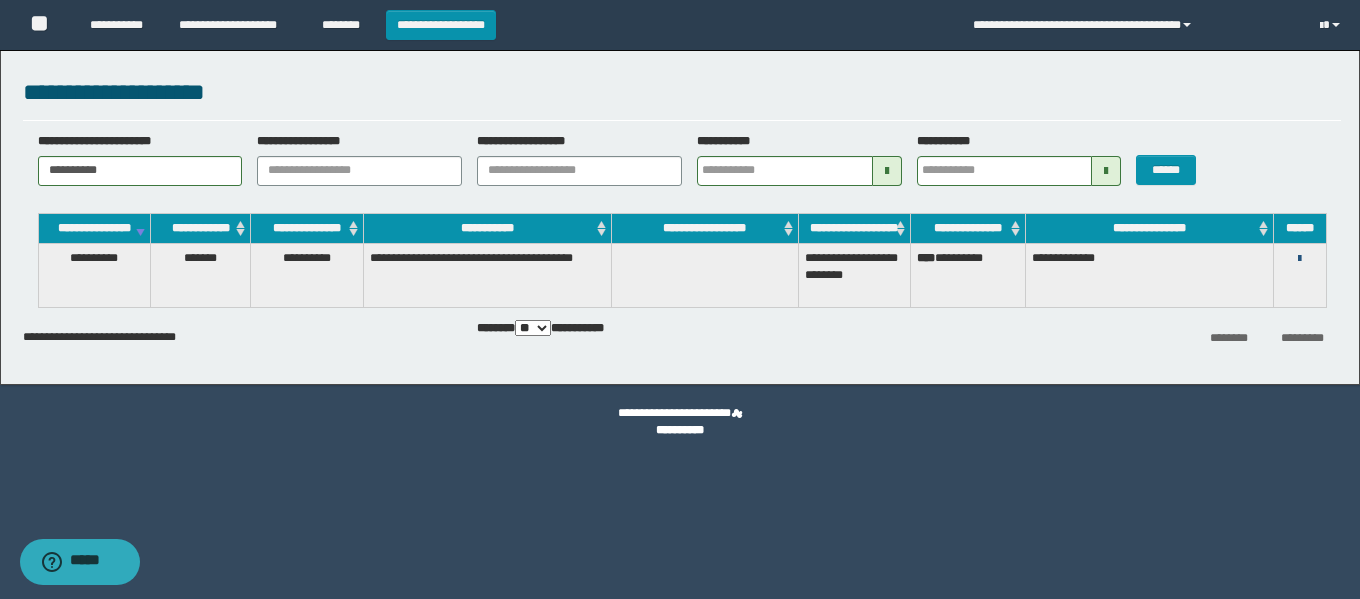 click at bounding box center [1299, 259] 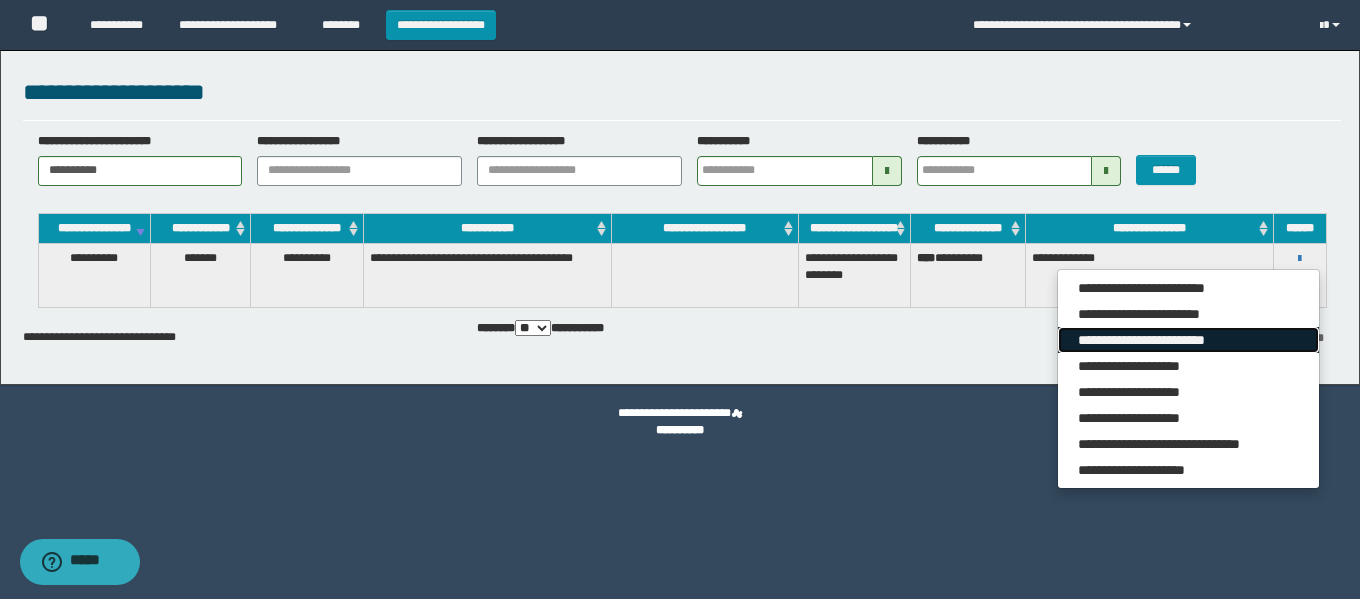 click on "**********" at bounding box center (1188, 340) 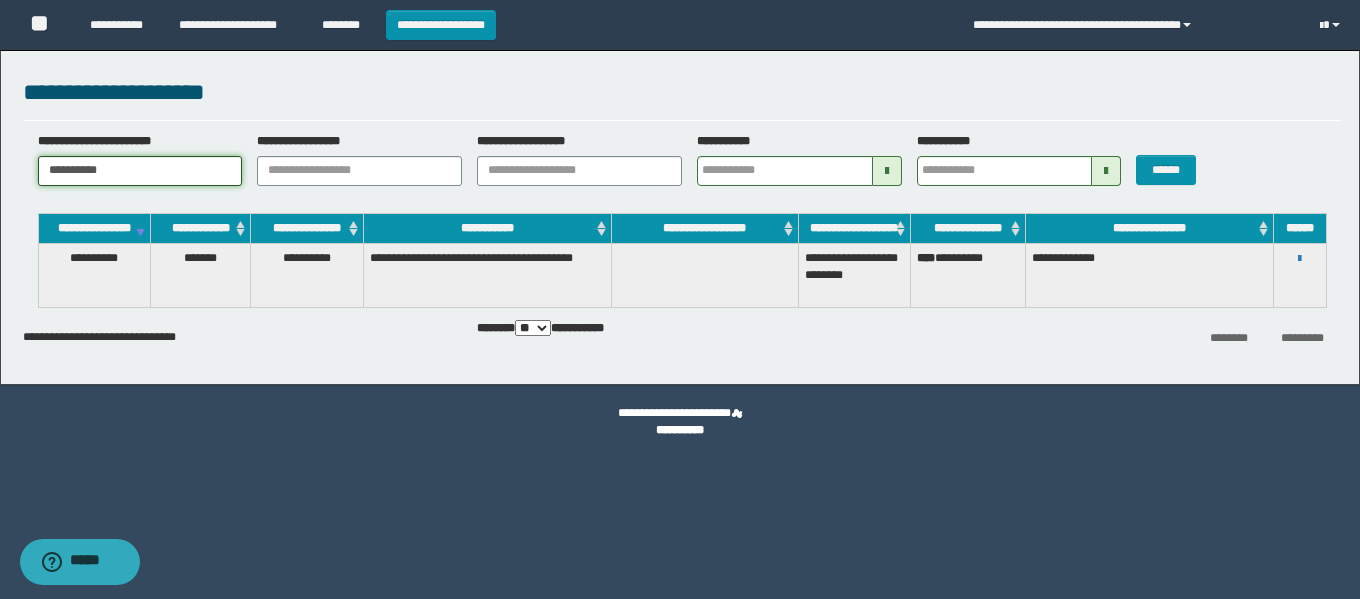drag, startPoint x: 202, startPoint y: 160, endPoint x: 0, endPoint y: 160, distance: 202 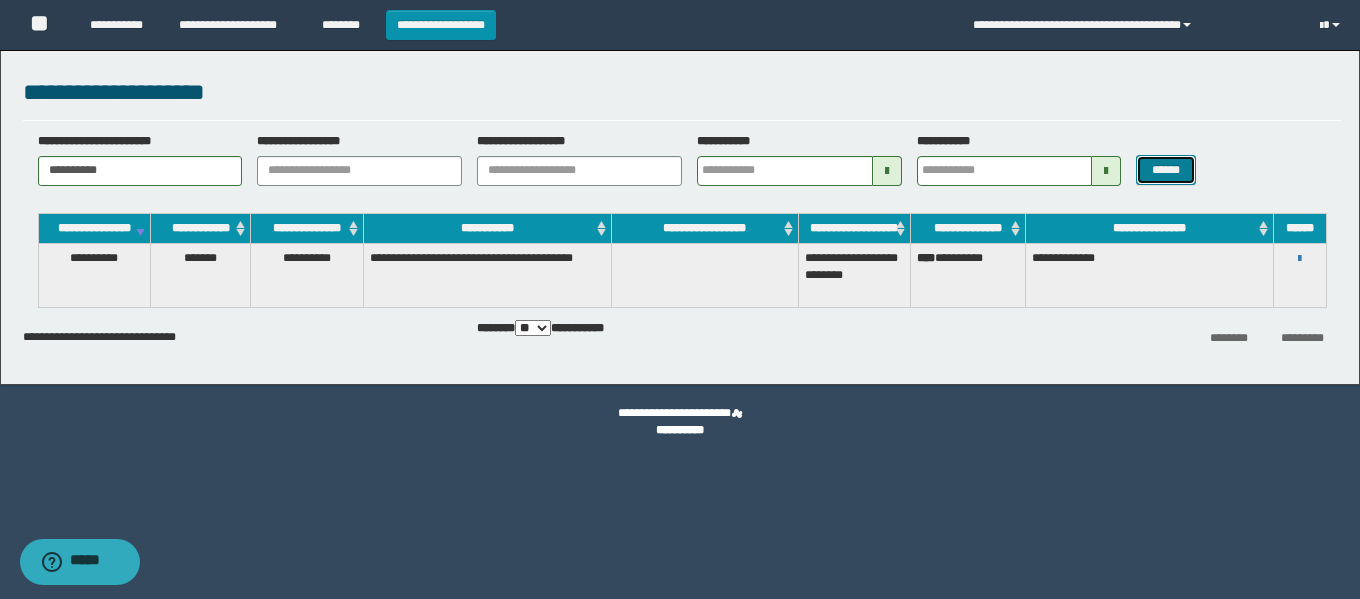 click on "******" at bounding box center [1165, 170] 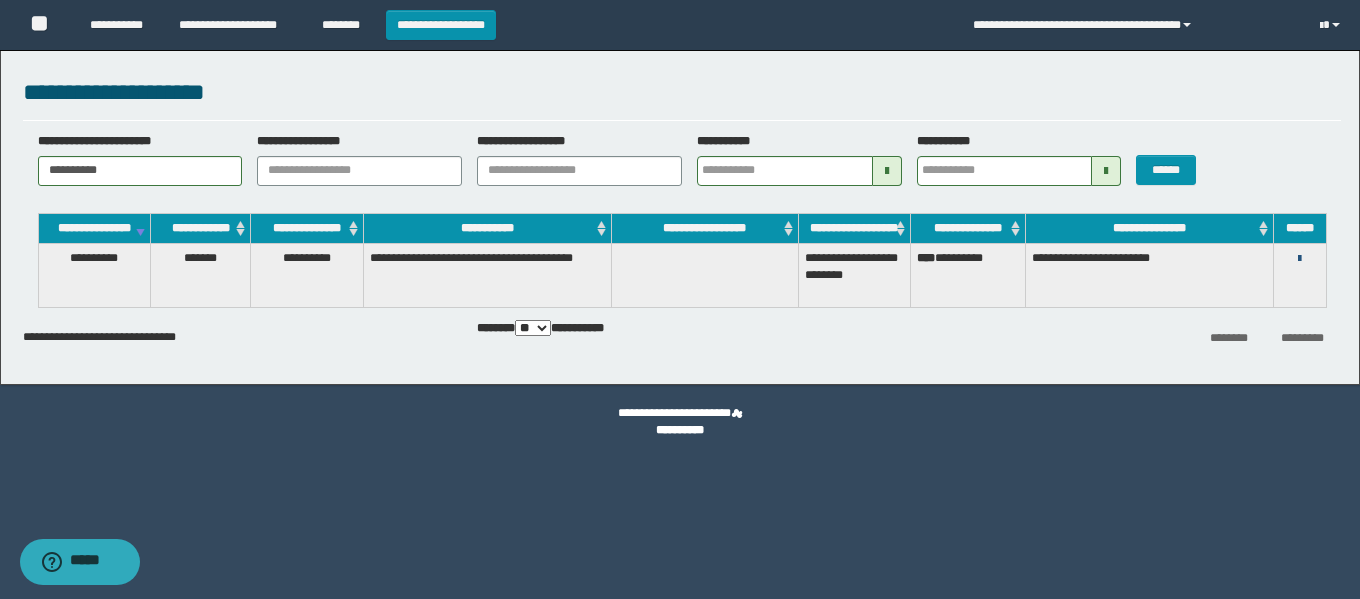 click at bounding box center (1299, 259) 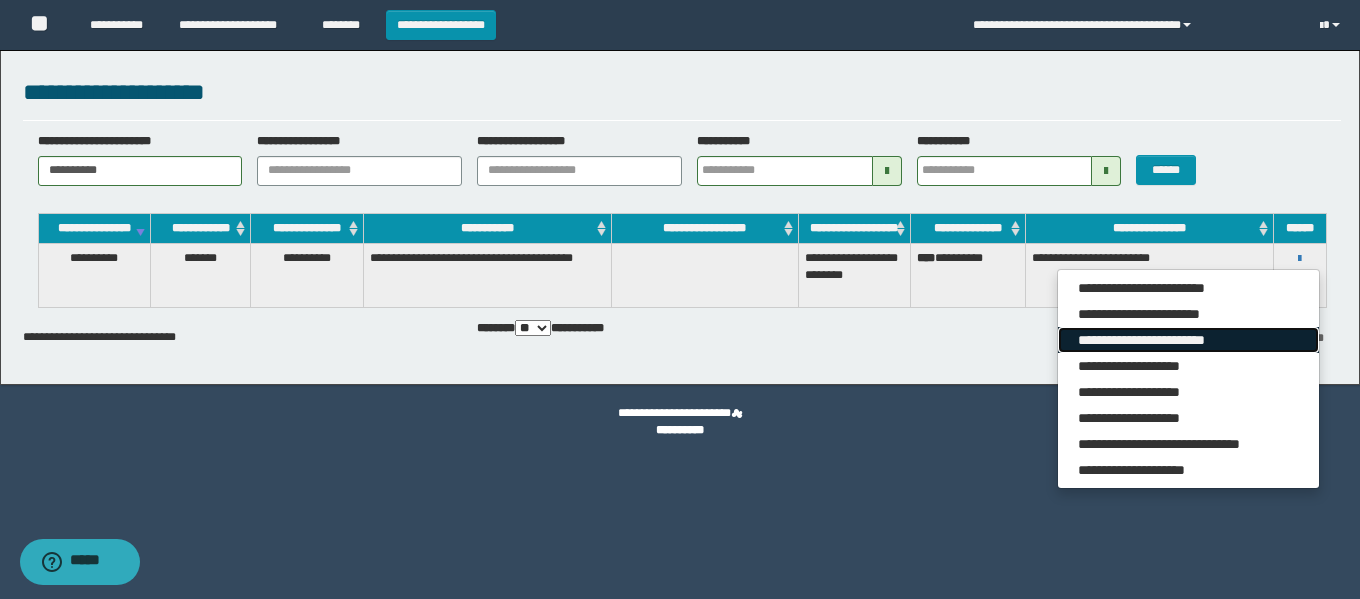 click on "**********" at bounding box center [1188, 340] 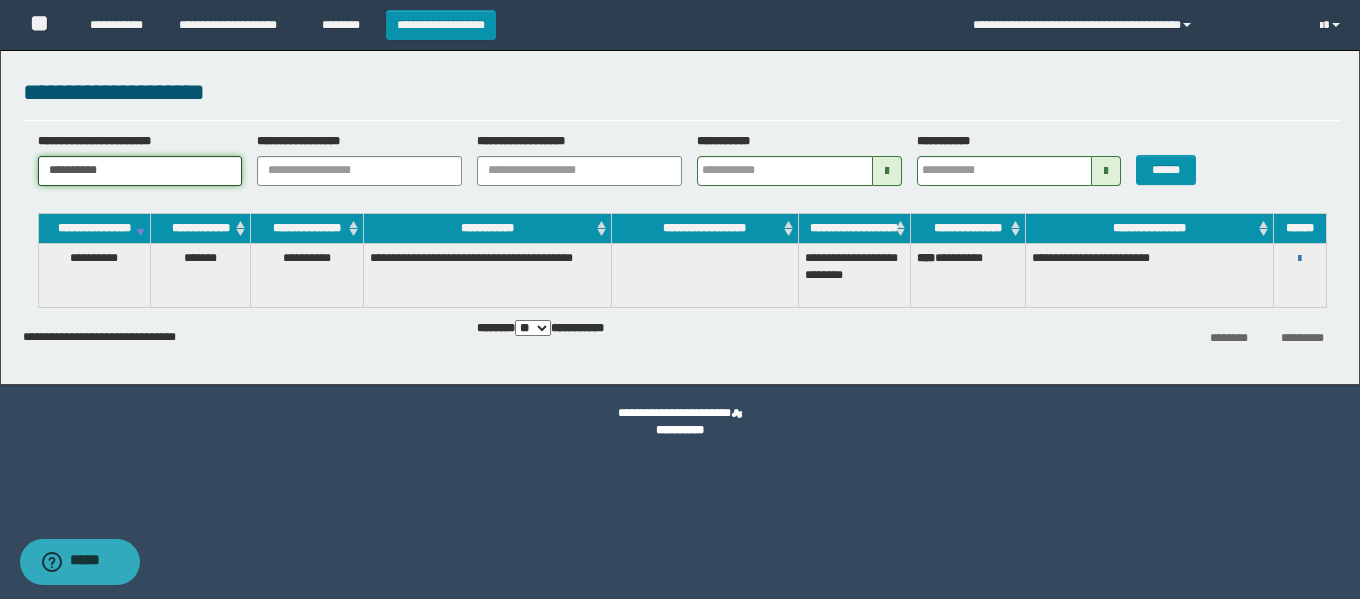 drag, startPoint x: 123, startPoint y: 171, endPoint x: 0, endPoint y: 171, distance: 123 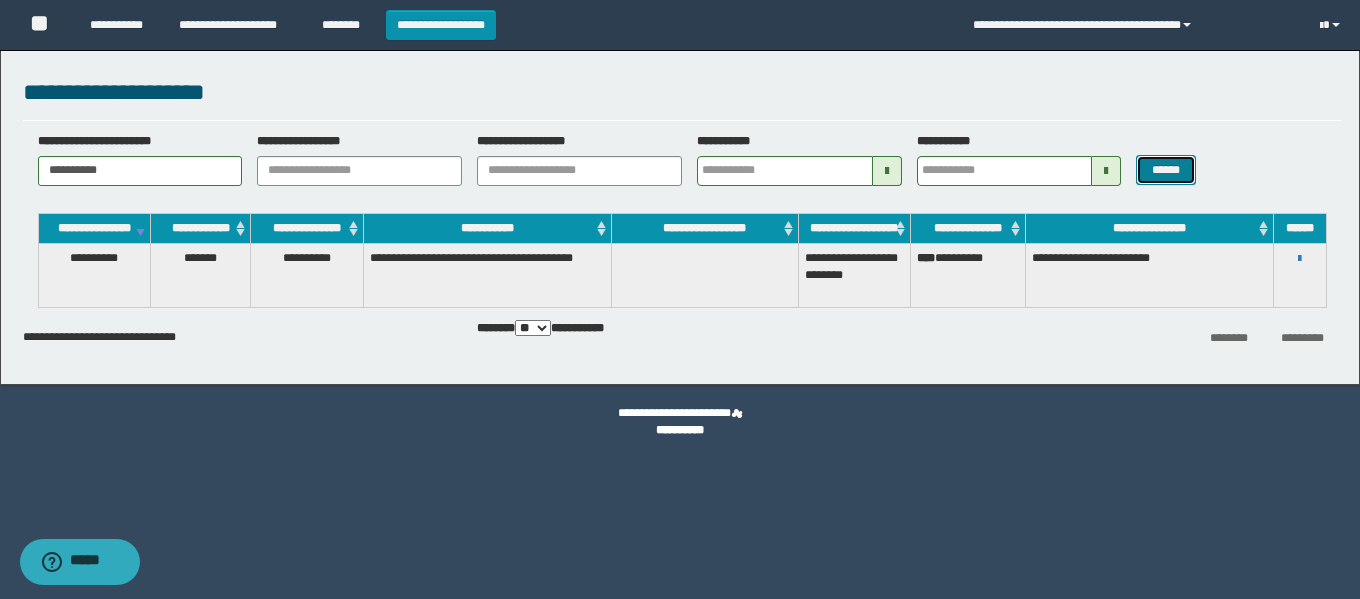 click on "******" at bounding box center [1165, 170] 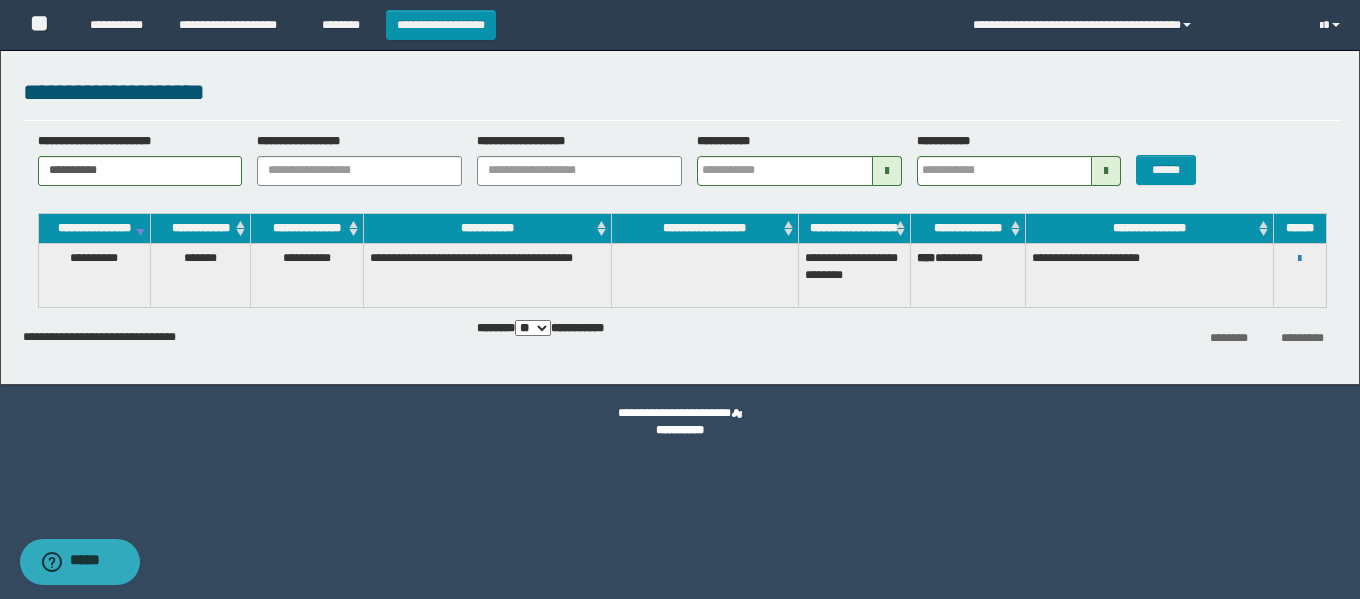click on "**********" at bounding box center (1300, 258) 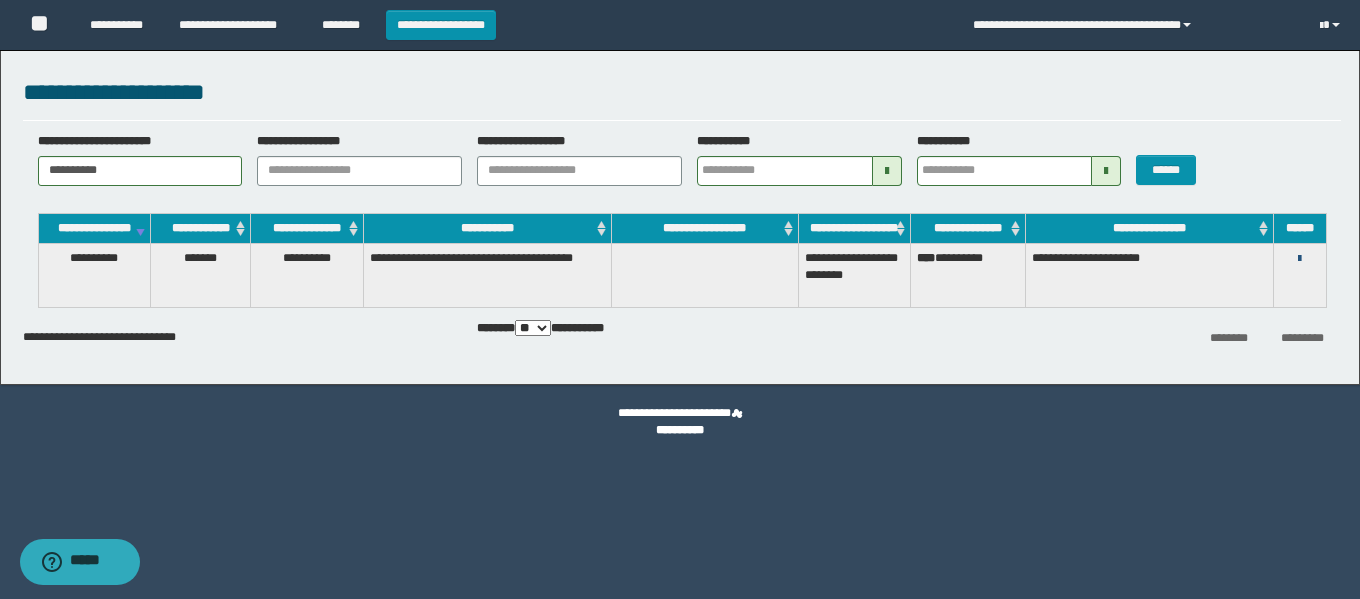 click at bounding box center (1299, 259) 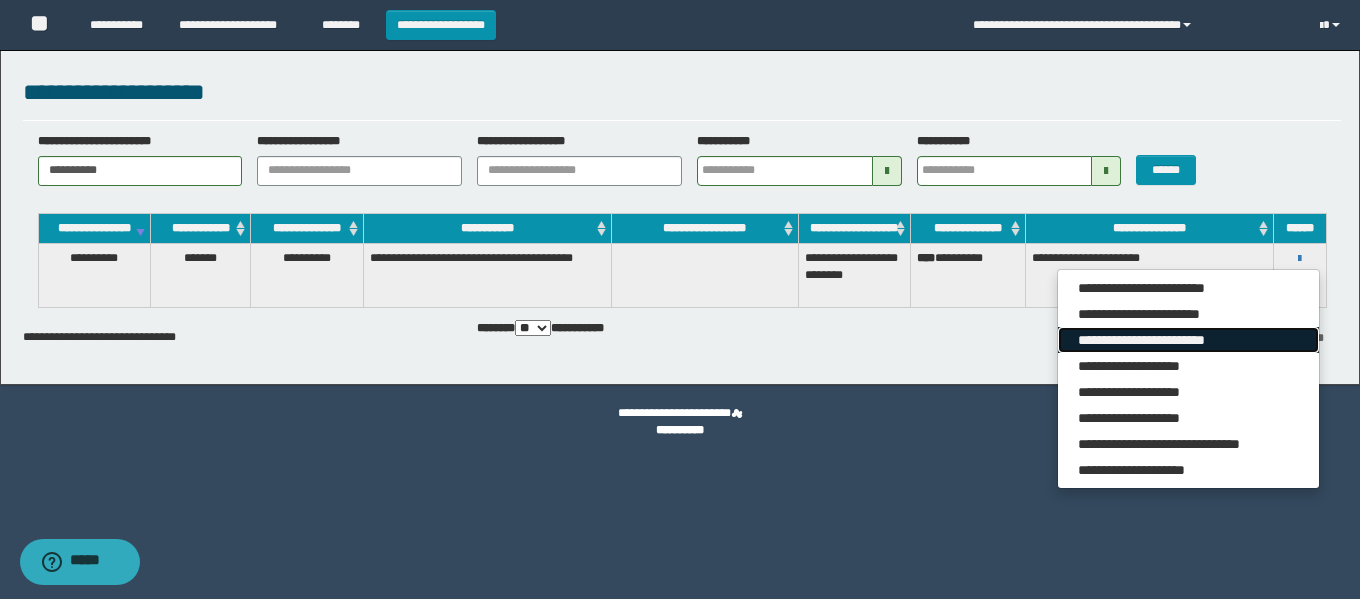 click on "**********" at bounding box center (1188, 340) 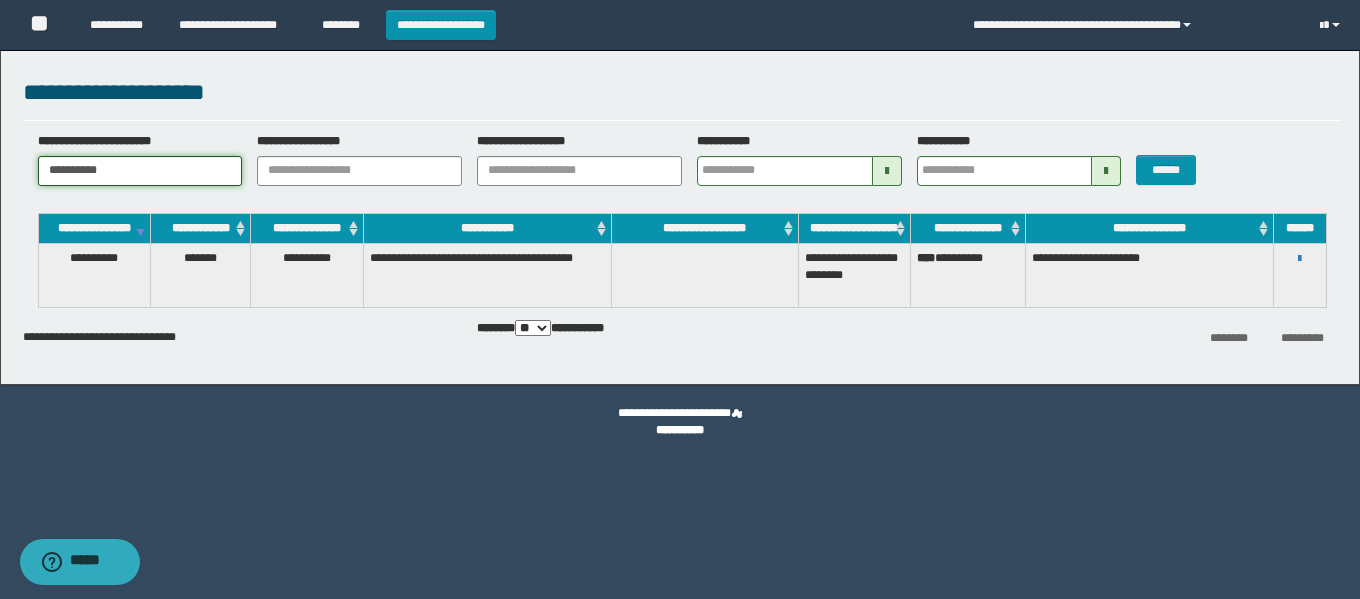 drag, startPoint x: 170, startPoint y: 175, endPoint x: 0, endPoint y: 173, distance: 170.01176 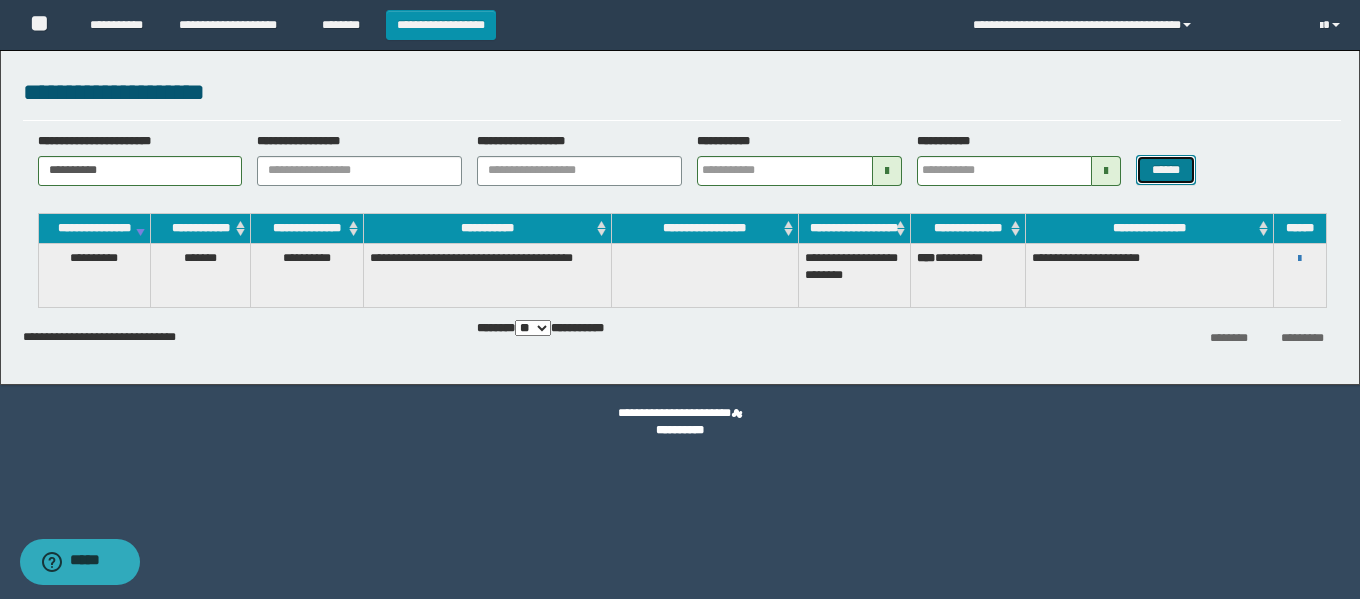 click on "******" at bounding box center [1165, 170] 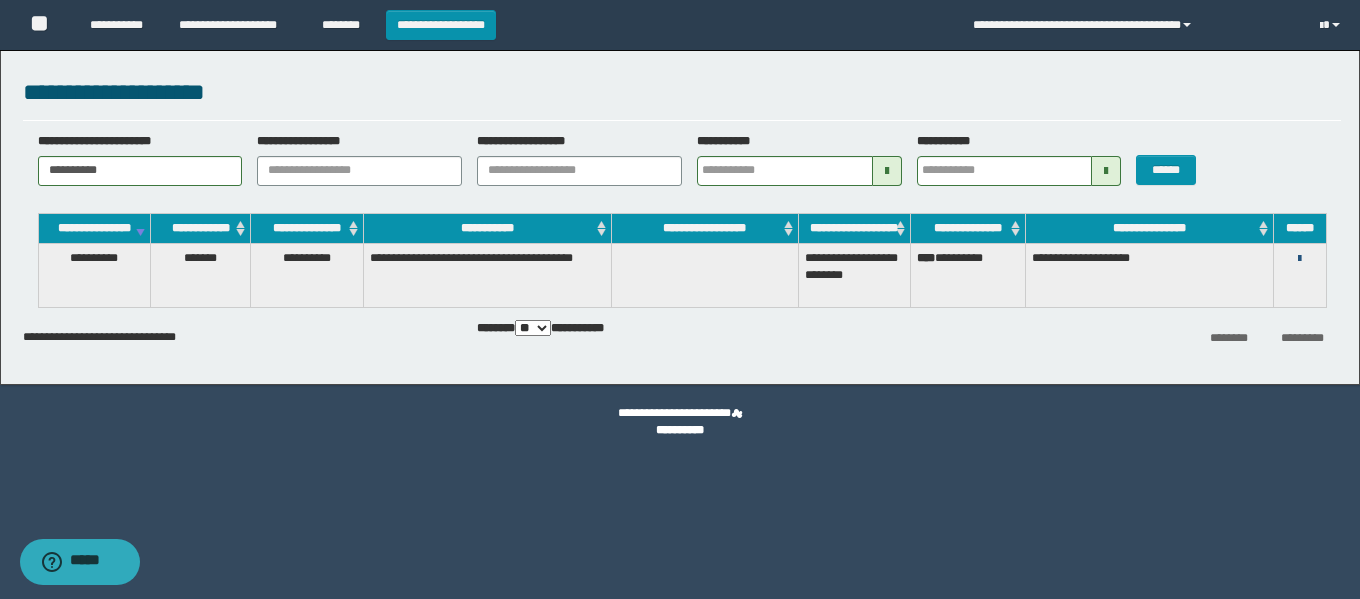 click at bounding box center (1299, 259) 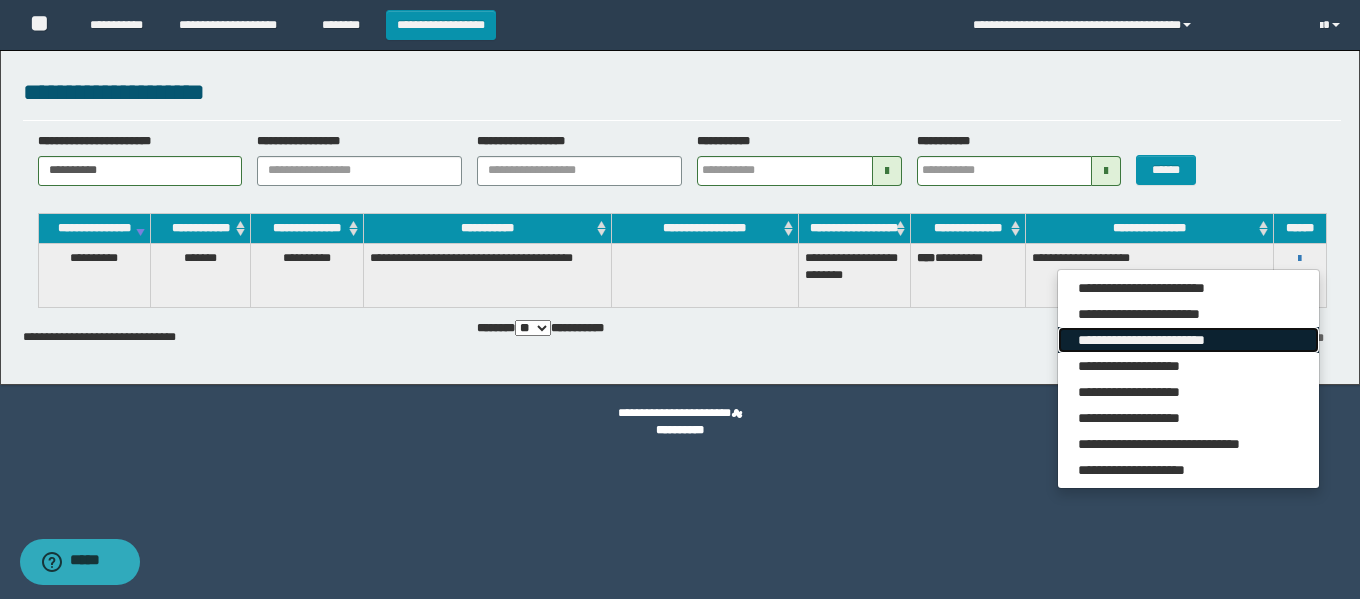 click on "**********" at bounding box center [1188, 340] 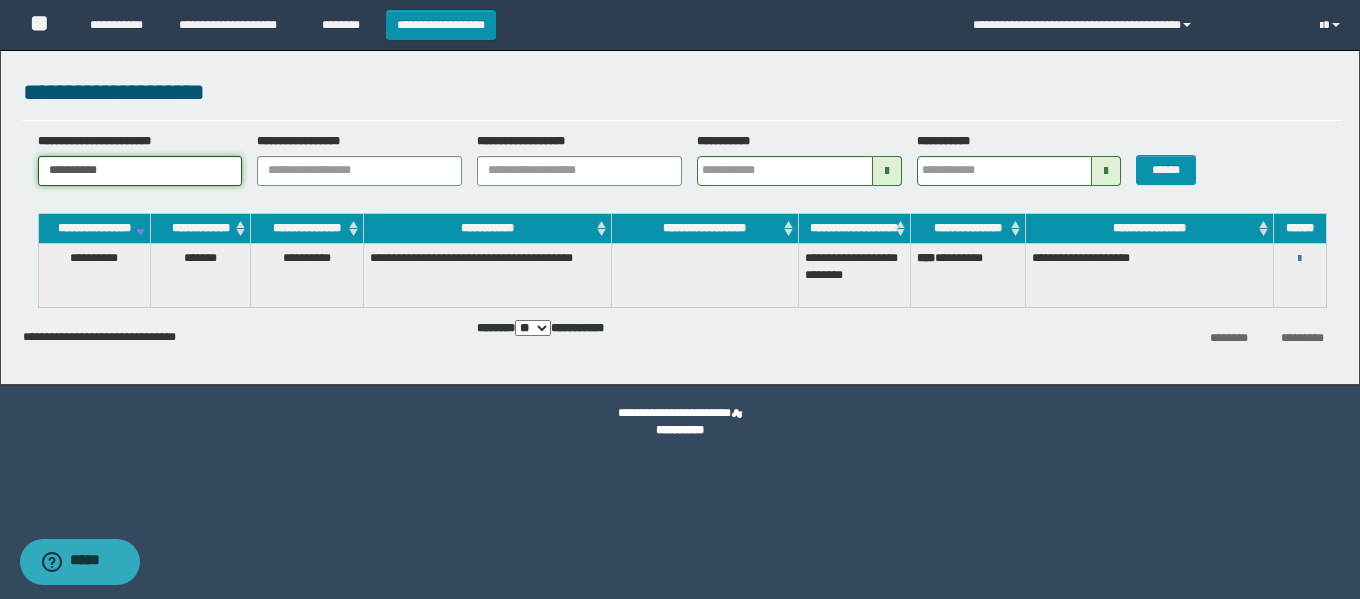 drag, startPoint x: 121, startPoint y: 169, endPoint x: 0, endPoint y: 160, distance: 121.33425 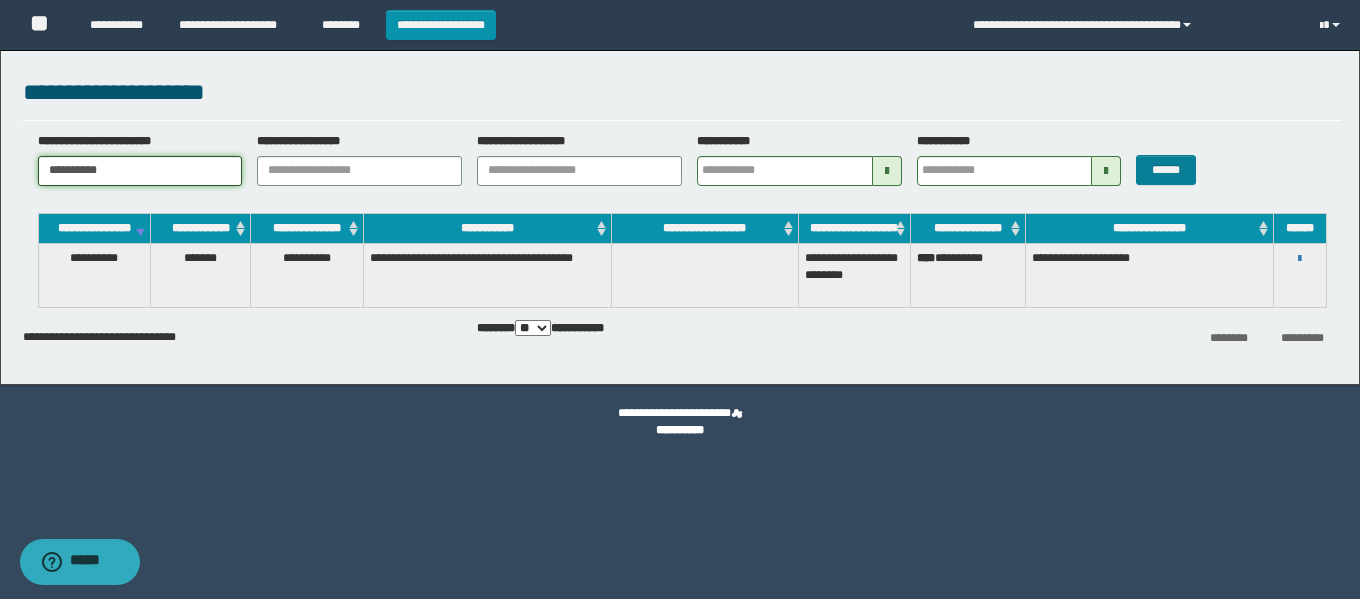 type on "**********" 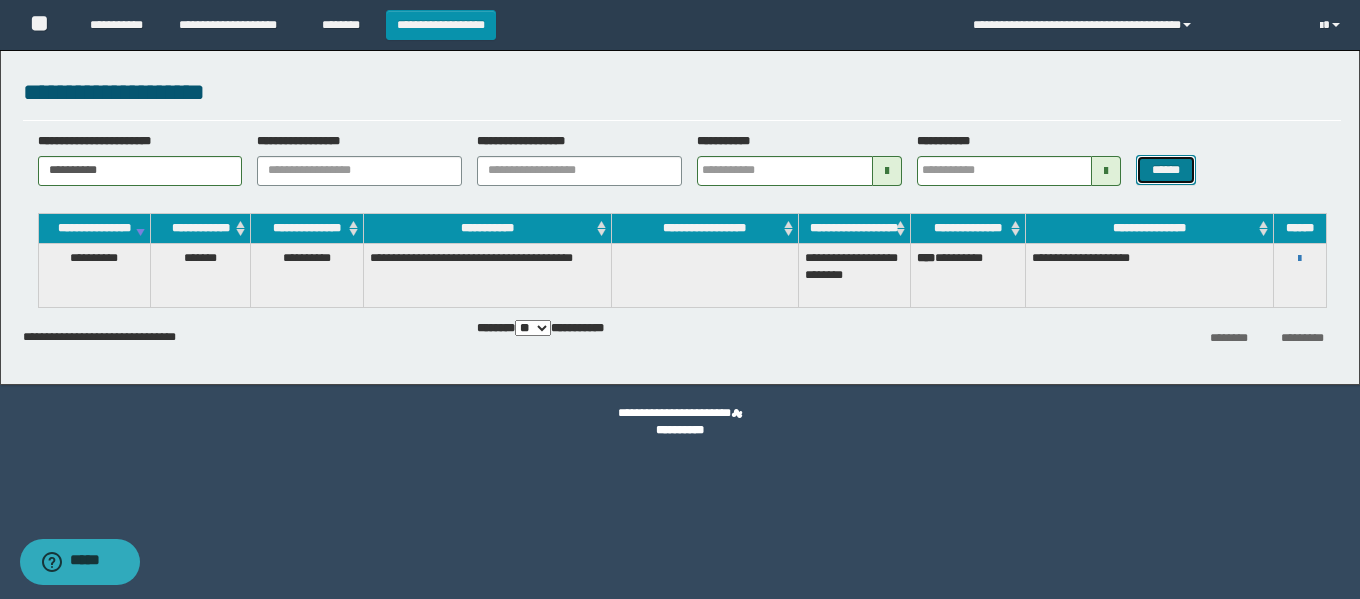 click on "******" at bounding box center [1165, 170] 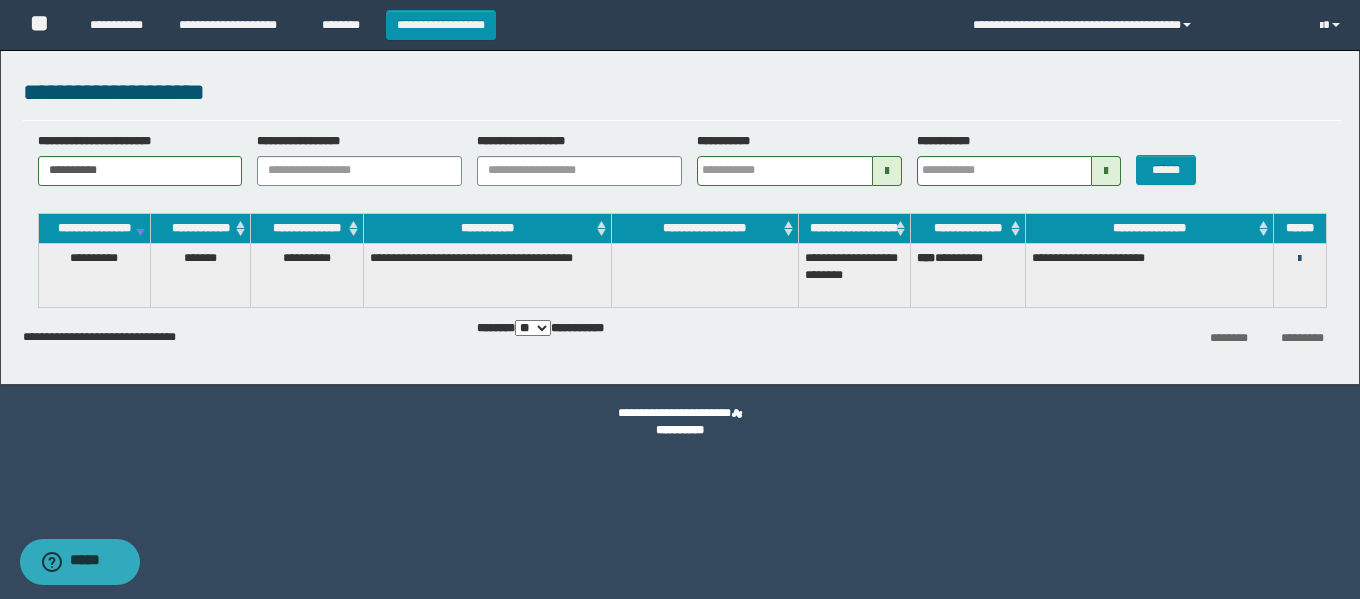 click at bounding box center (1299, 259) 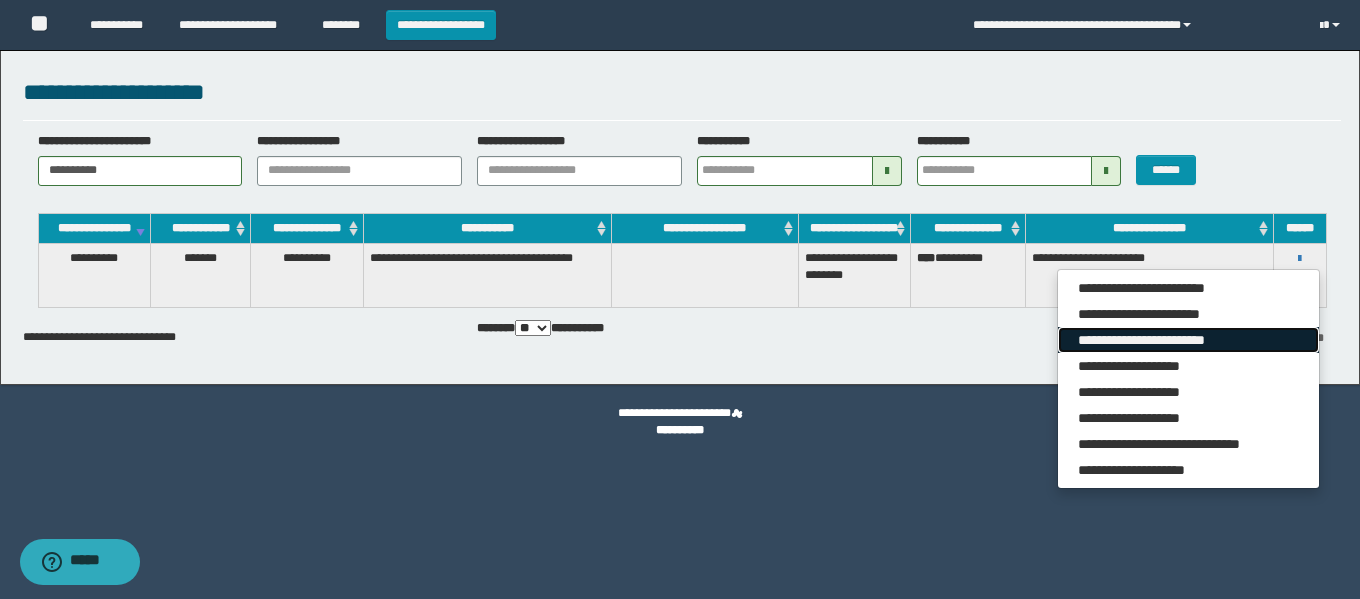 click on "**********" at bounding box center [1188, 340] 